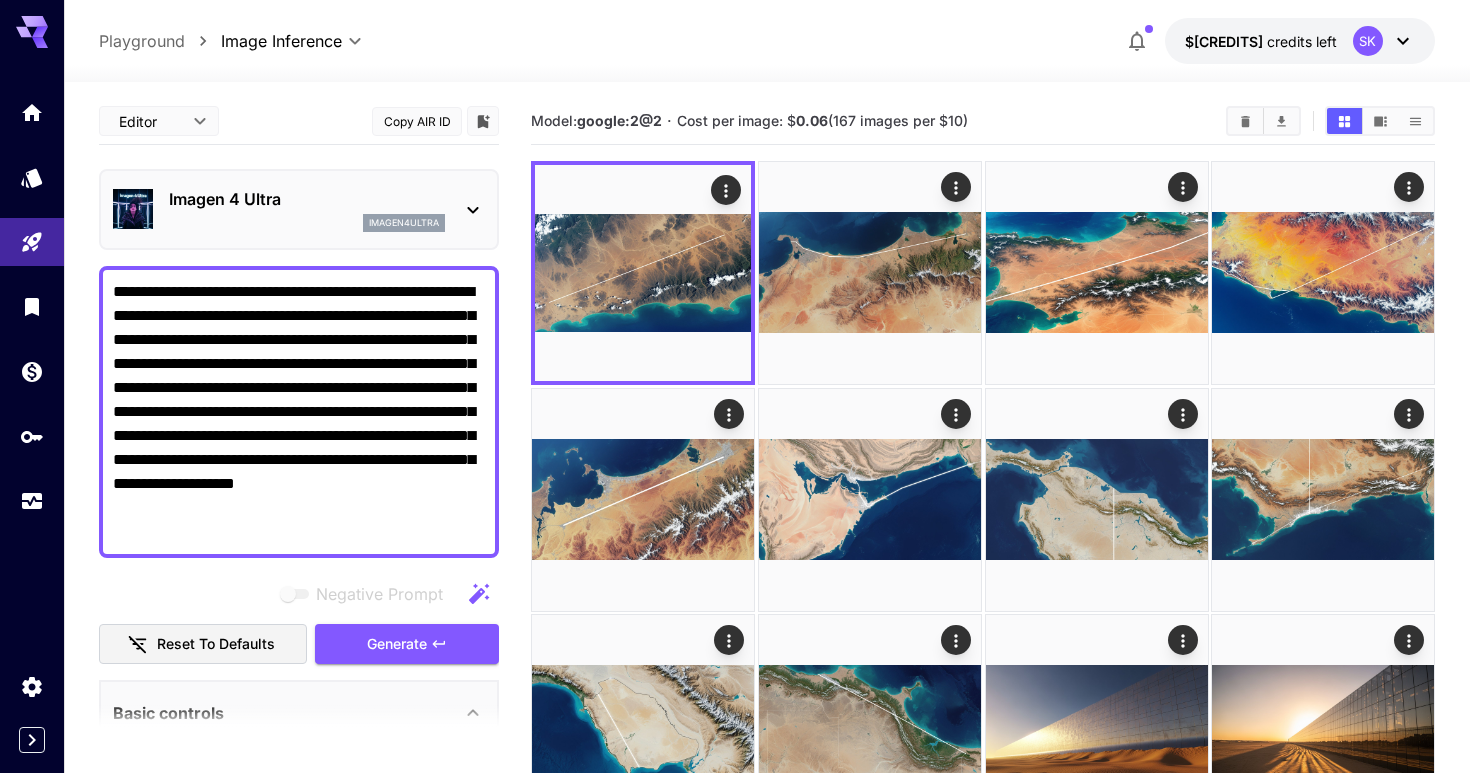 scroll, scrollTop: 0, scrollLeft: 0, axis: both 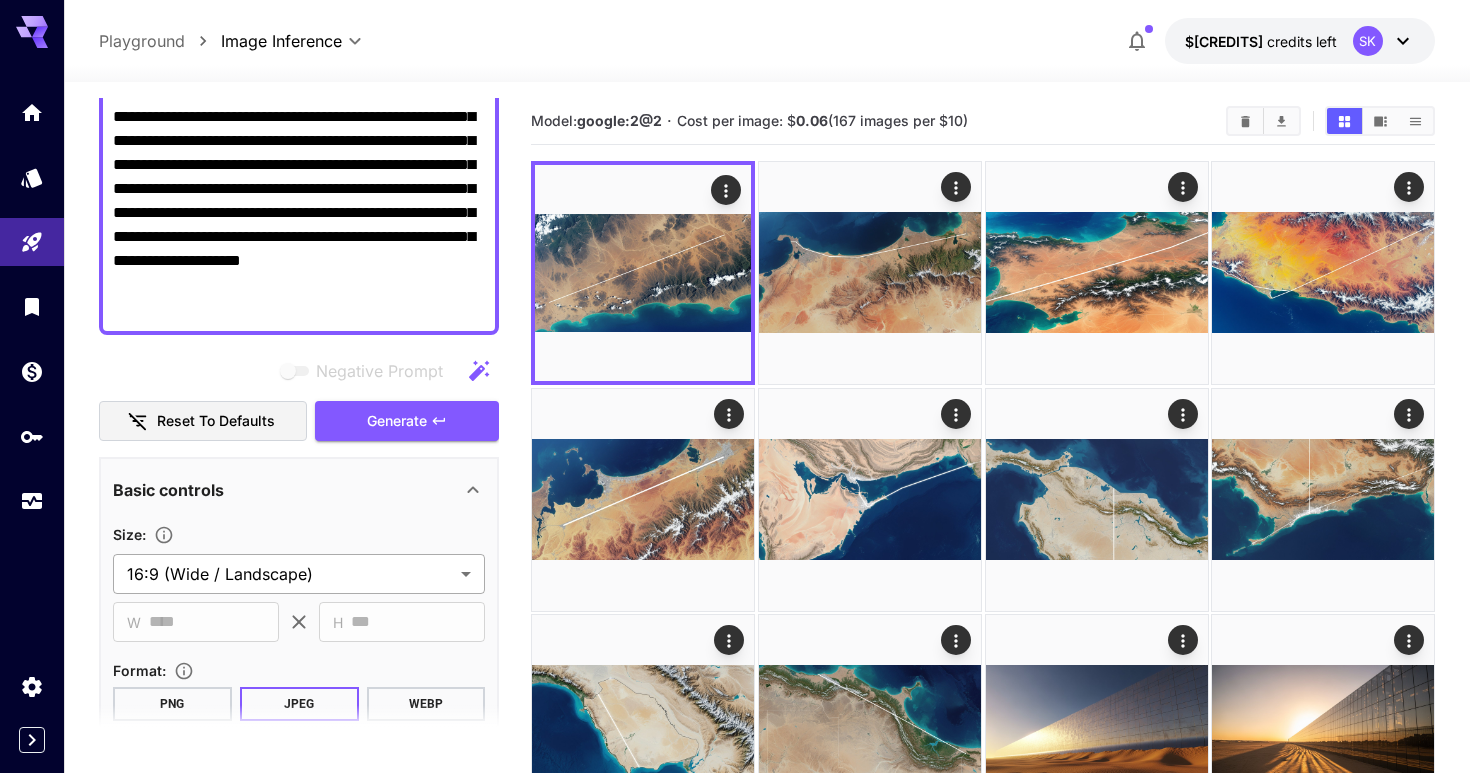 type on "**********" 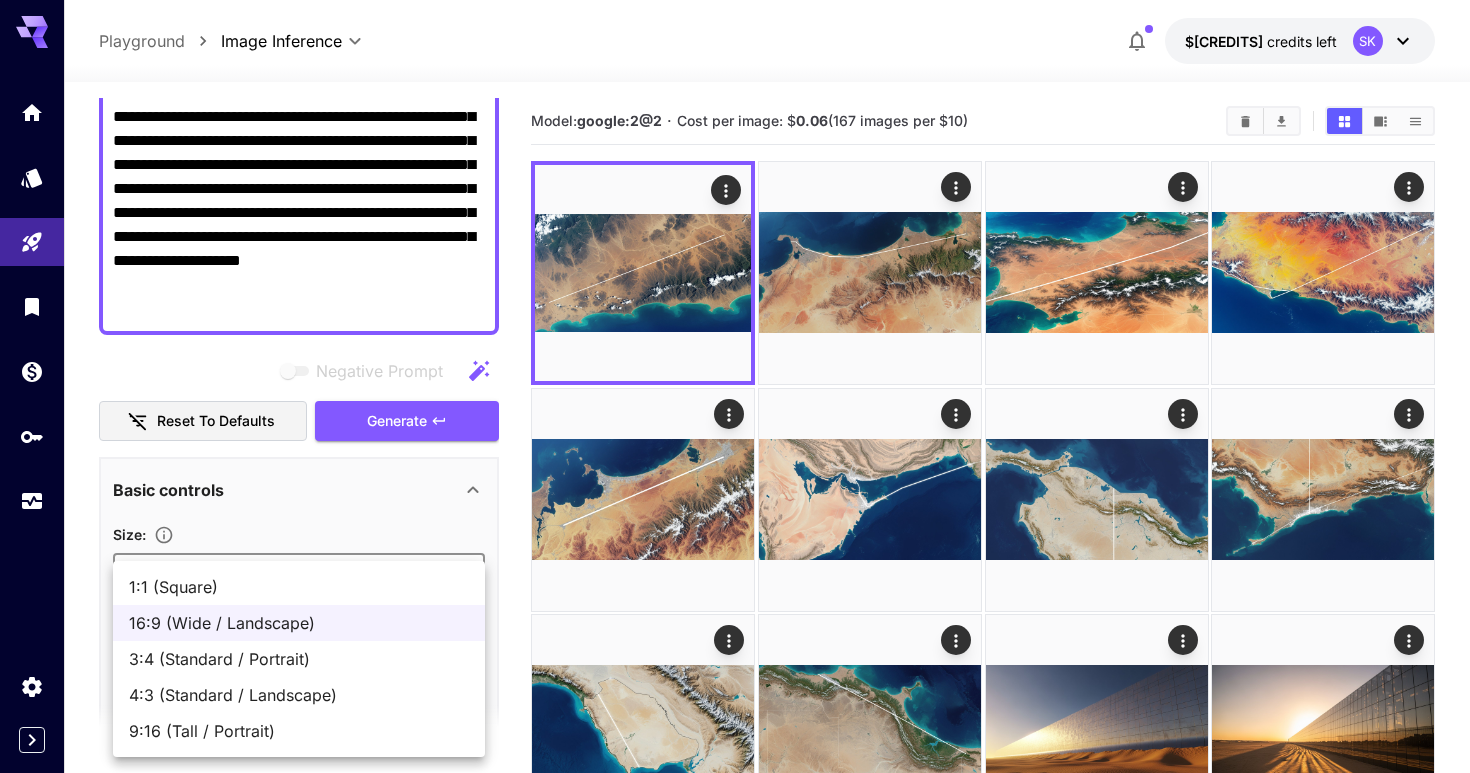click on "1:1 (Square)" at bounding box center (299, 587) 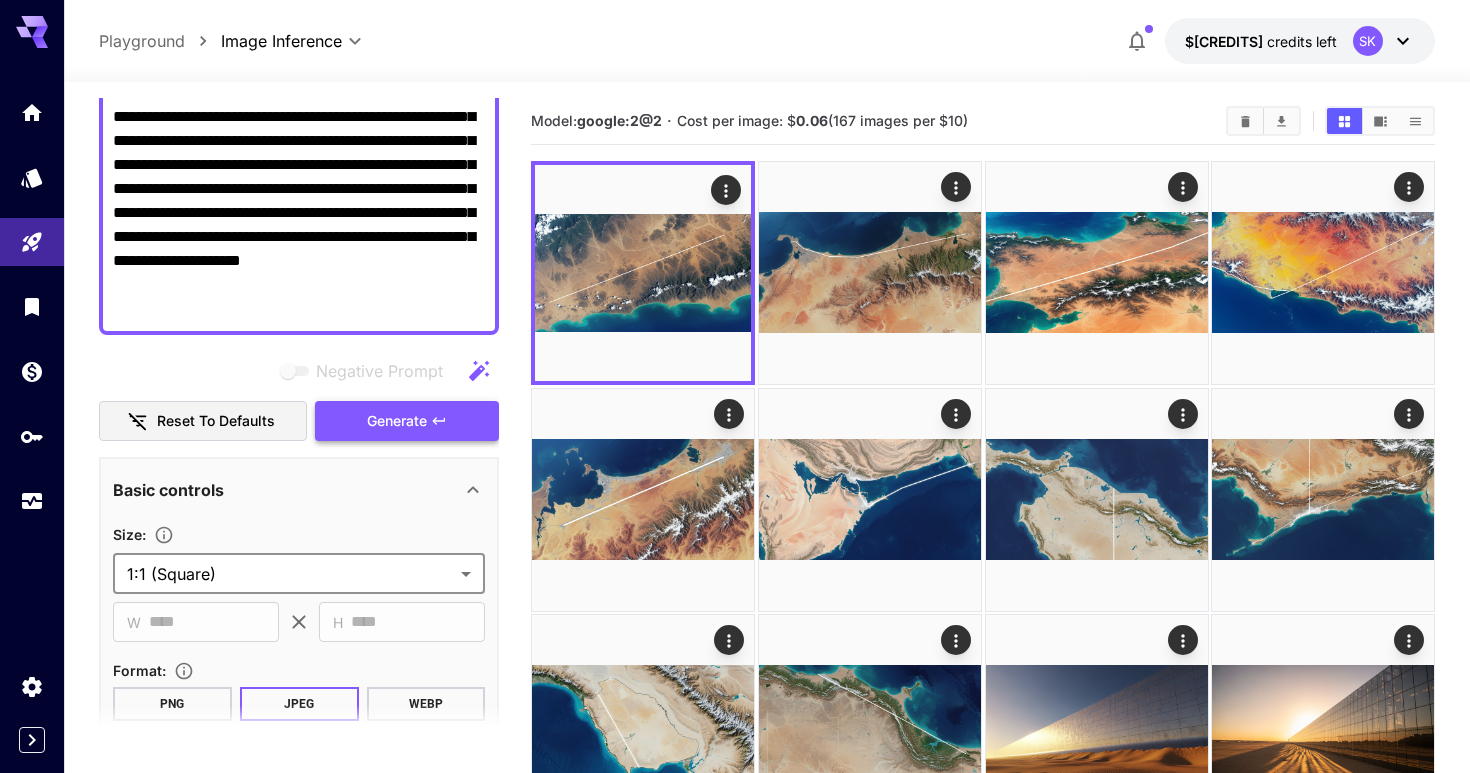 click on "Generate" at bounding box center (397, 421) 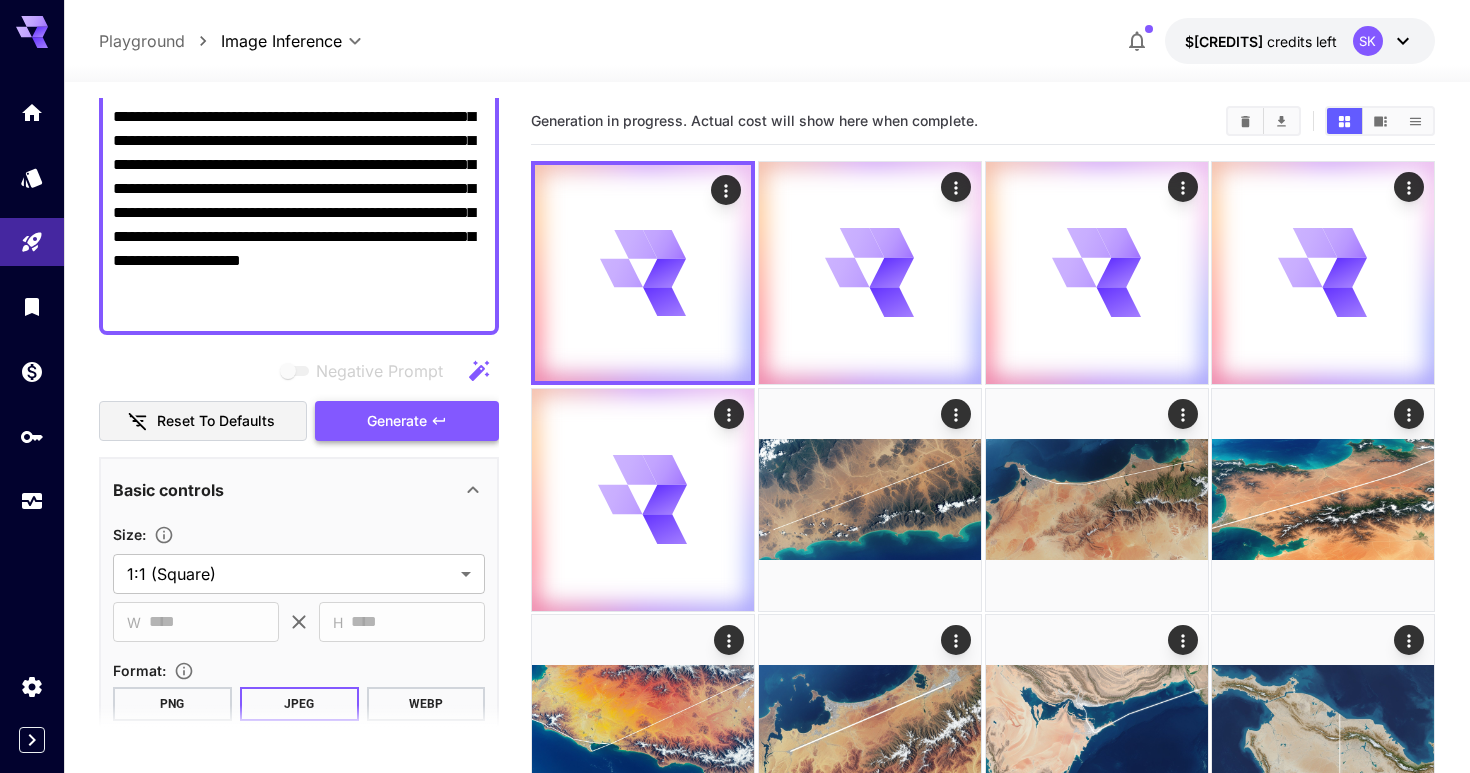 scroll, scrollTop: 434, scrollLeft: 0, axis: vertical 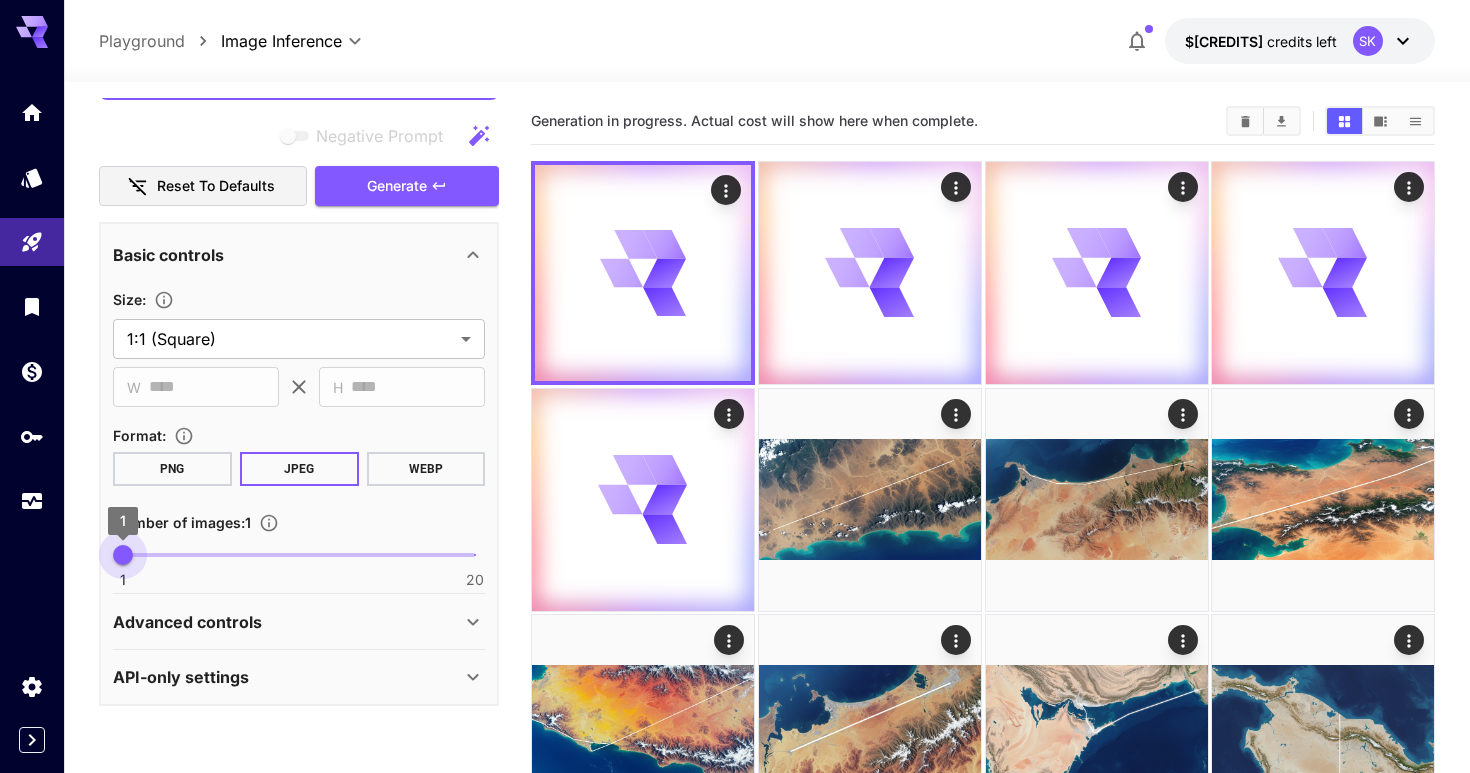 type on "*" 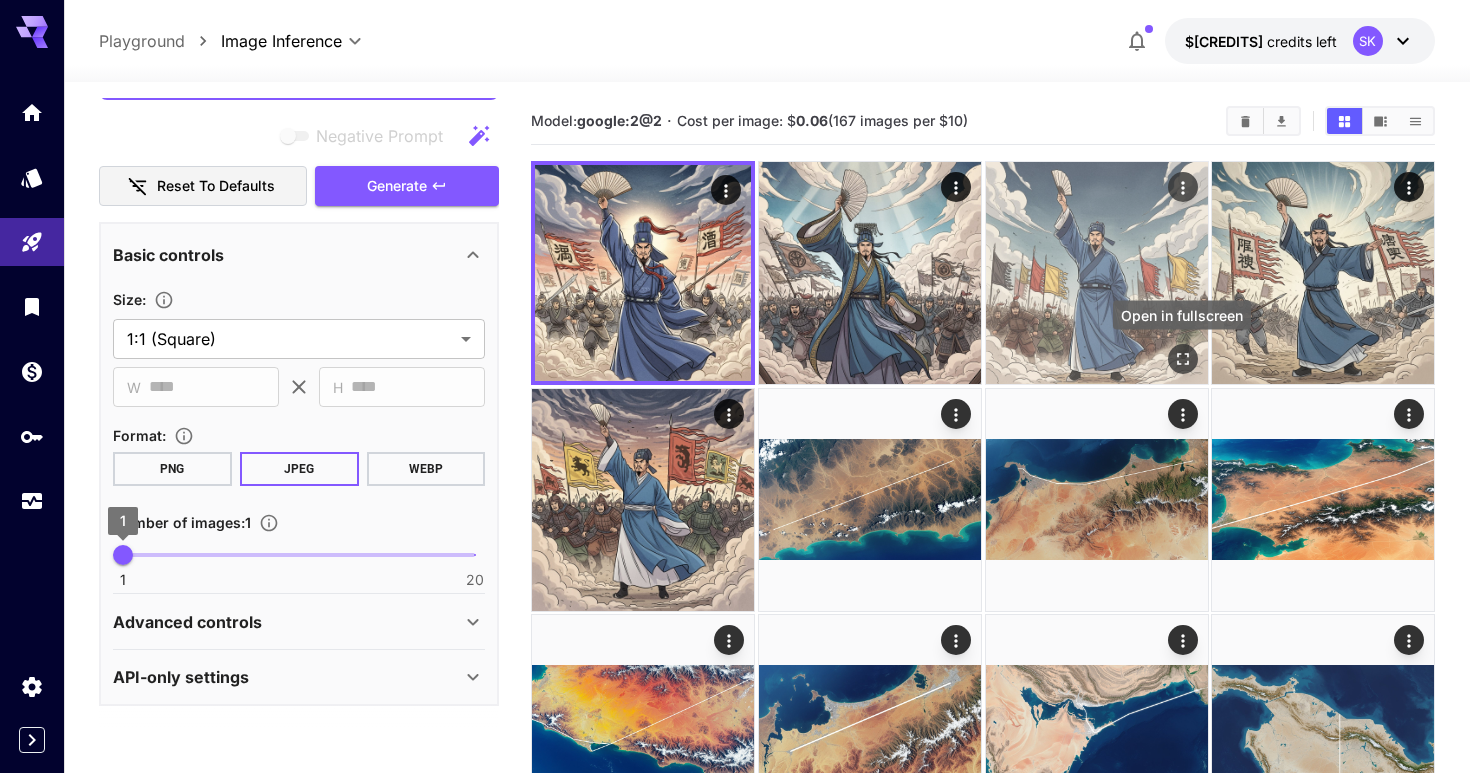 click 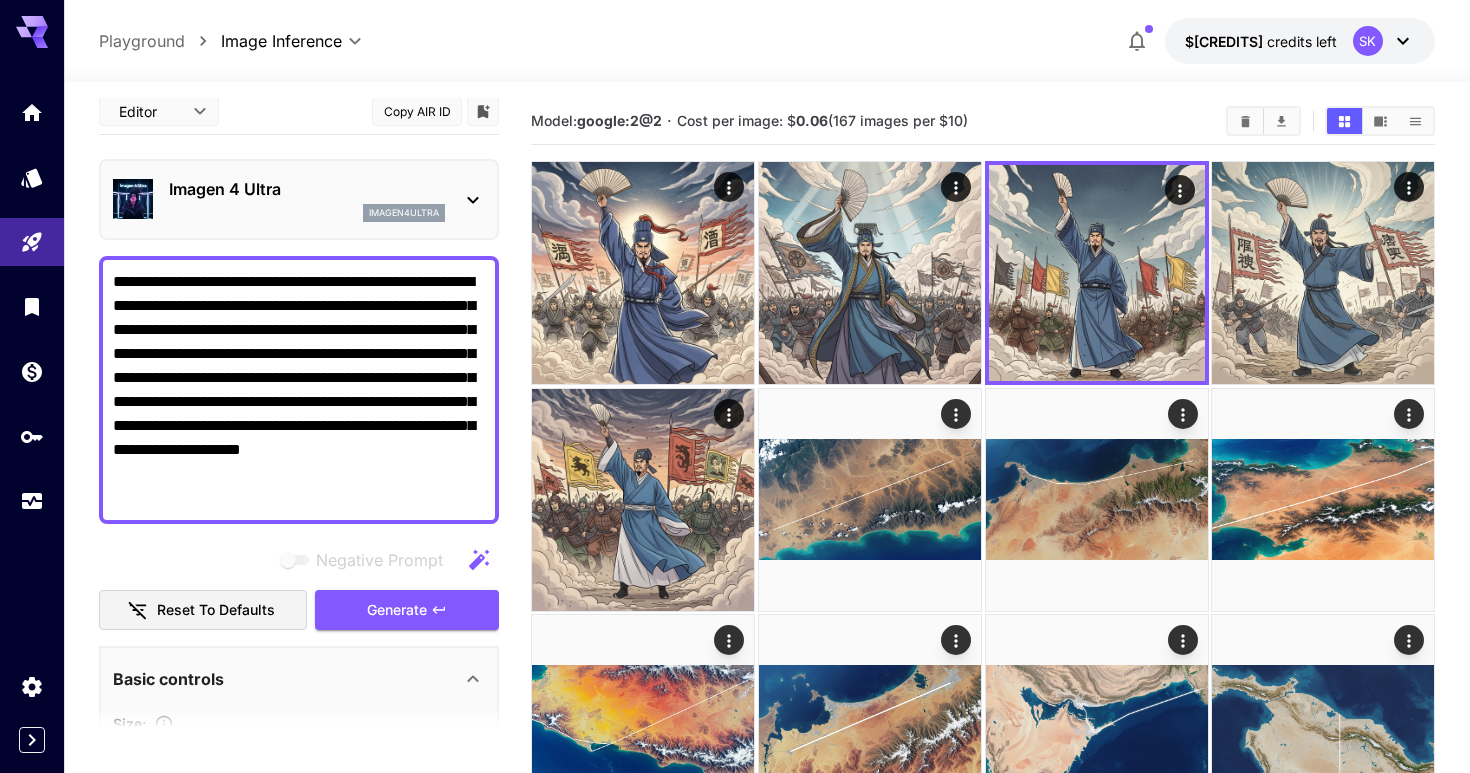 scroll, scrollTop: 0, scrollLeft: 0, axis: both 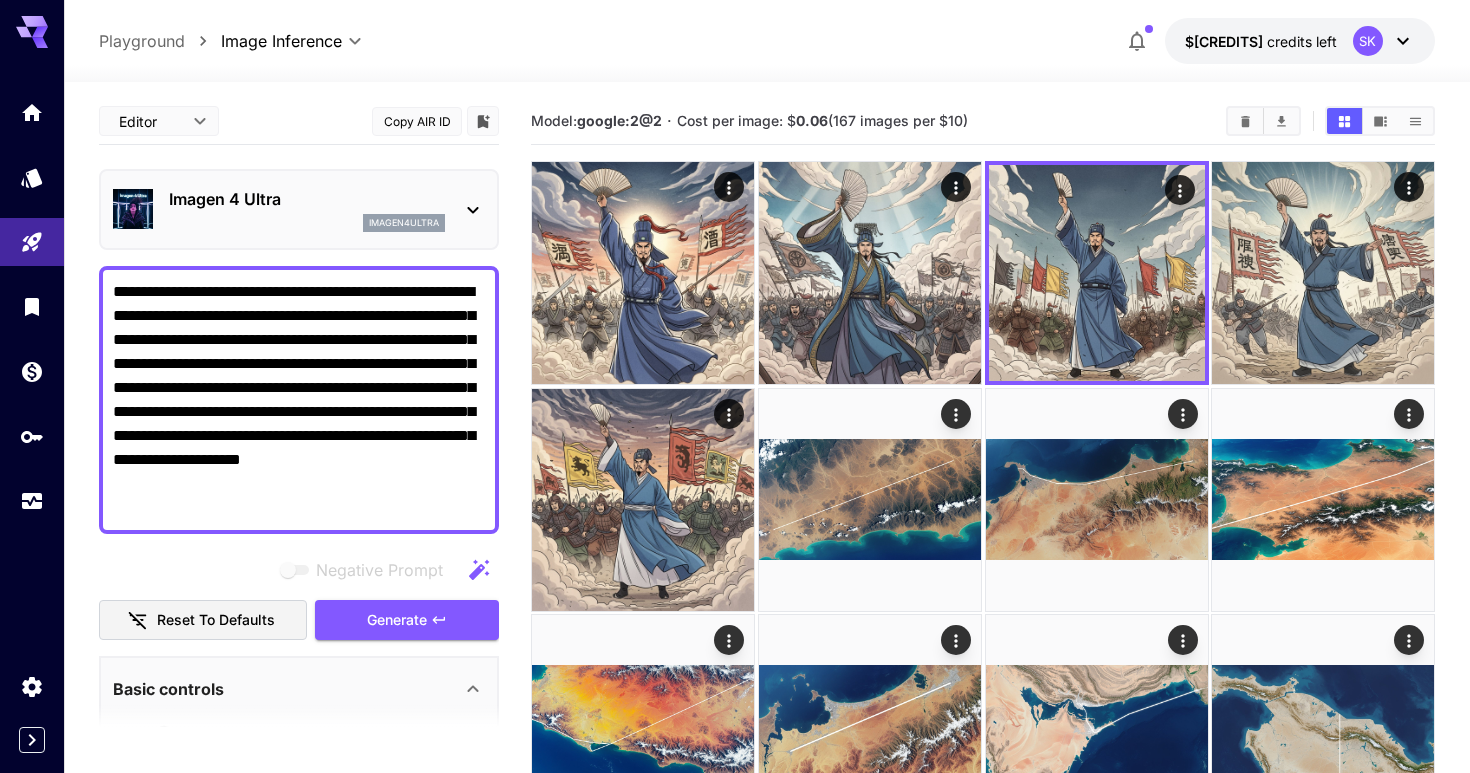 click on "**********" at bounding box center (299, 400) 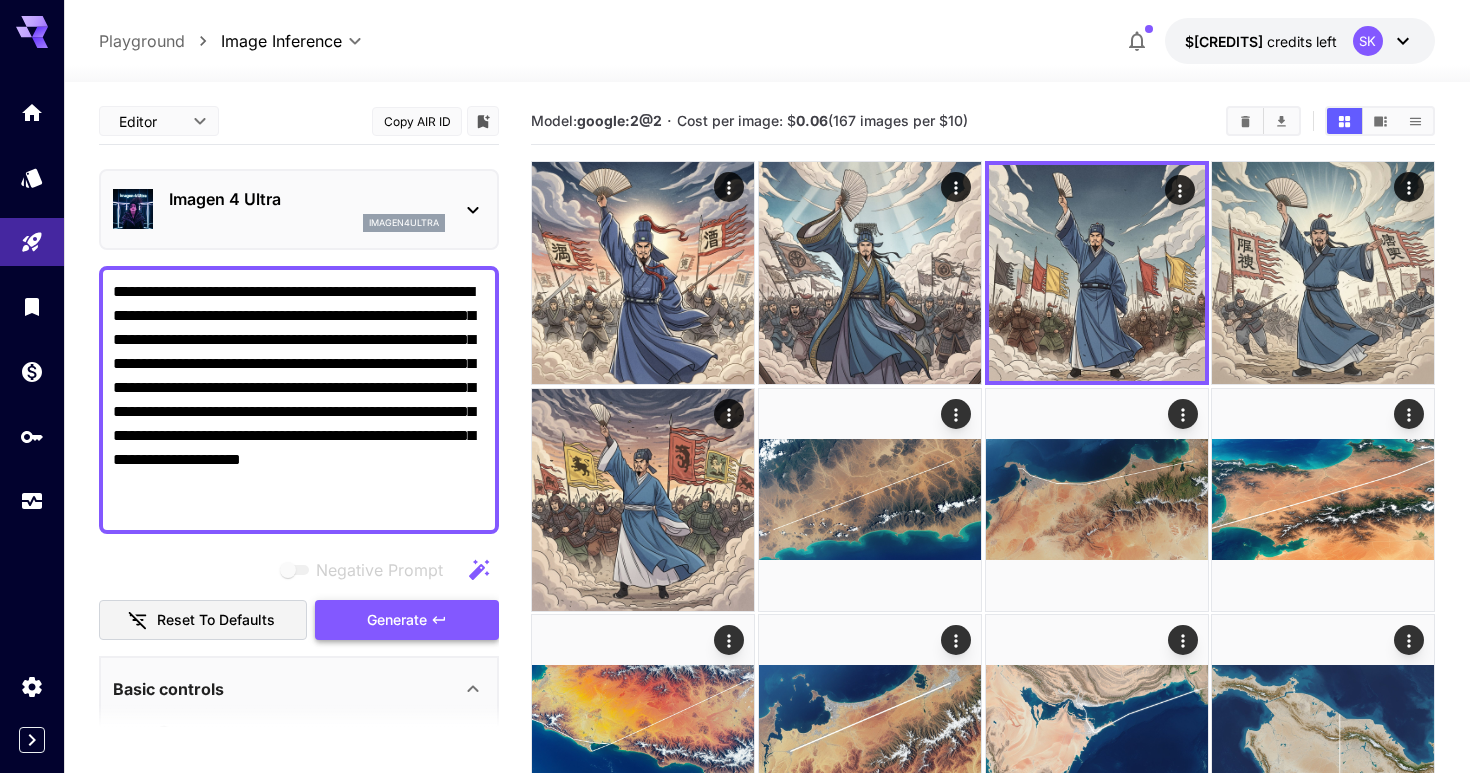 paste 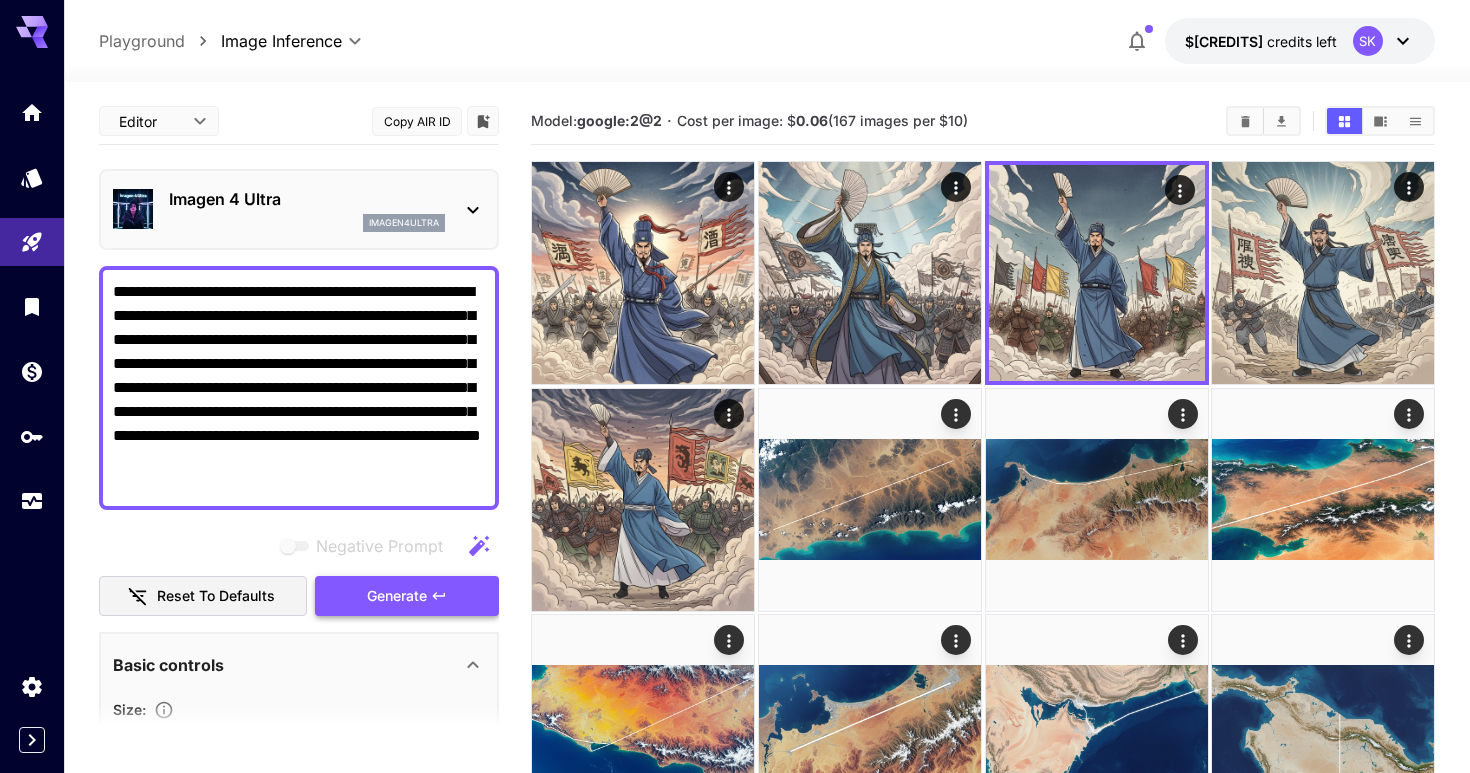 click on "Generate" at bounding box center [397, 596] 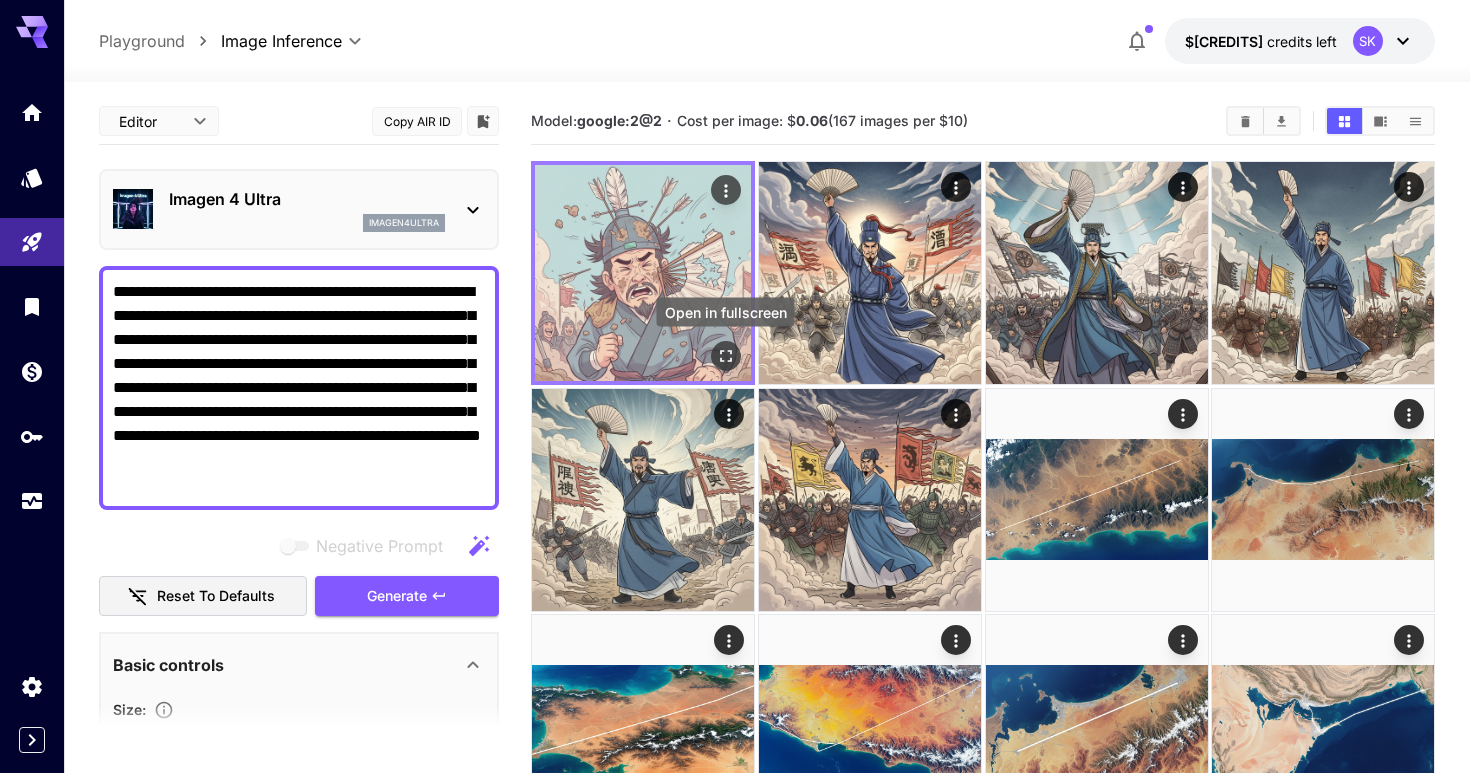 click 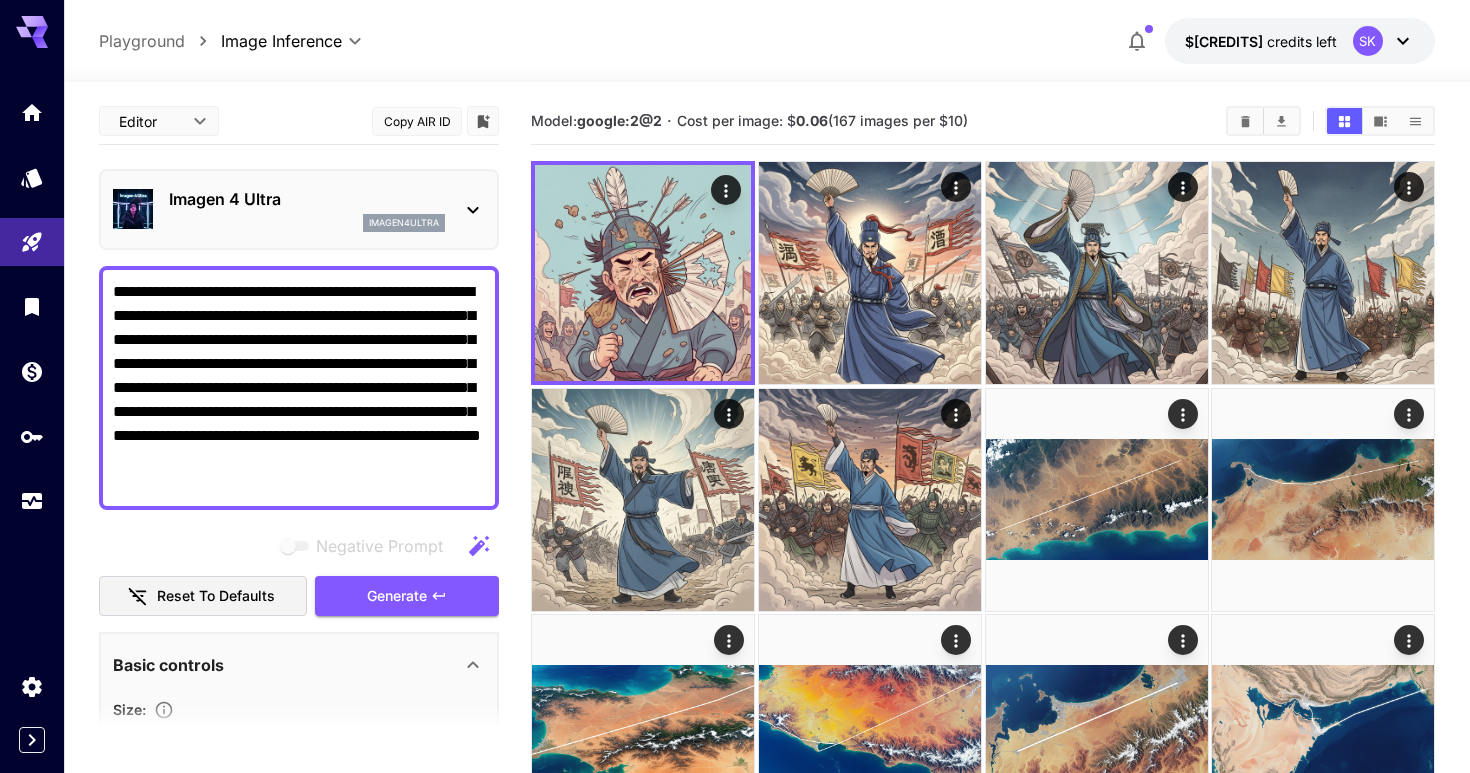 click on "**********" at bounding box center (299, 388) 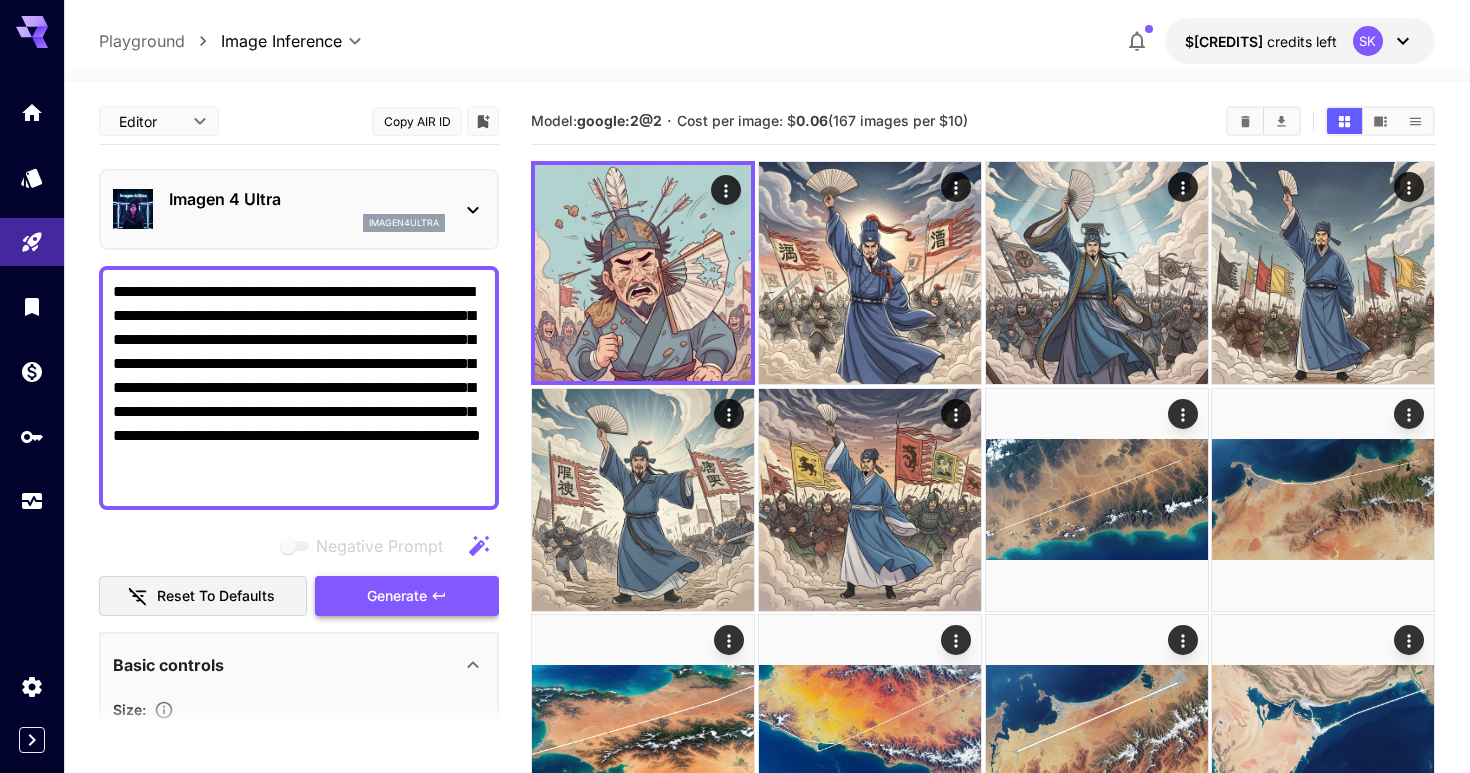paste 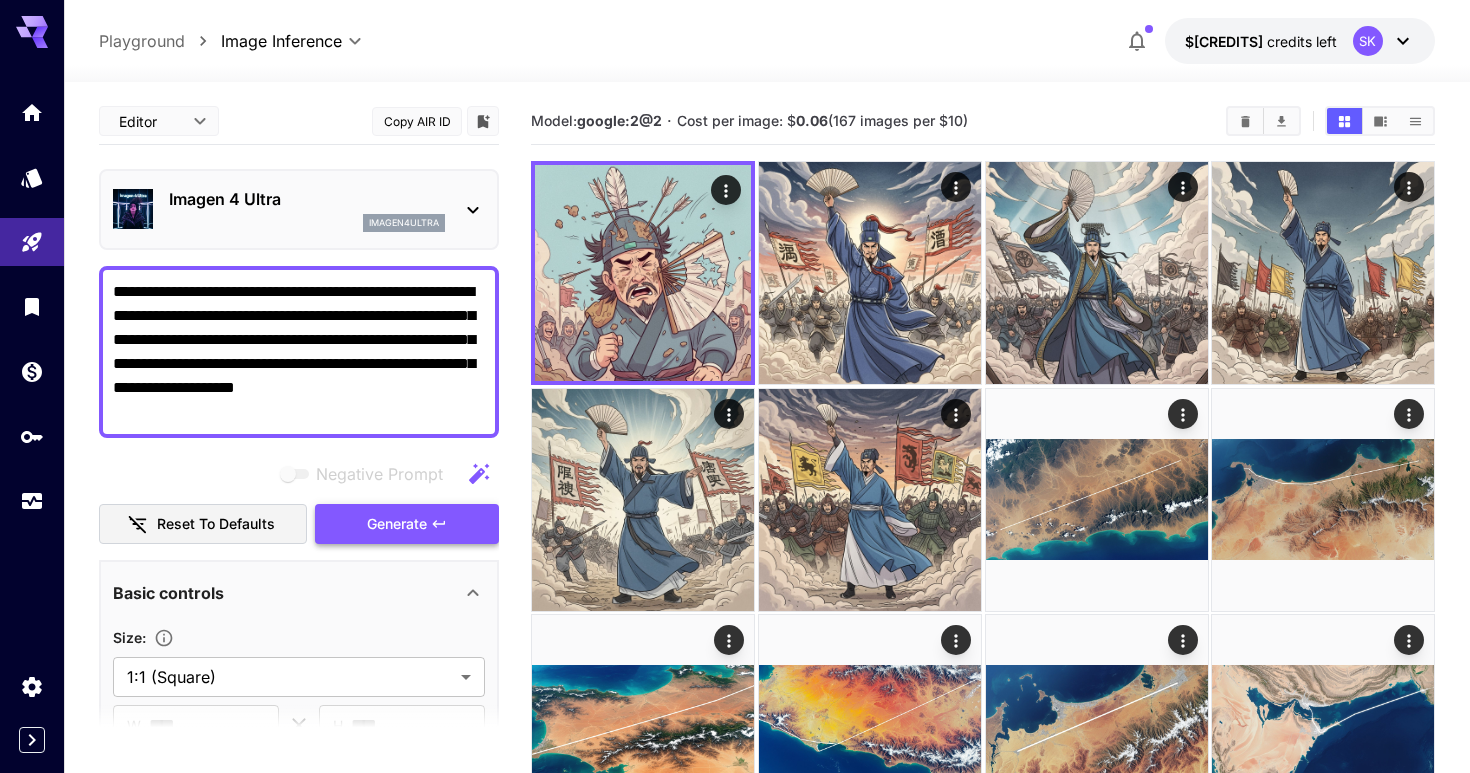 click on "Generate" at bounding box center (397, 524) 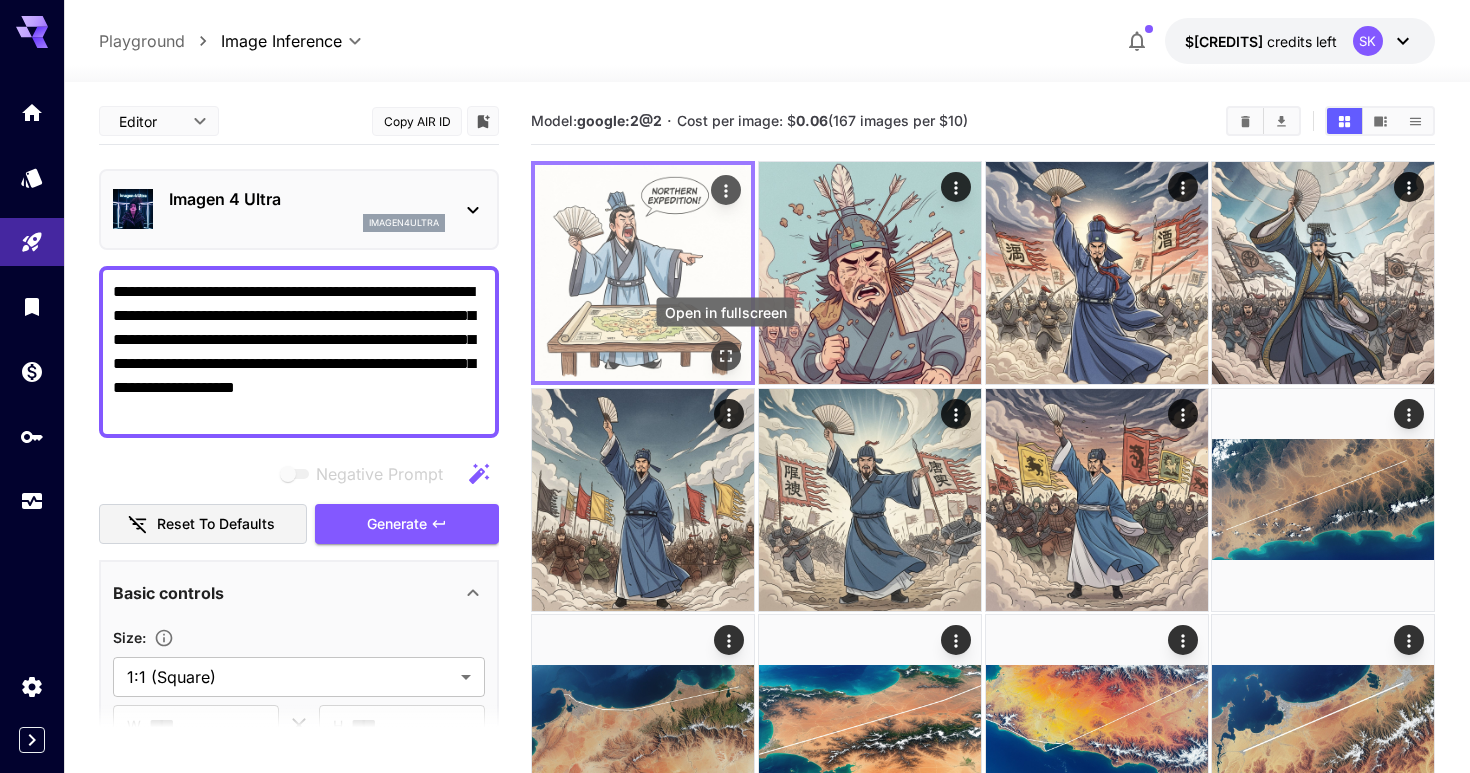click 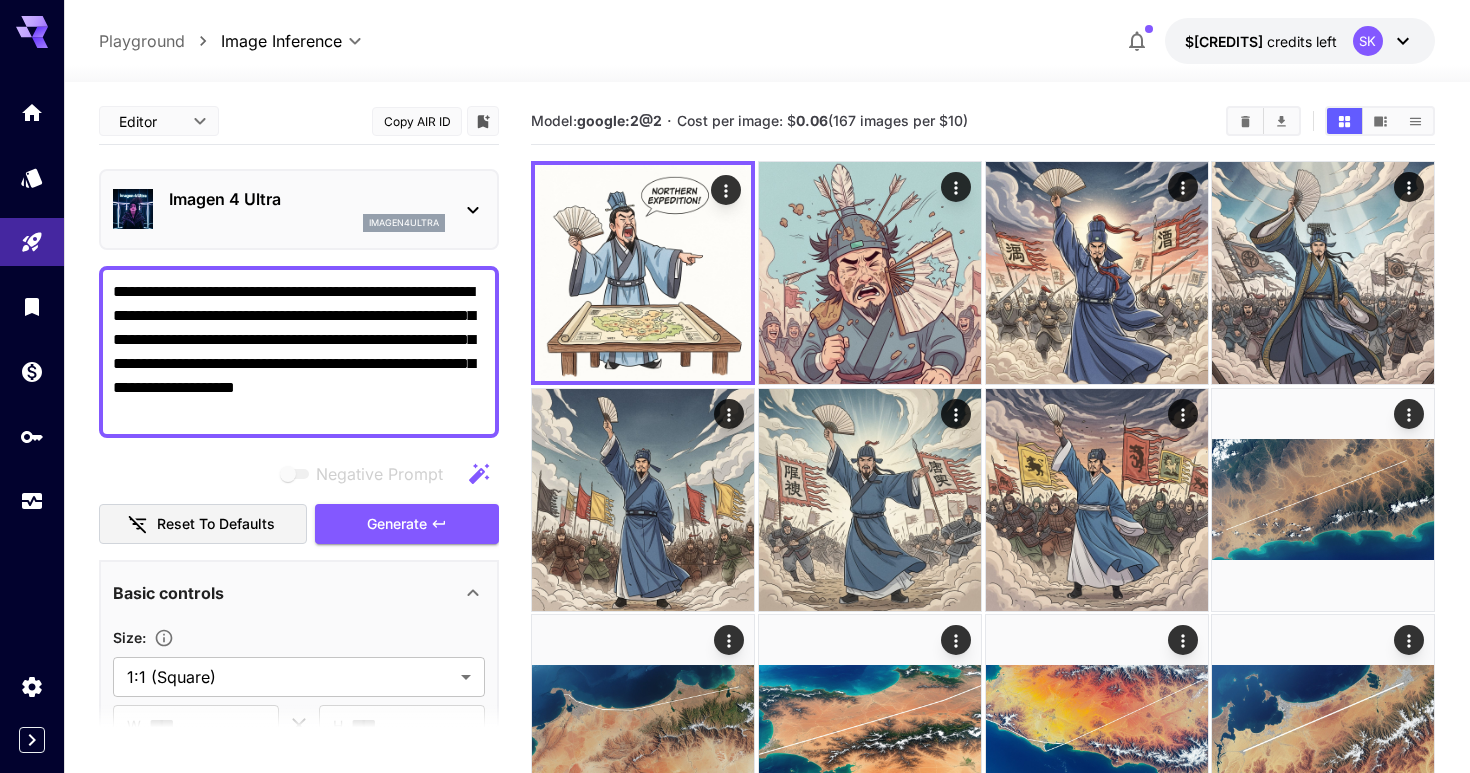 click on "**********" at bounding box center (299, 352) 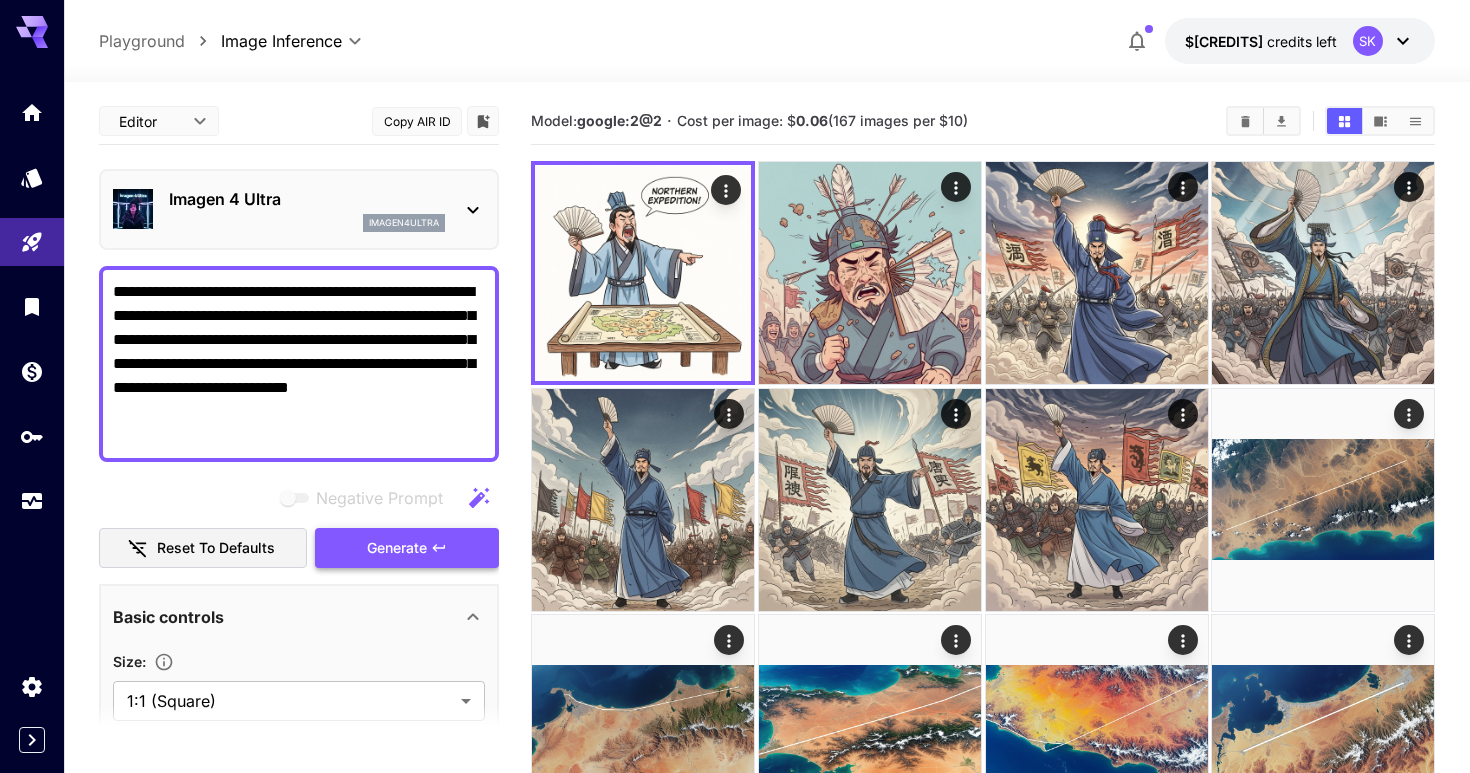 click on "Generate" at bounding box center [407, 548] 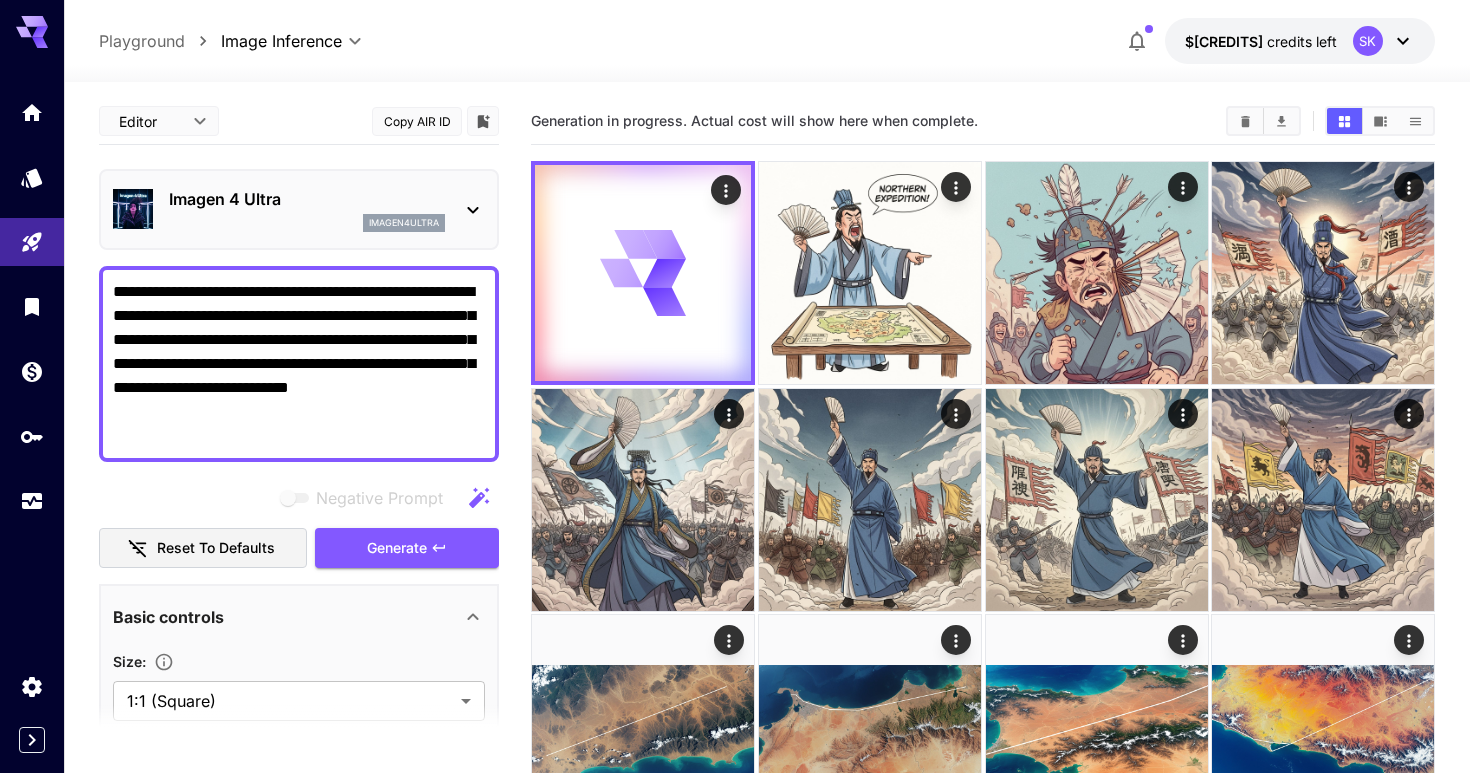 click on "**********" at bounding box center (299, 364) 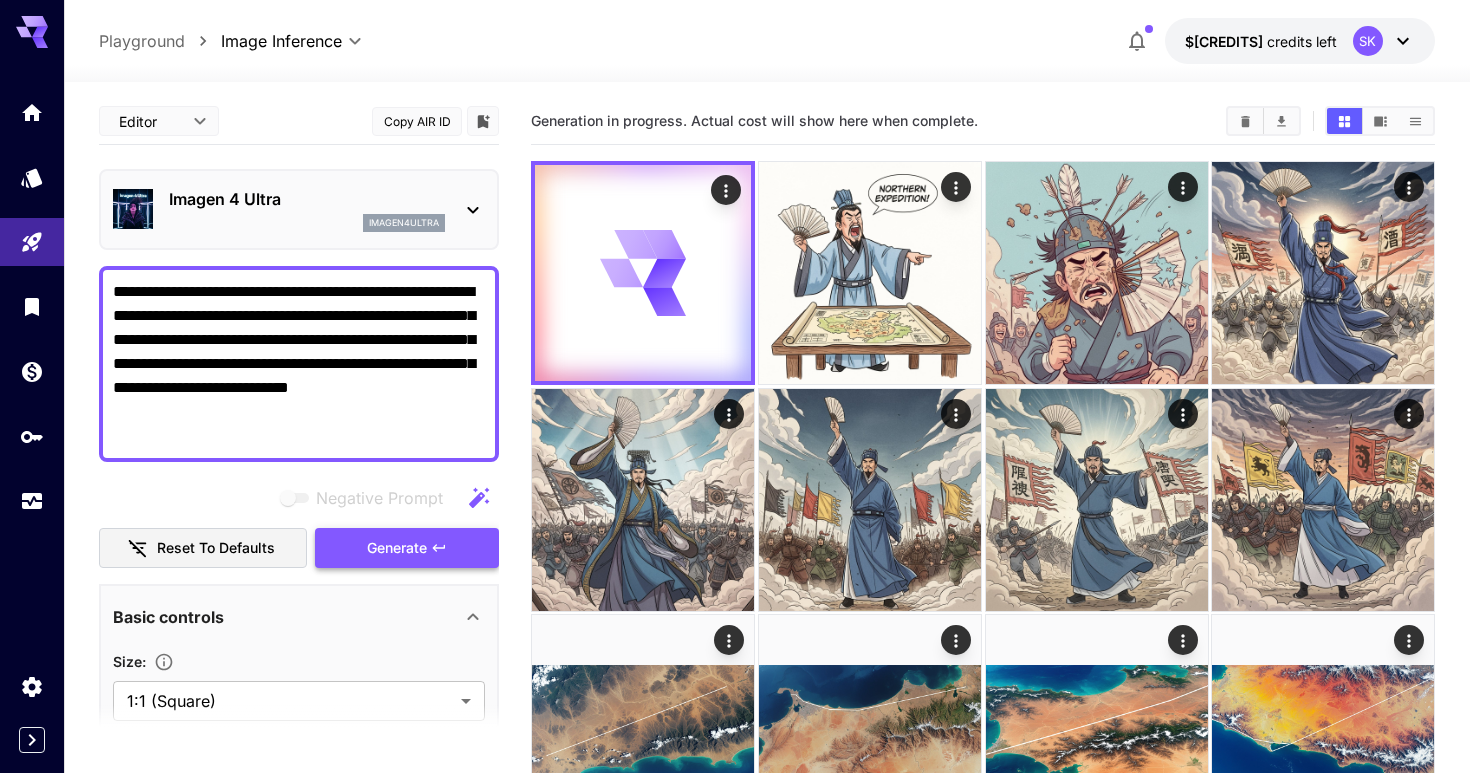 paste 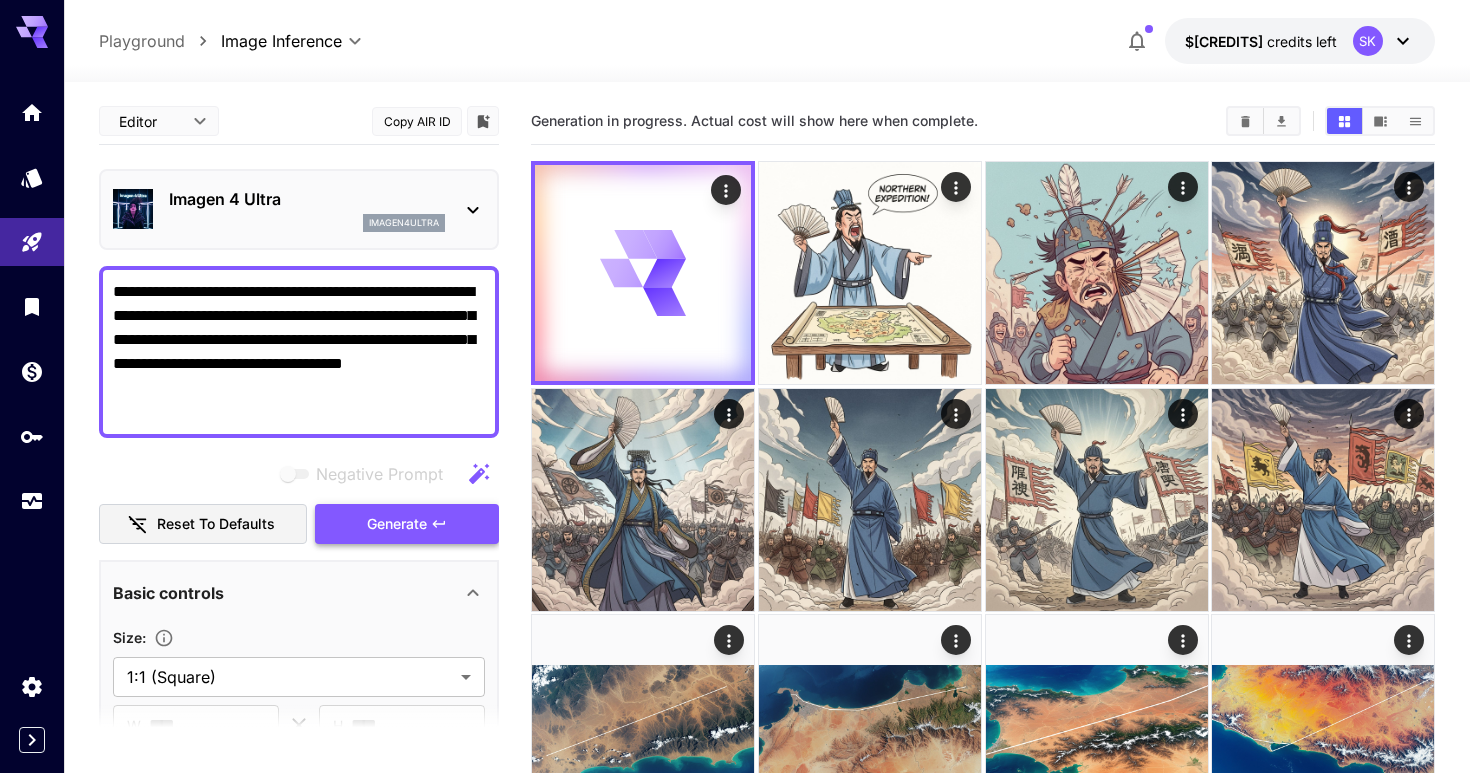 click on "Generate" at bounding box center (407, 524) 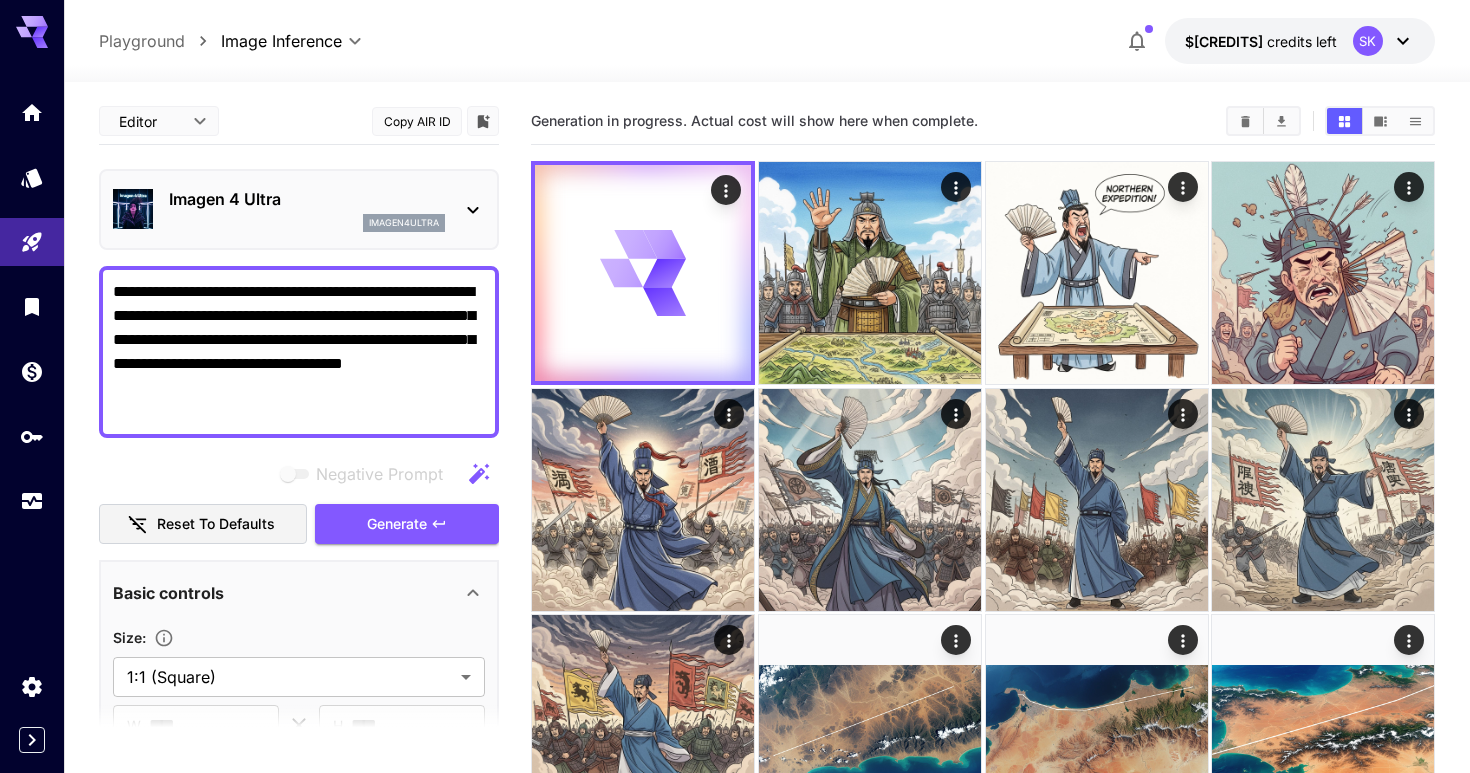 click on "**********" at bounding box center (299, 352) 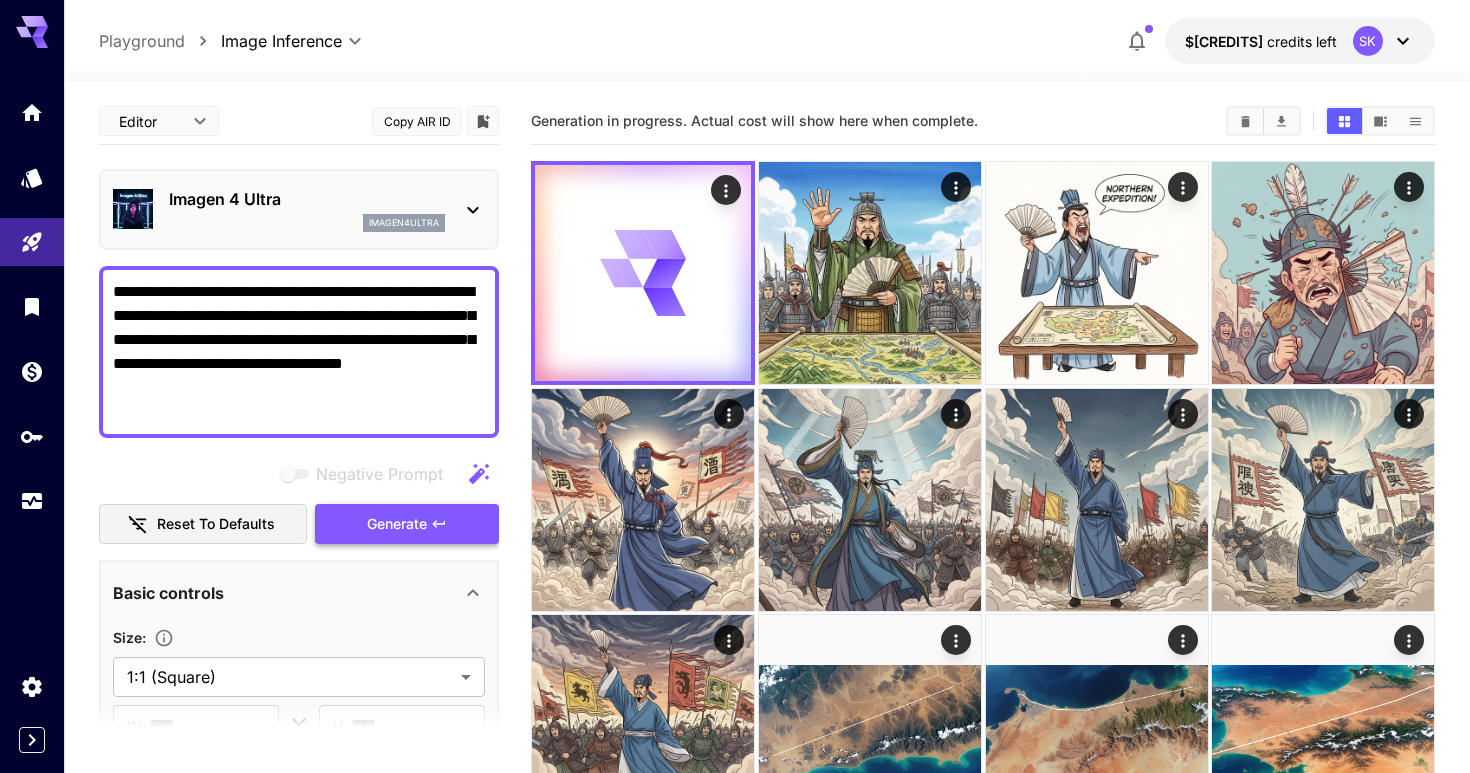 paste on "**********" 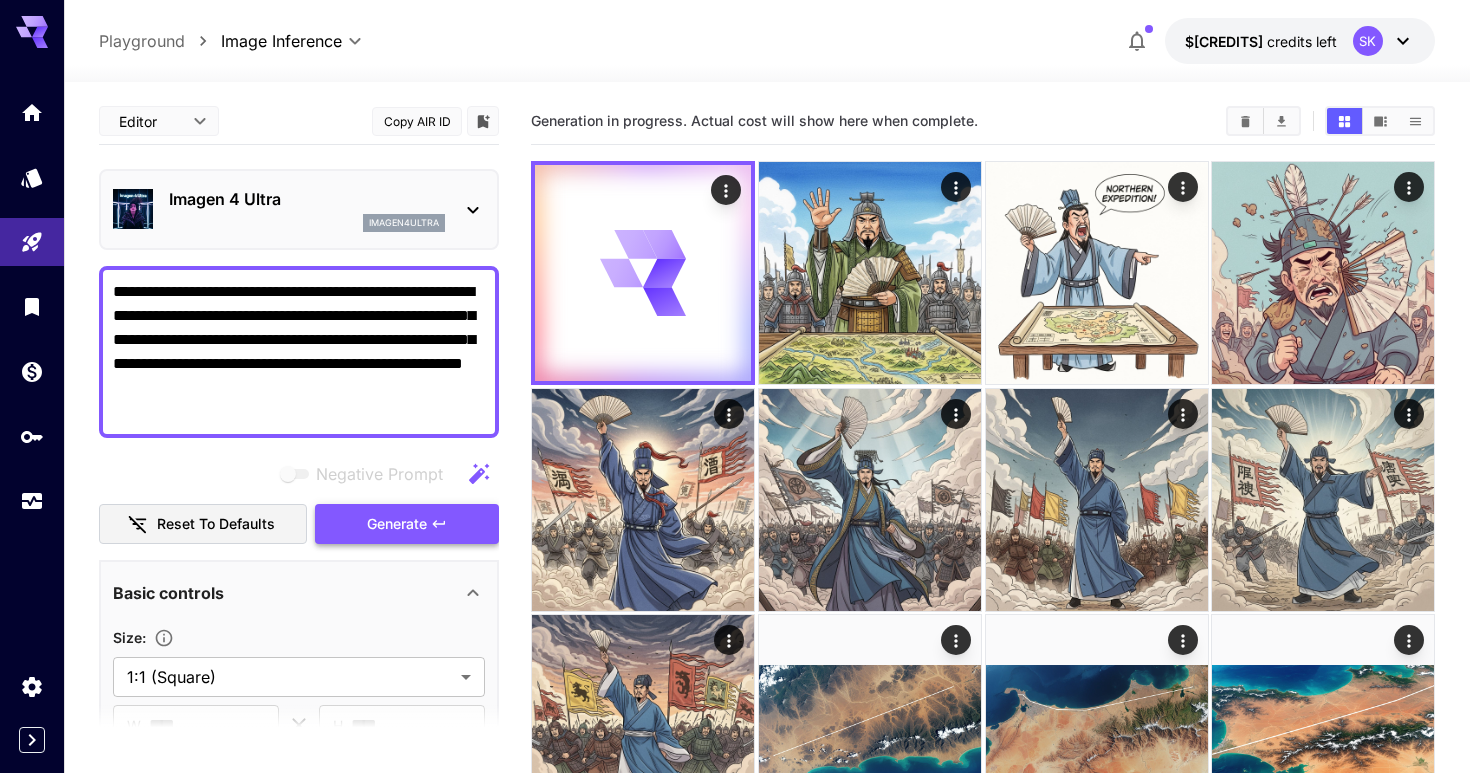 click on "Generate" at bounding box center (407, 524) 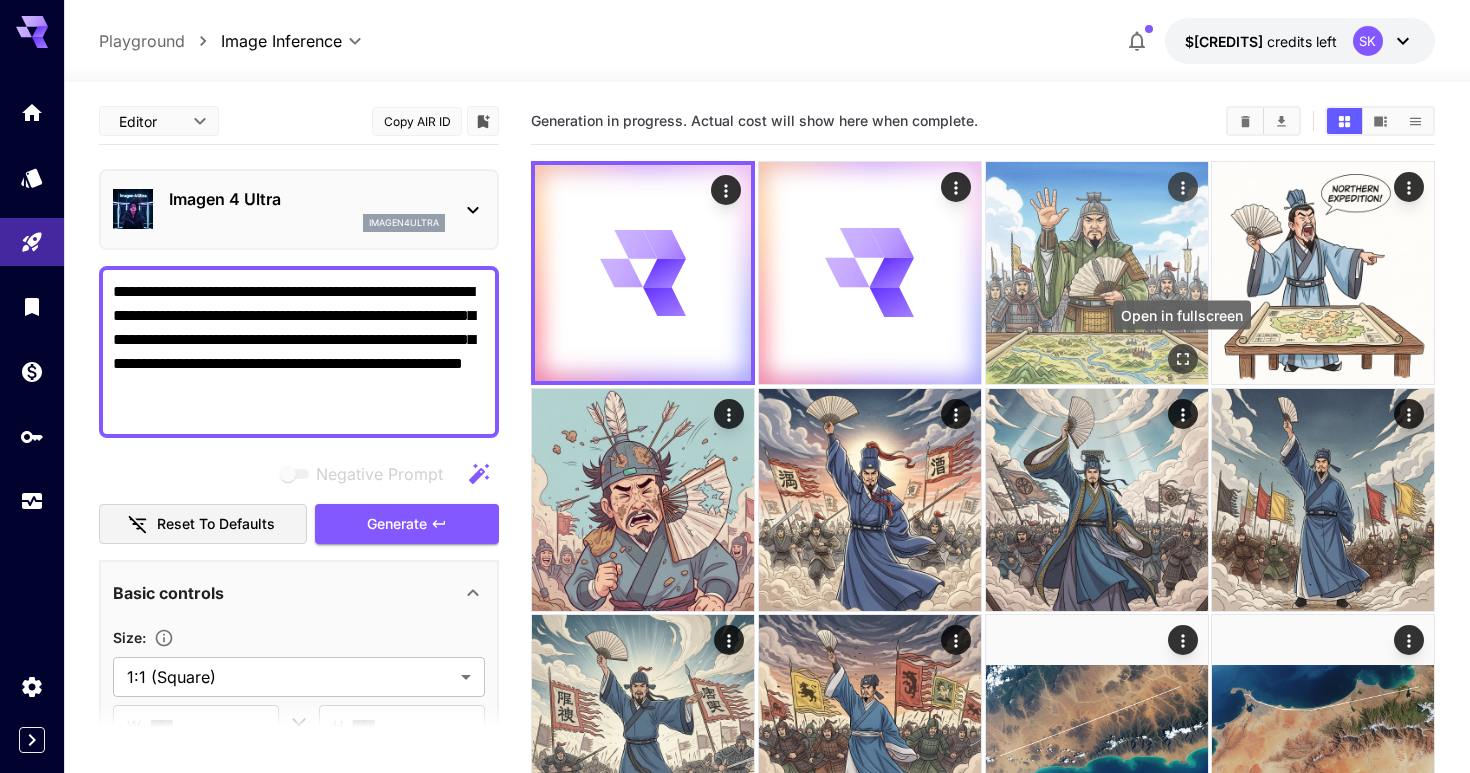 click at bounding box center (1182, 359) 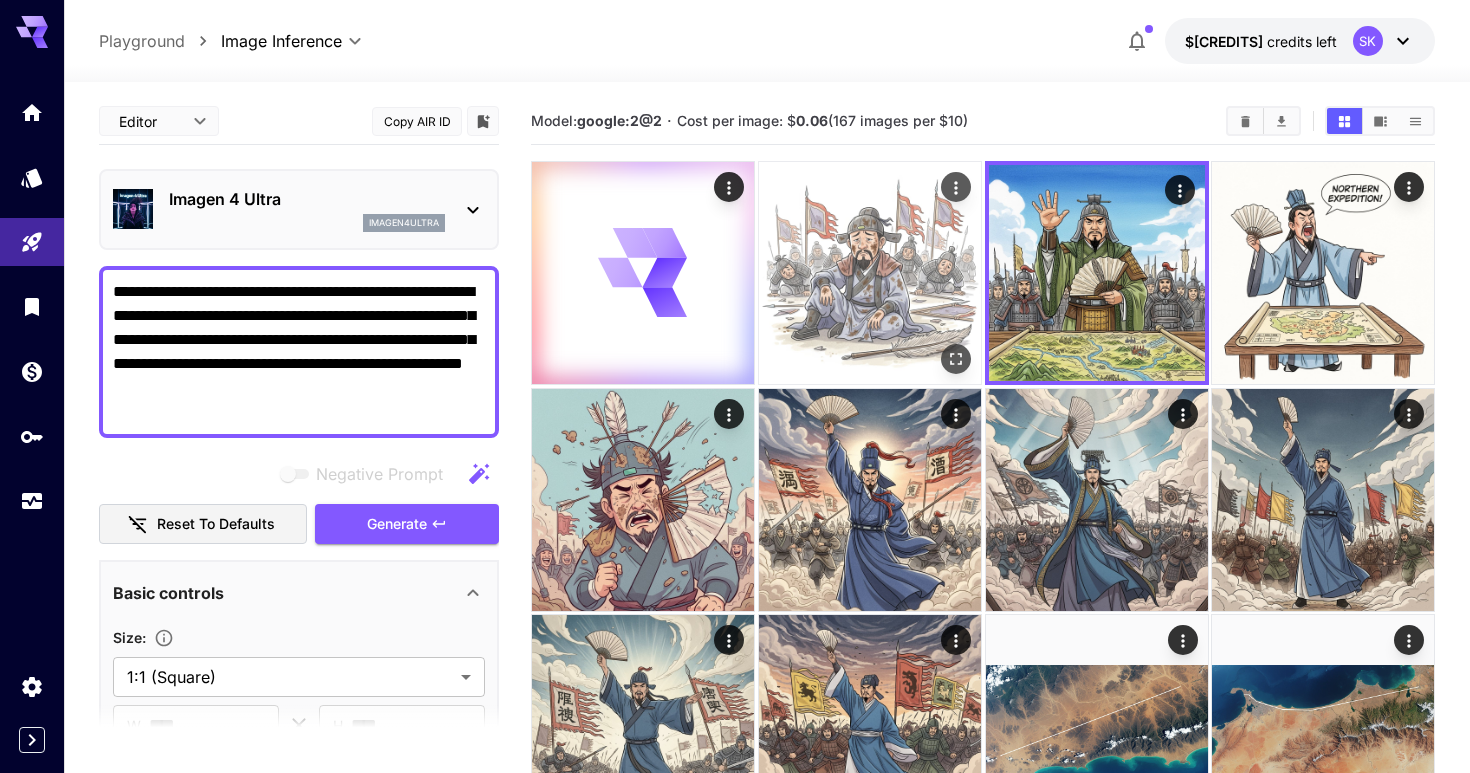 click at bounding box center (955, 359) 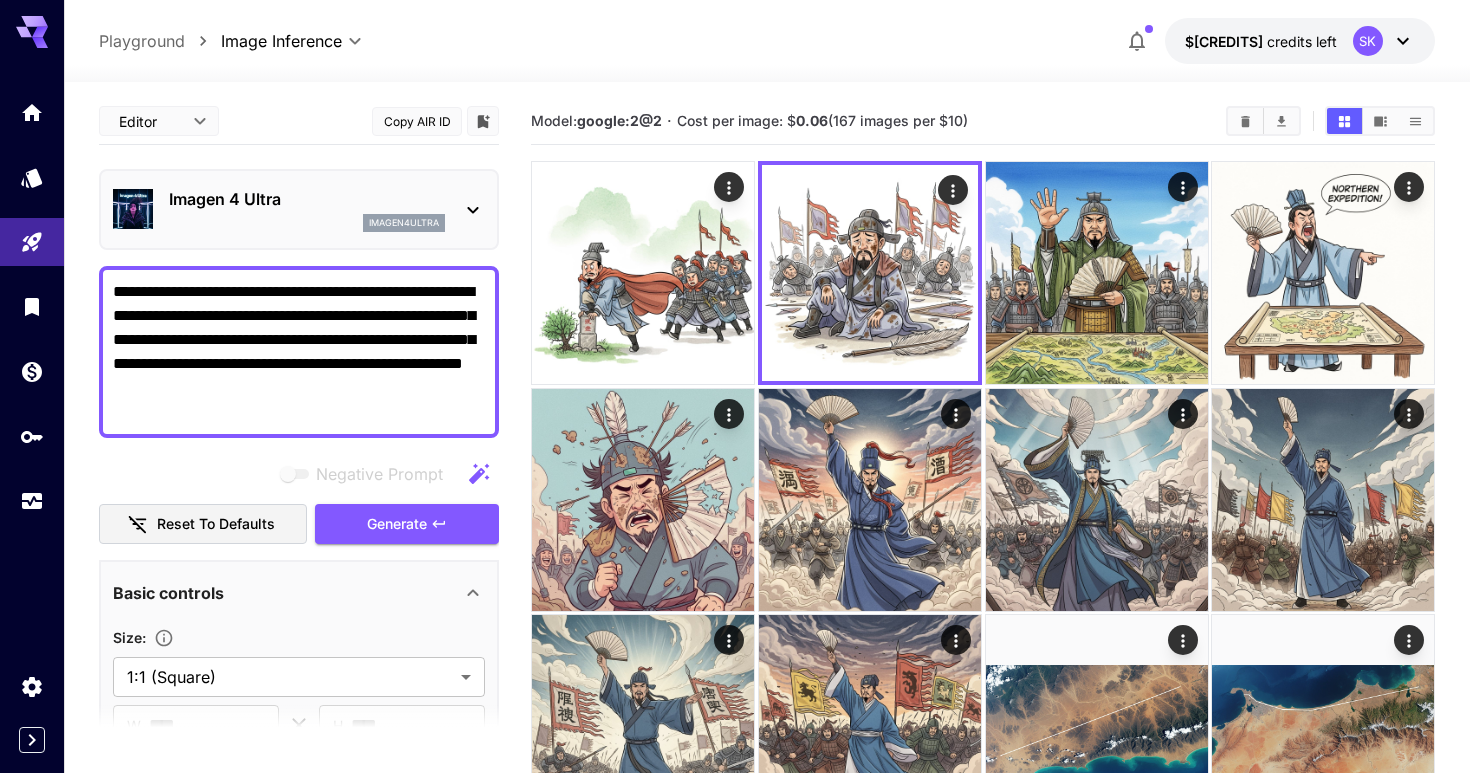 click on "Model:  google:2@2 · Cost per image: $ 0.06  (167 images per $10)" at bounding box center [983, 1828] 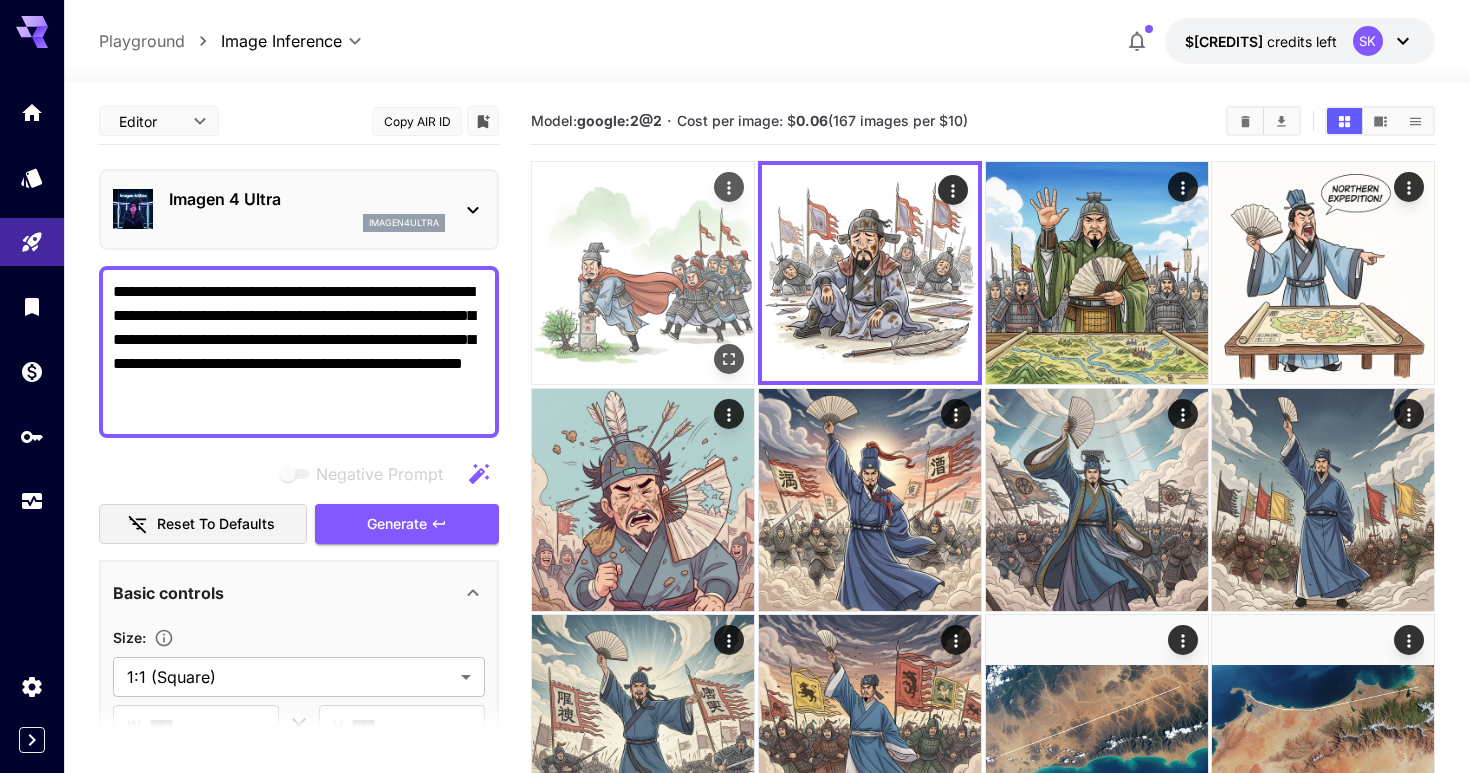 click at bounding box center (643, 273) 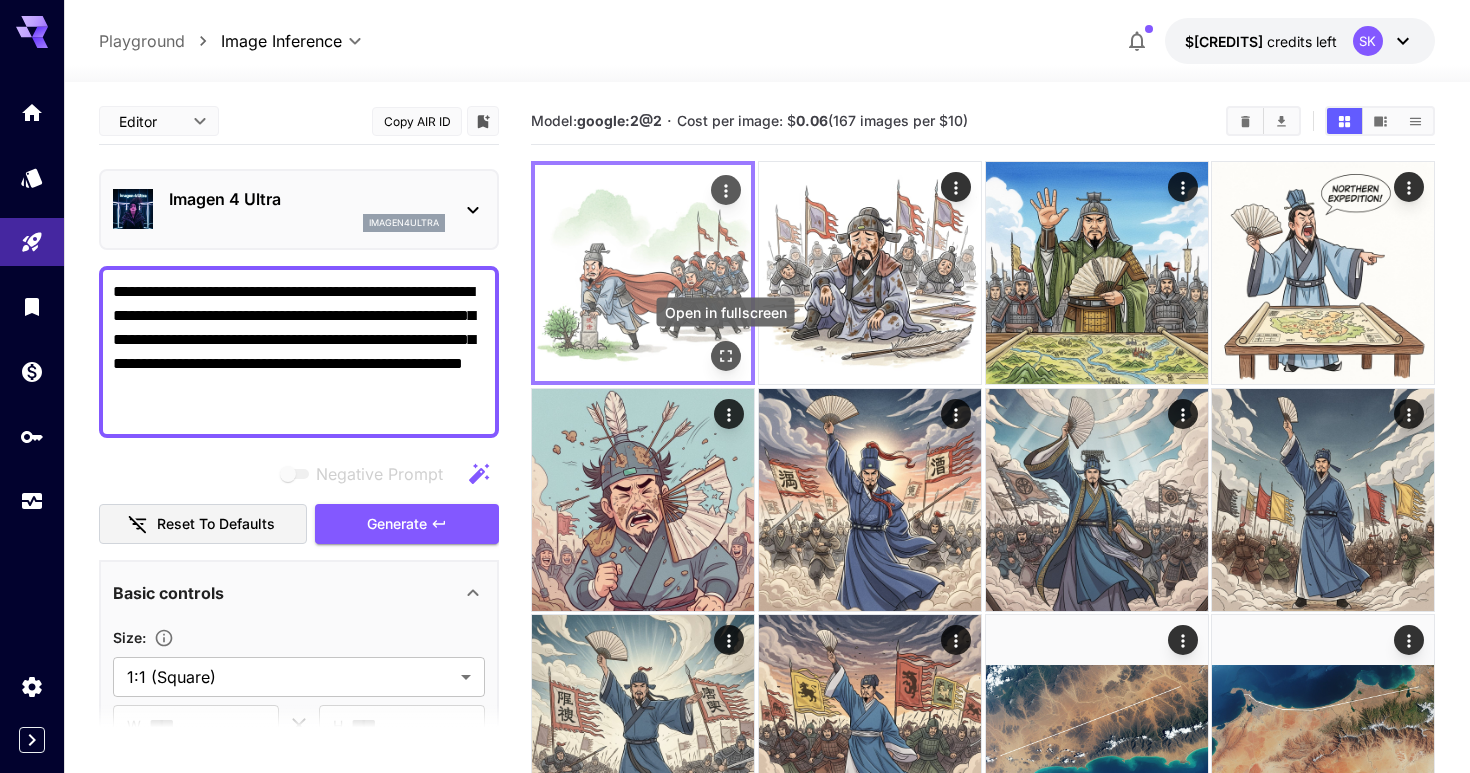 click at bounding box center [726, 356] 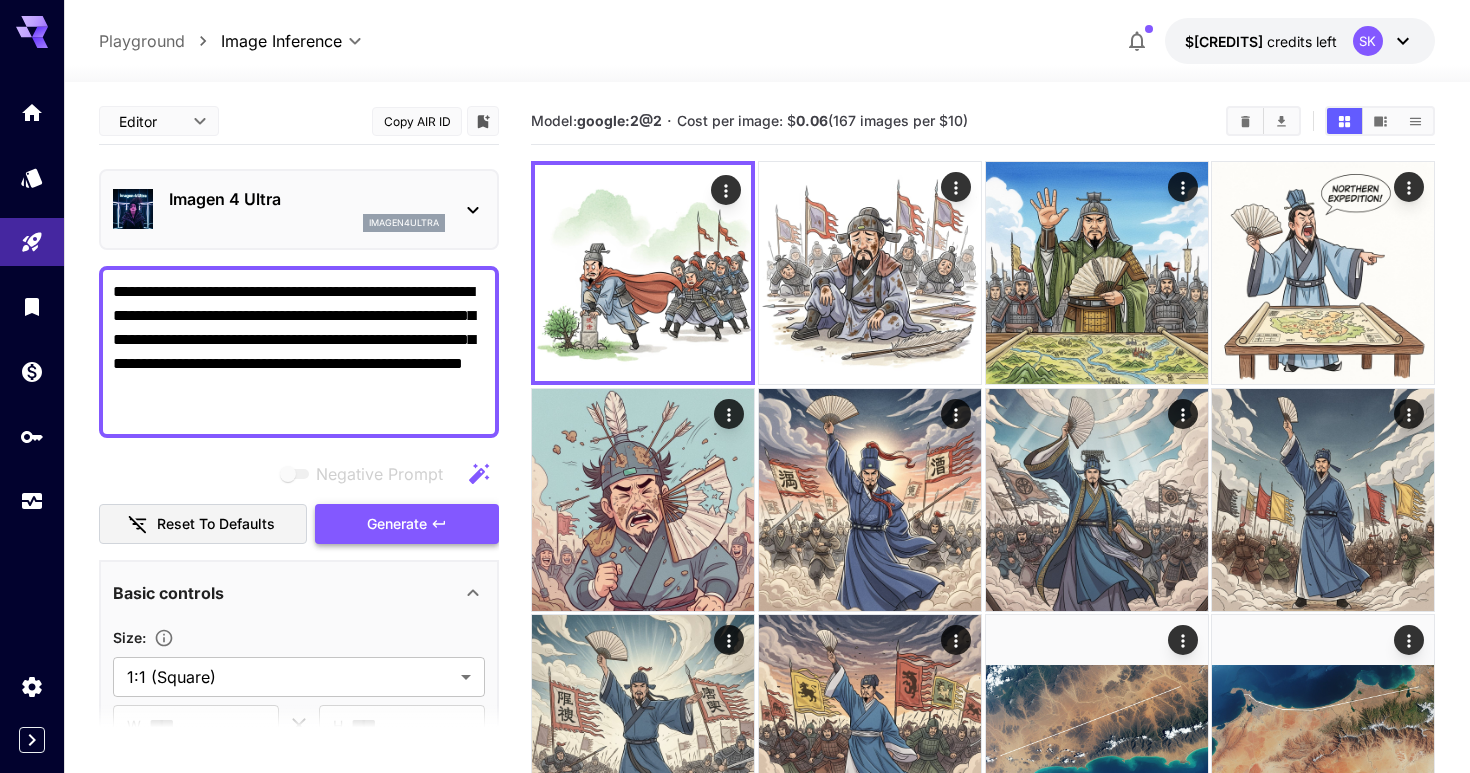 click on "Generate" at bounding box center (407, 524) 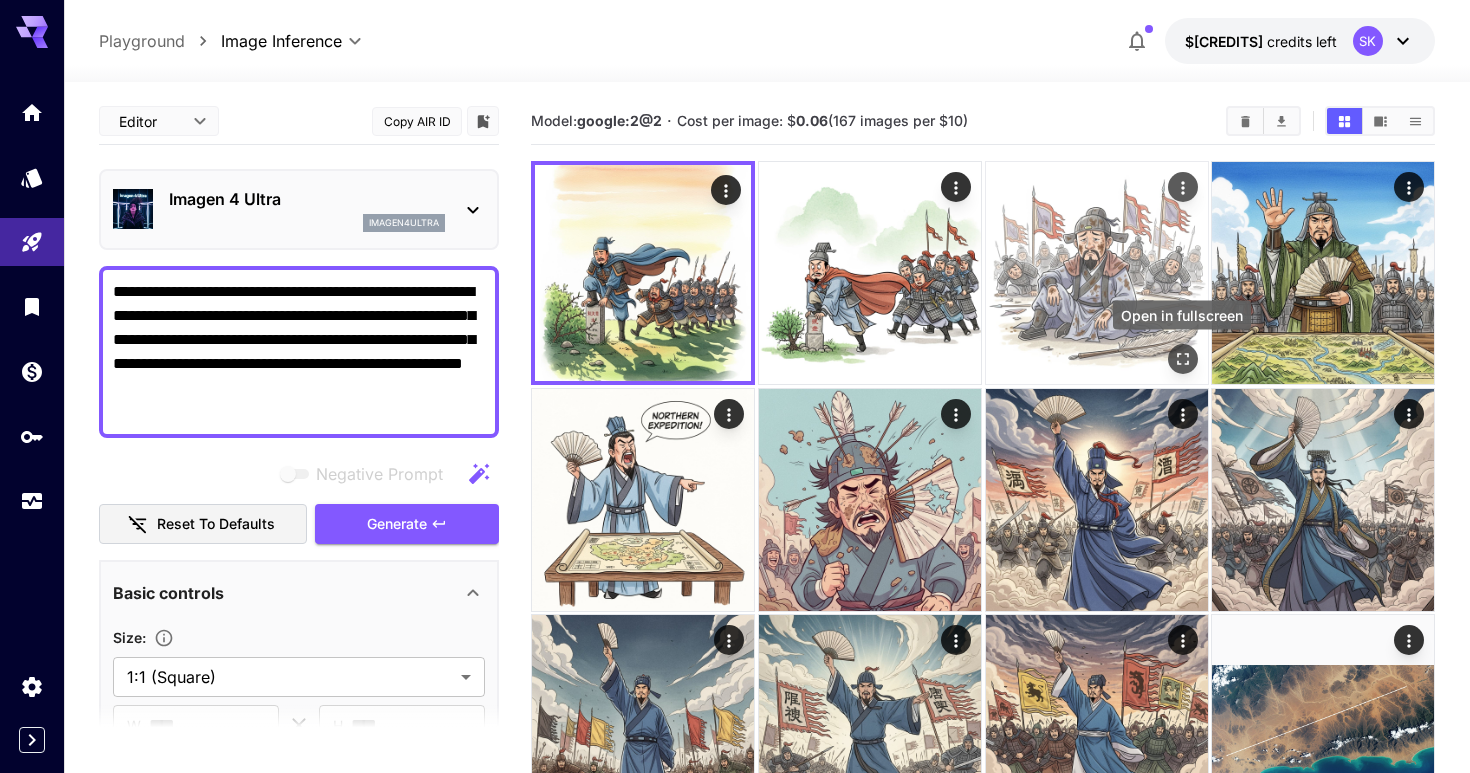 click 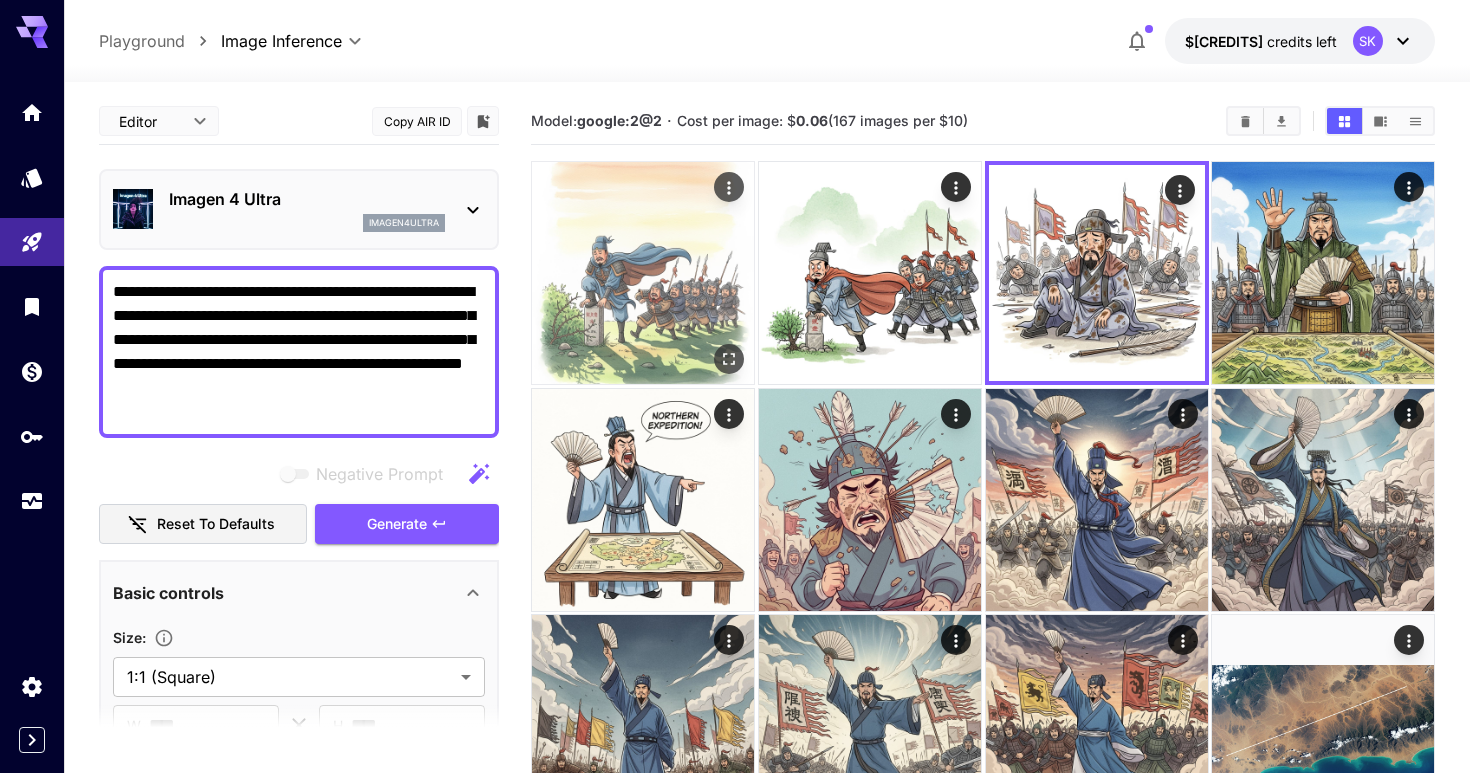 click at bounding box center [643, 273] 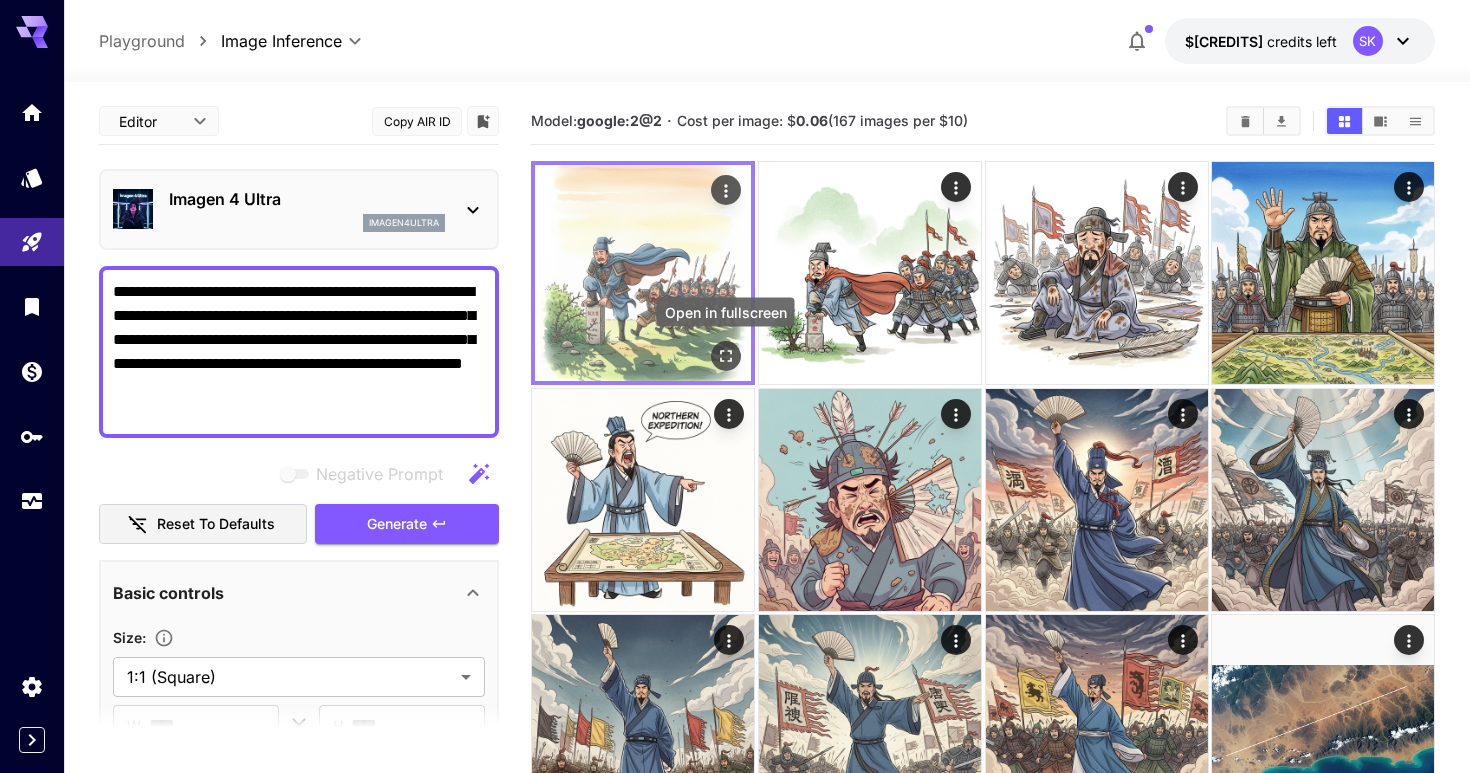 click 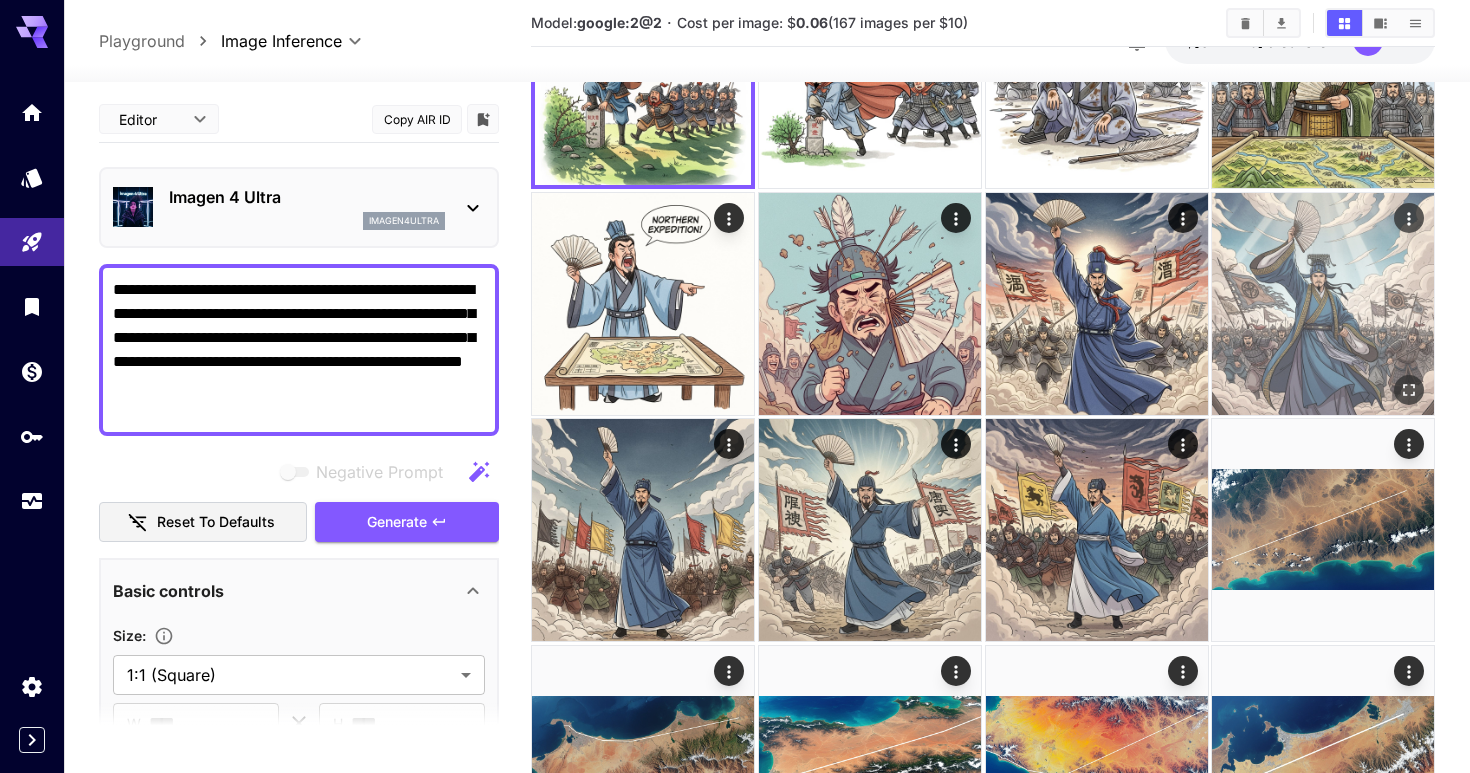 scroll, scrollTop: 230, scrollLeft: 0, axis: vertical 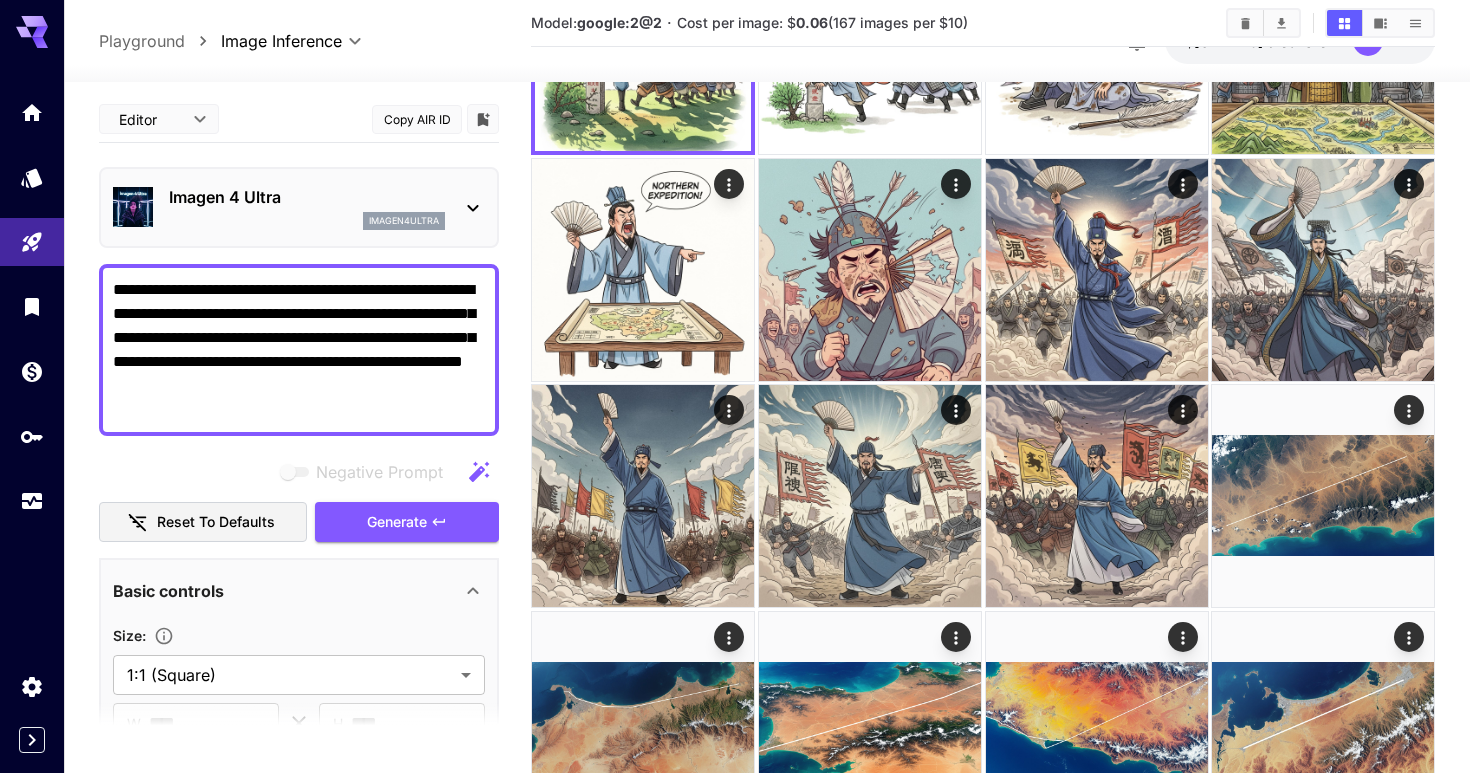 click on "**********" at bounding box center [299, 350] 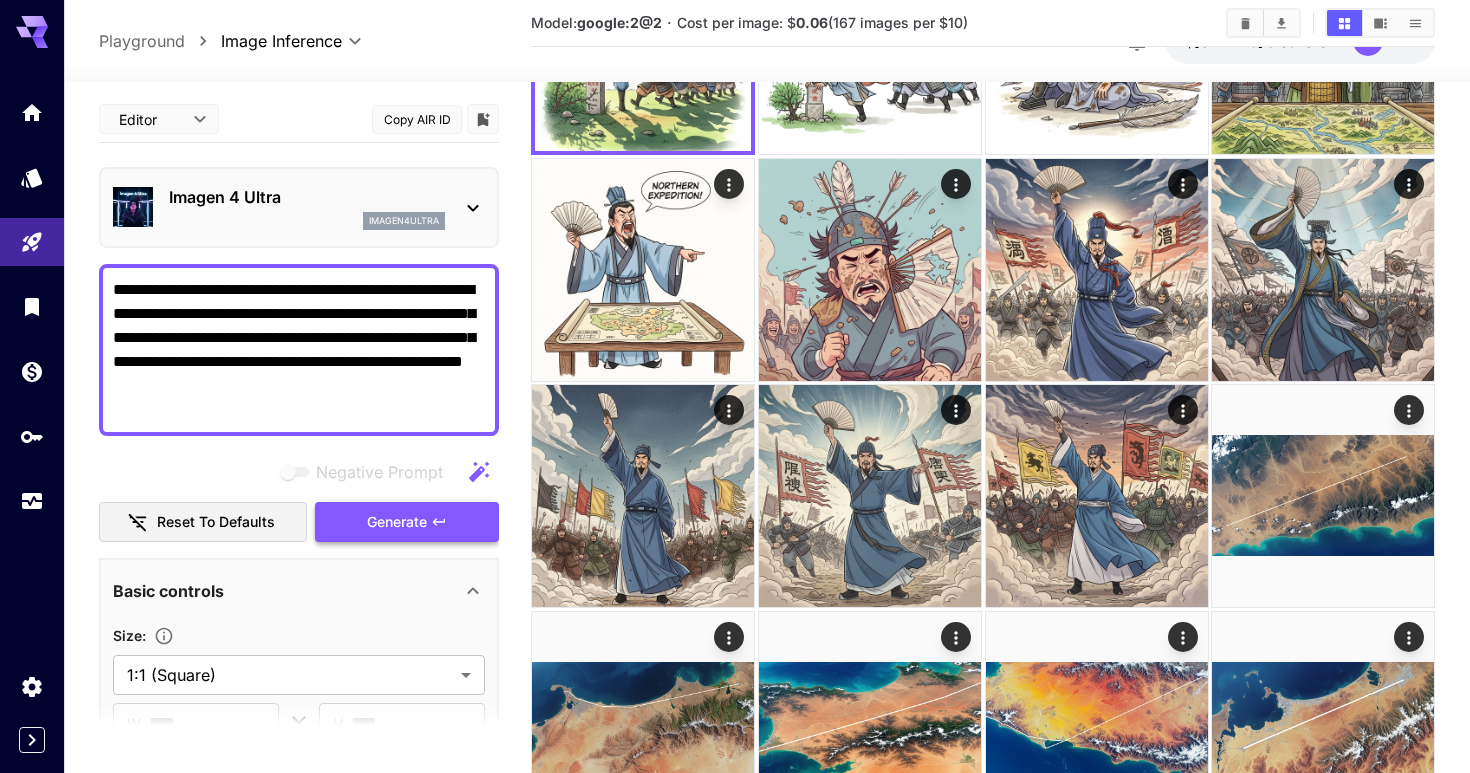 paste 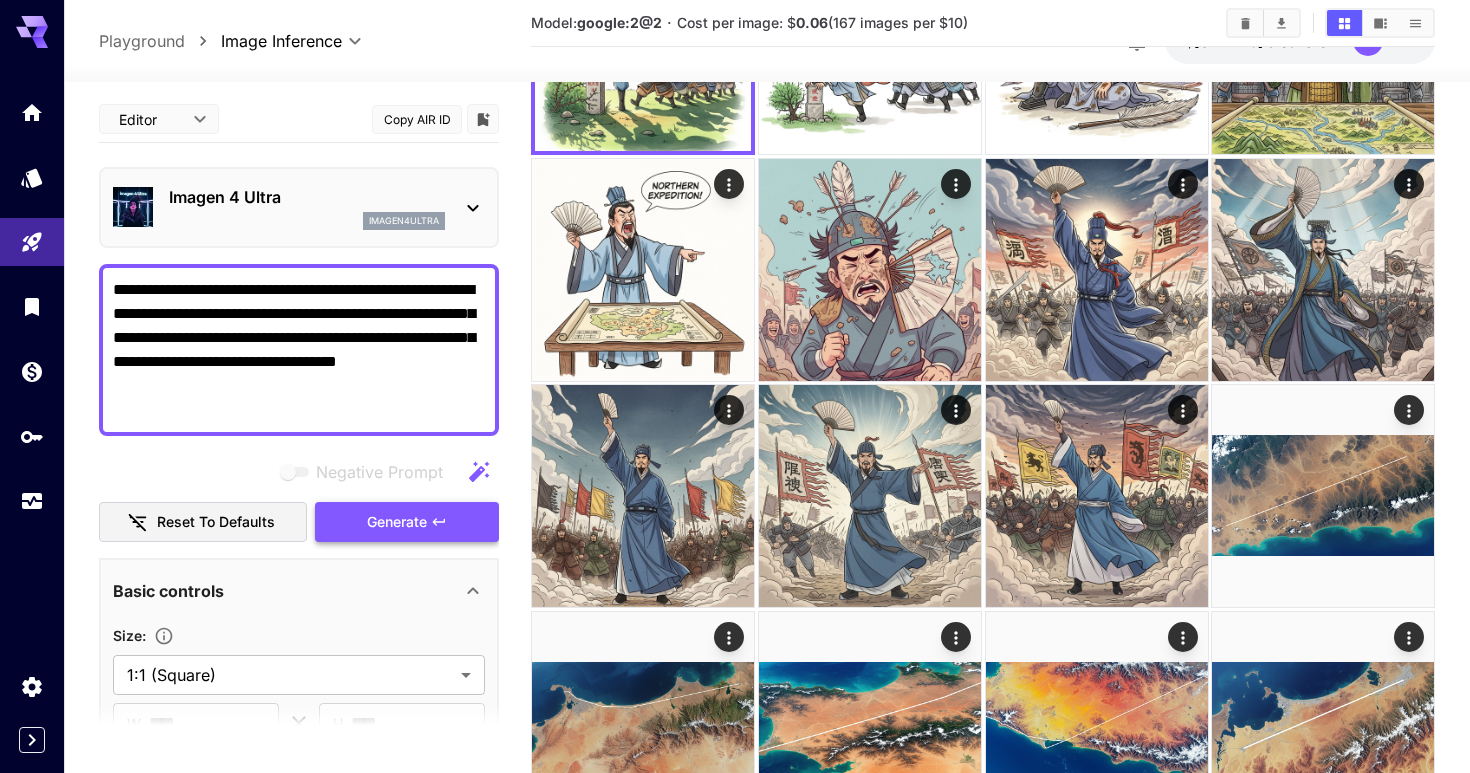 click on "Generate" at bounding box center (397, 522) 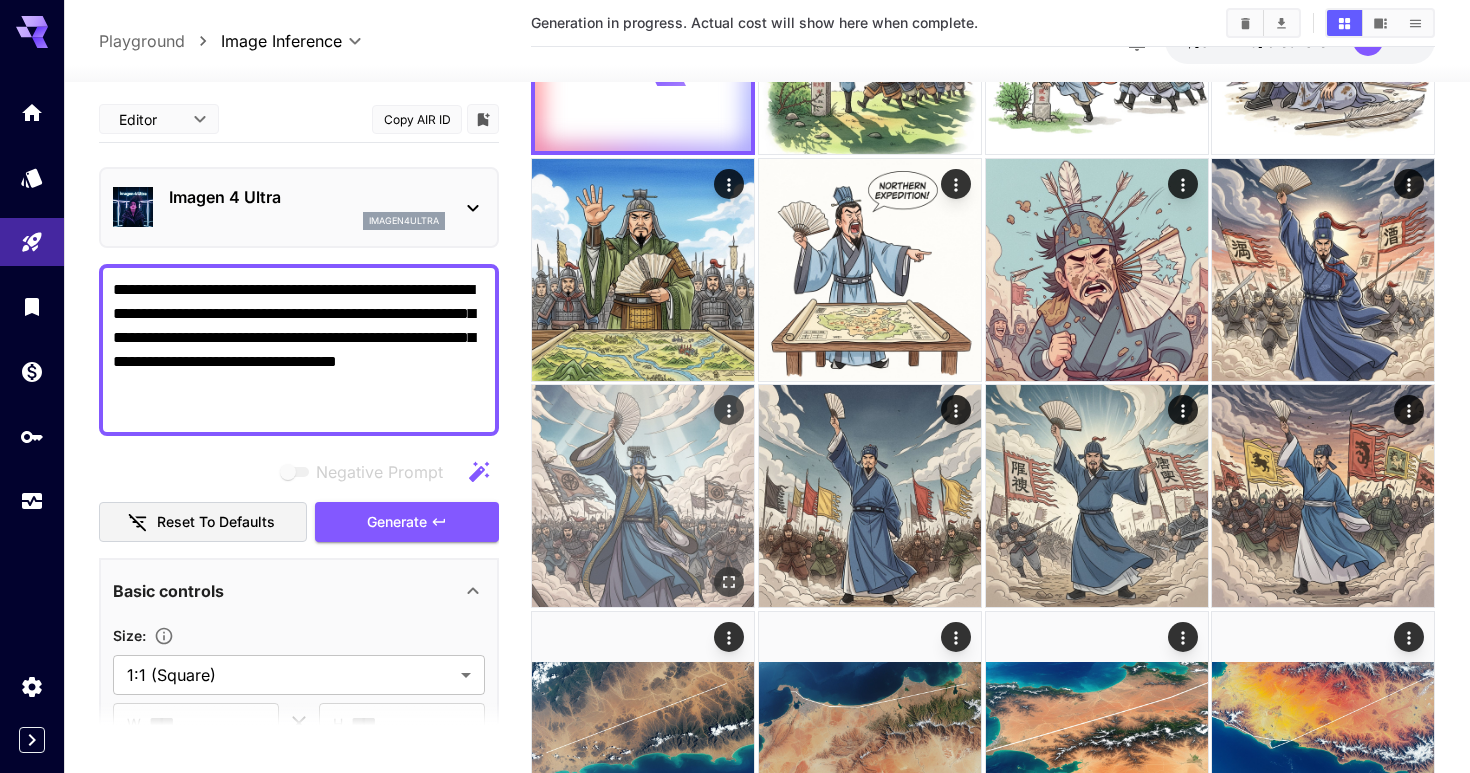 scroll, scrollTop: 0, scrollLeft: 0, axis: both 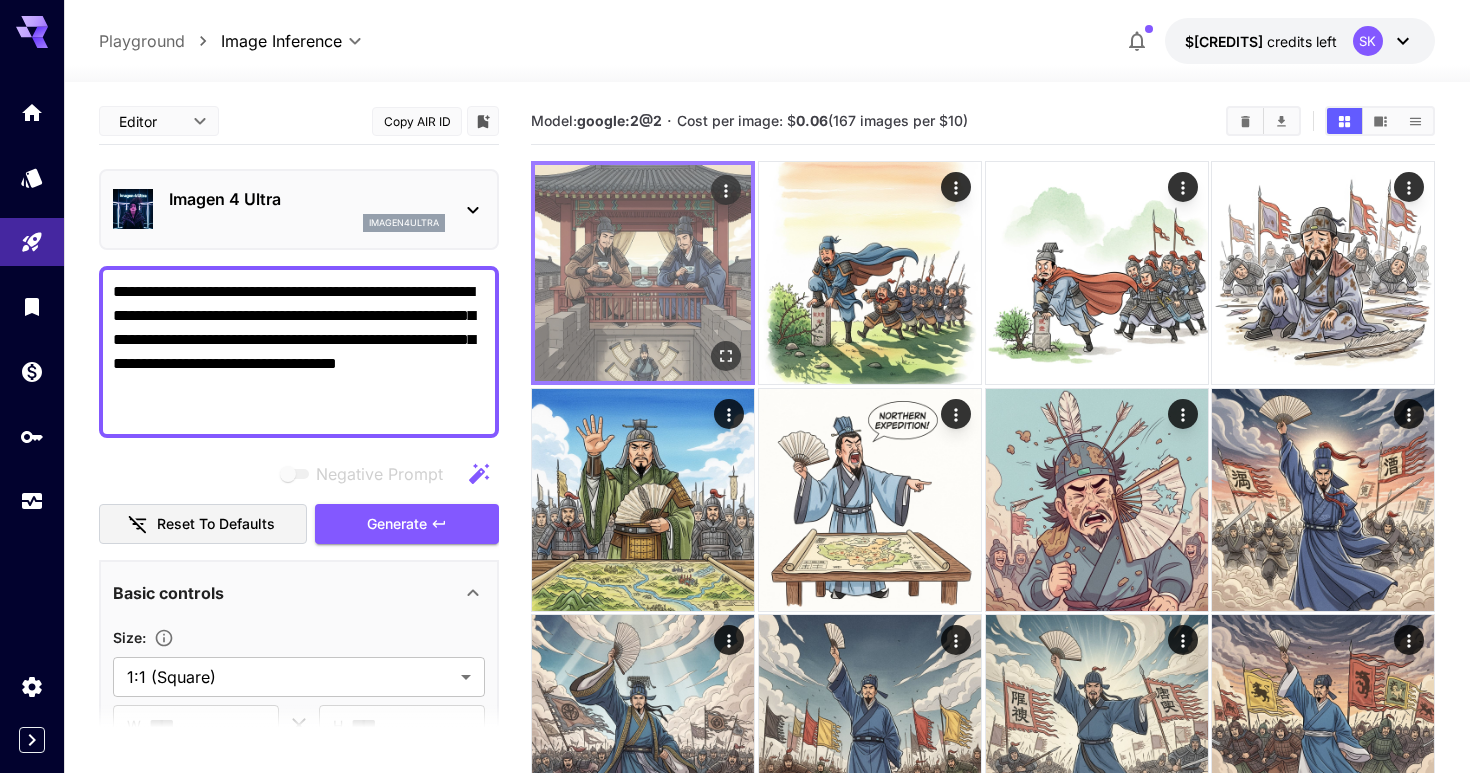 click 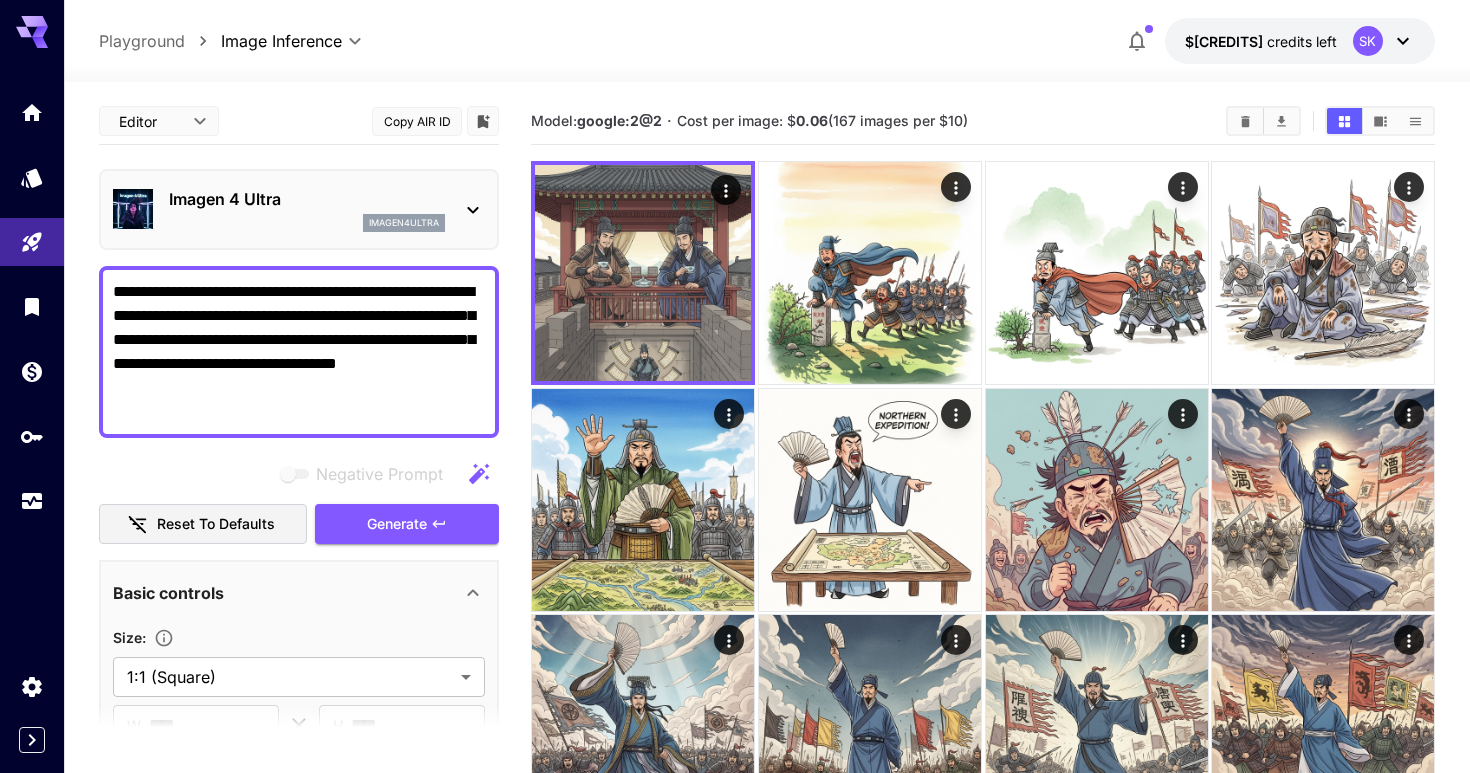 click on "**********" at bounding box center (299, 352) 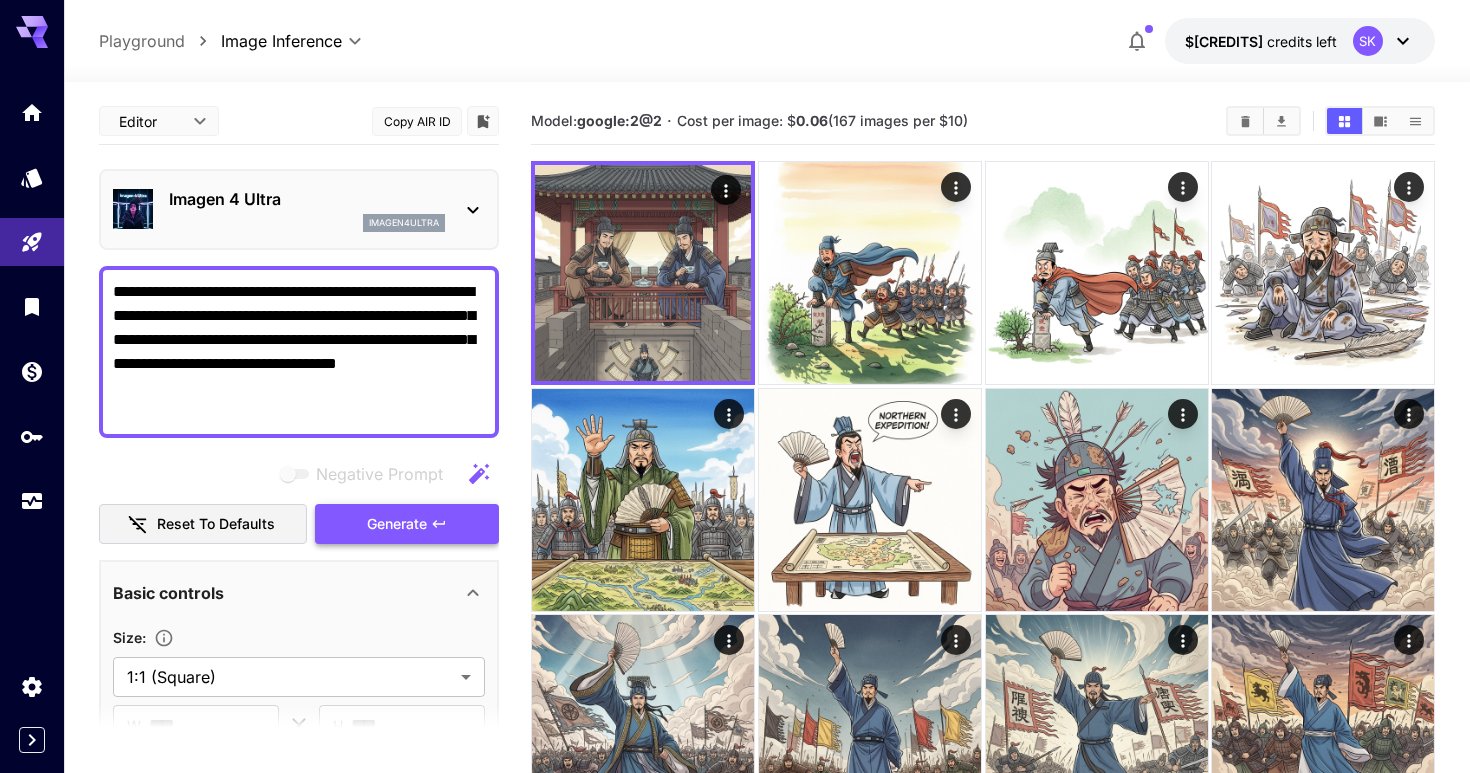 type on "**********" 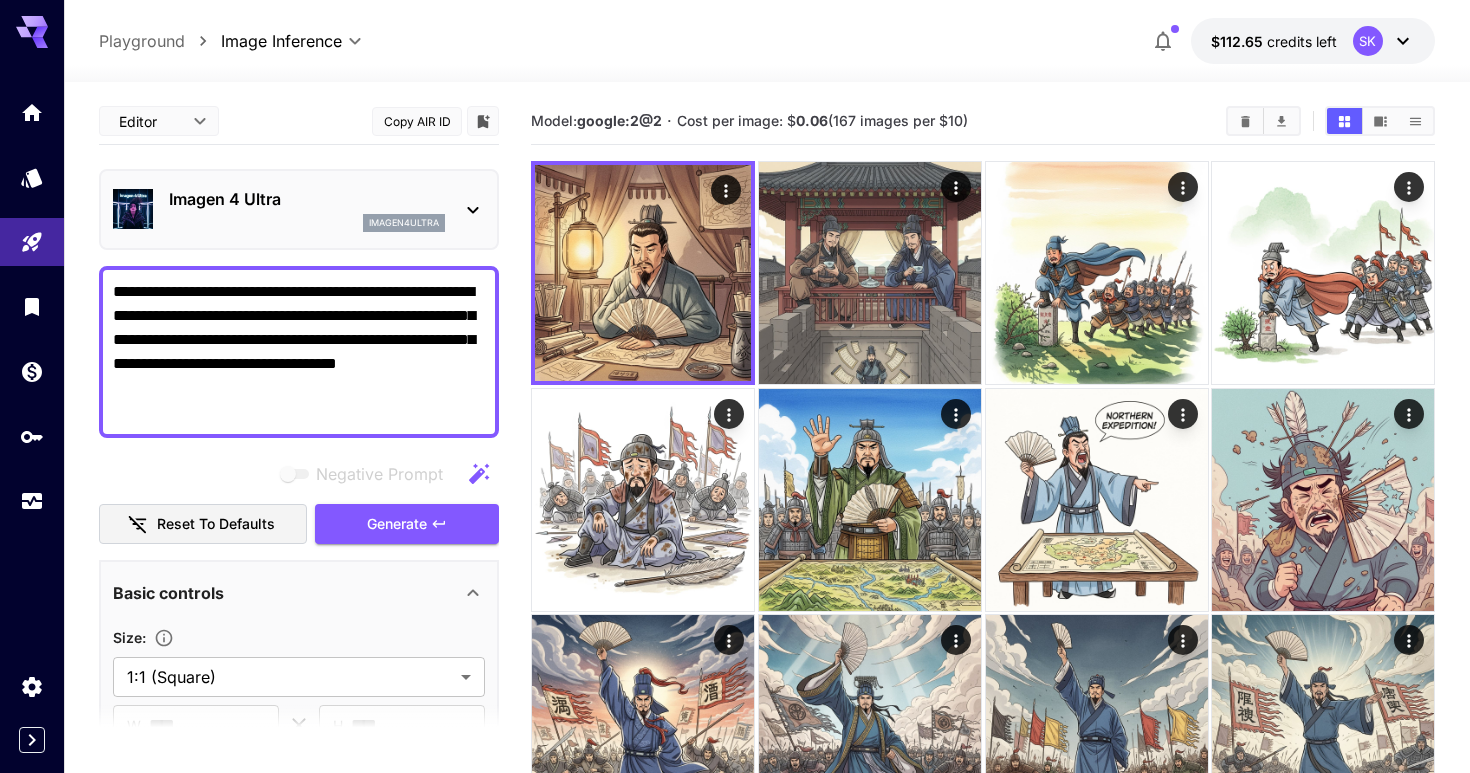scroll, scrollTop: 0, scrollLeft: 0, axis: both 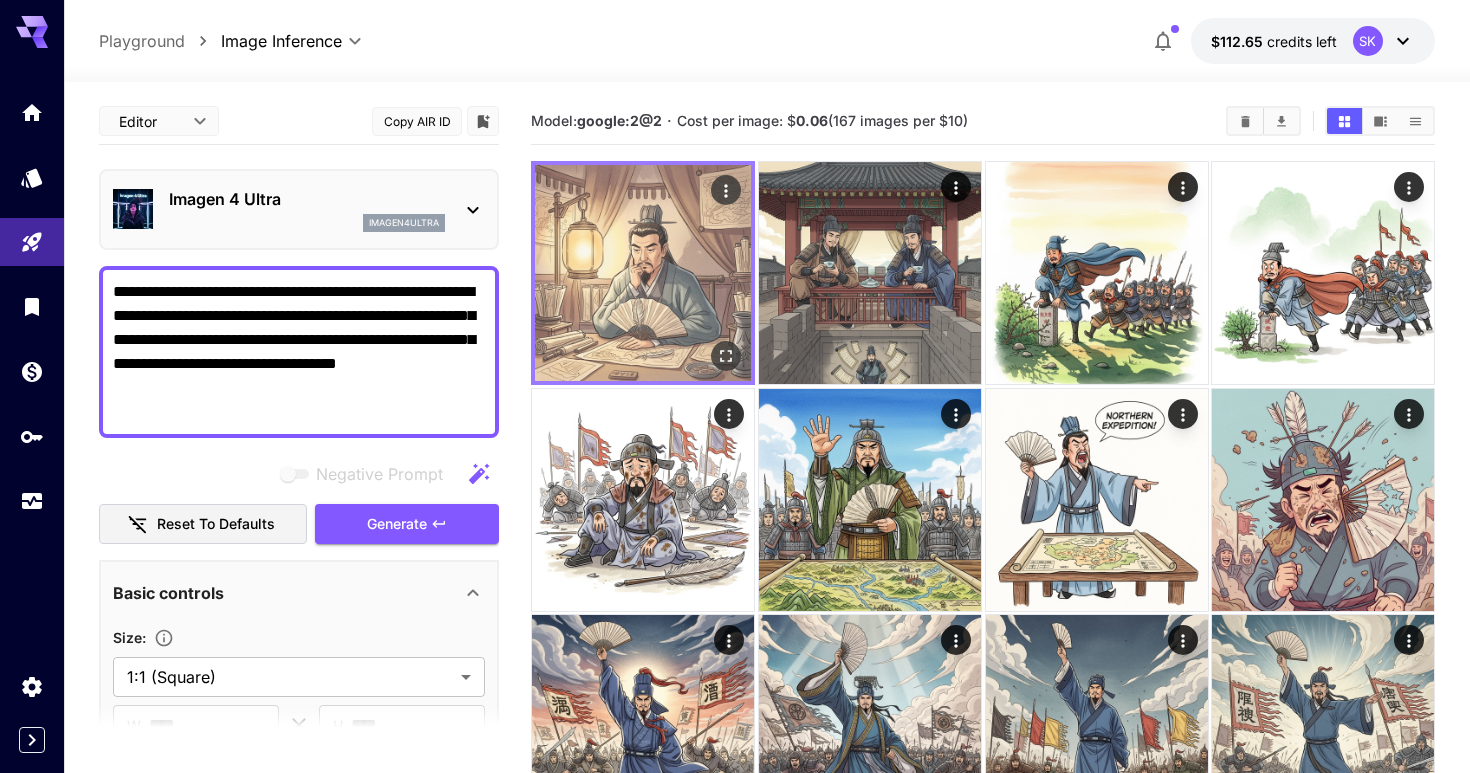 click 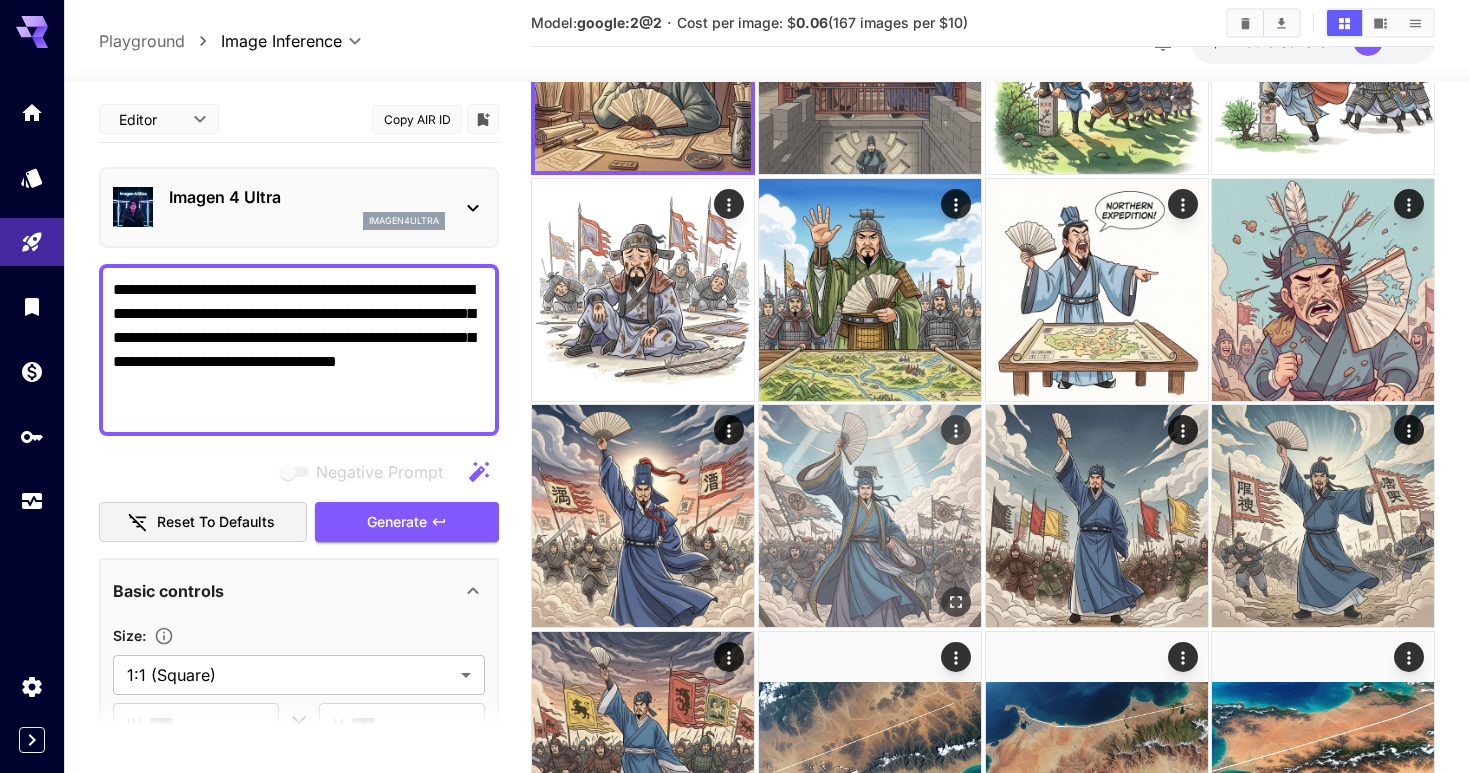 scroll, scrollTop: 378, scrollLeft: 0, axis: vertical 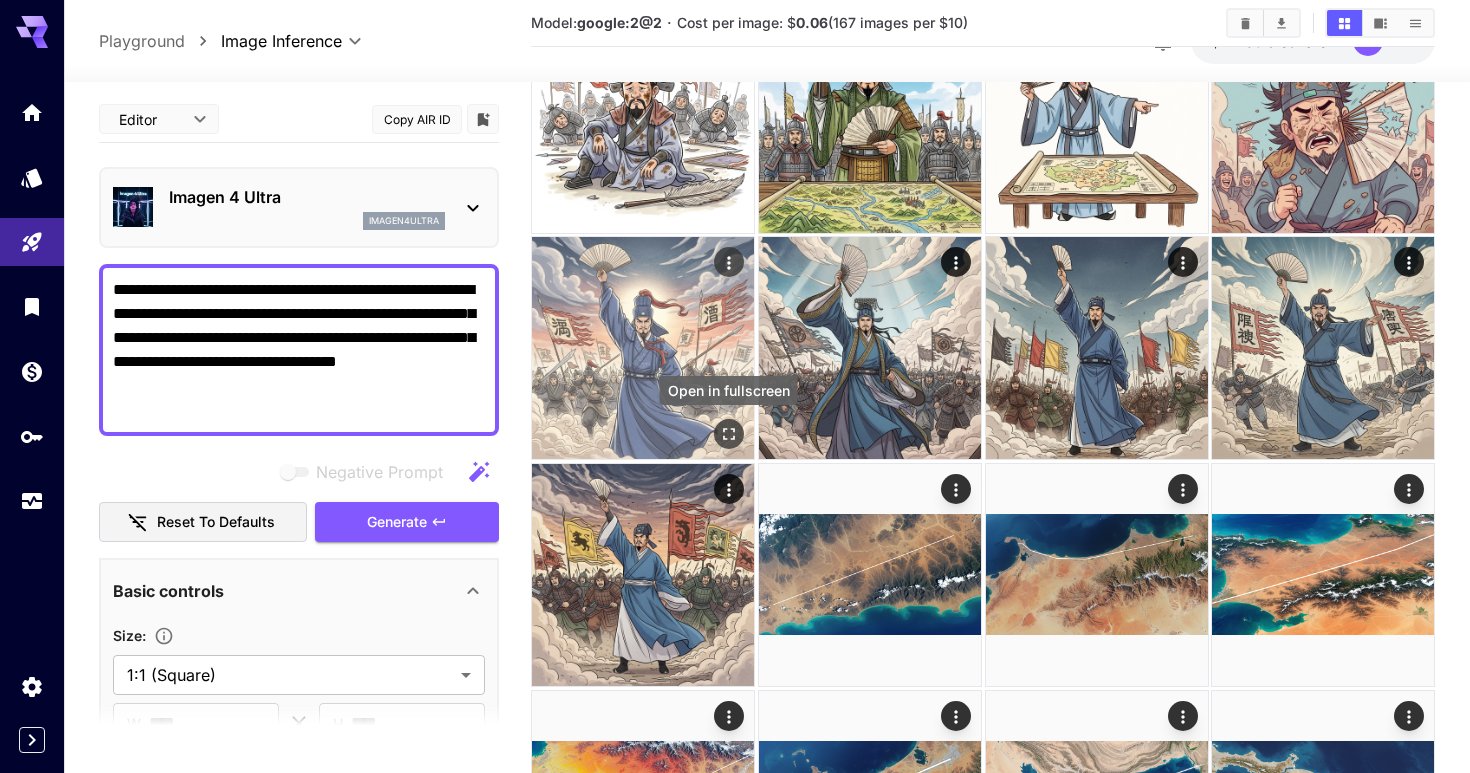 click 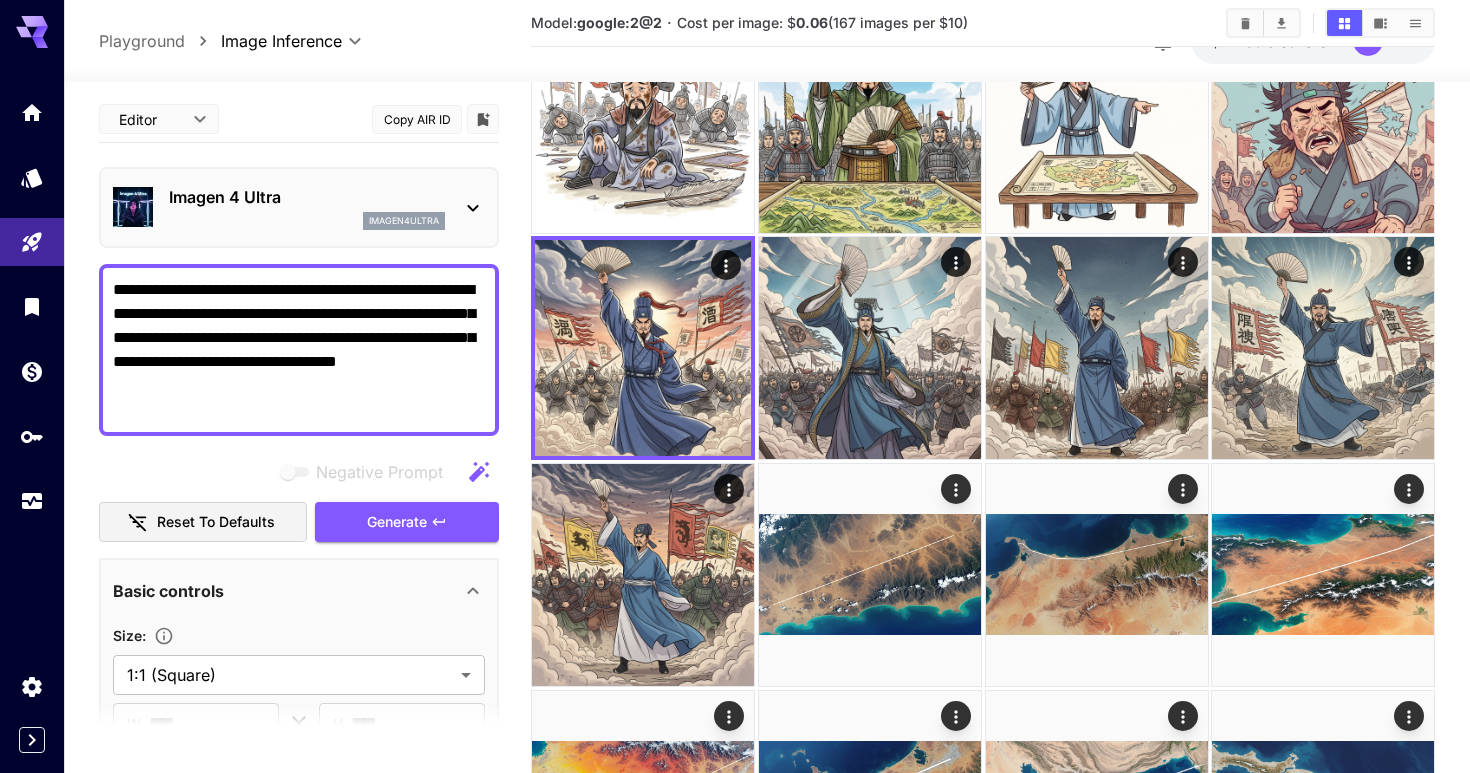 click on "**********" at bounding box center (299, 350) 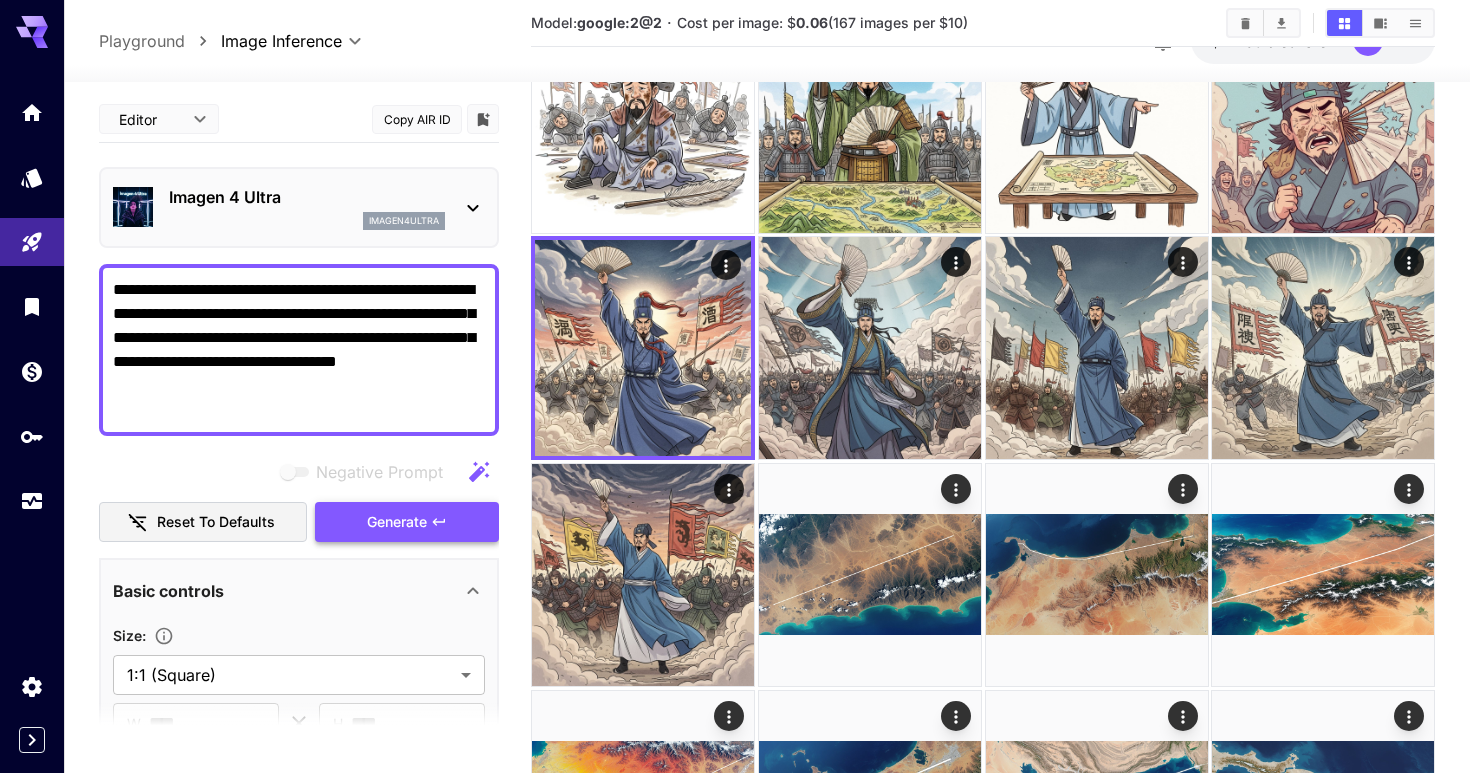 paste on "**********" 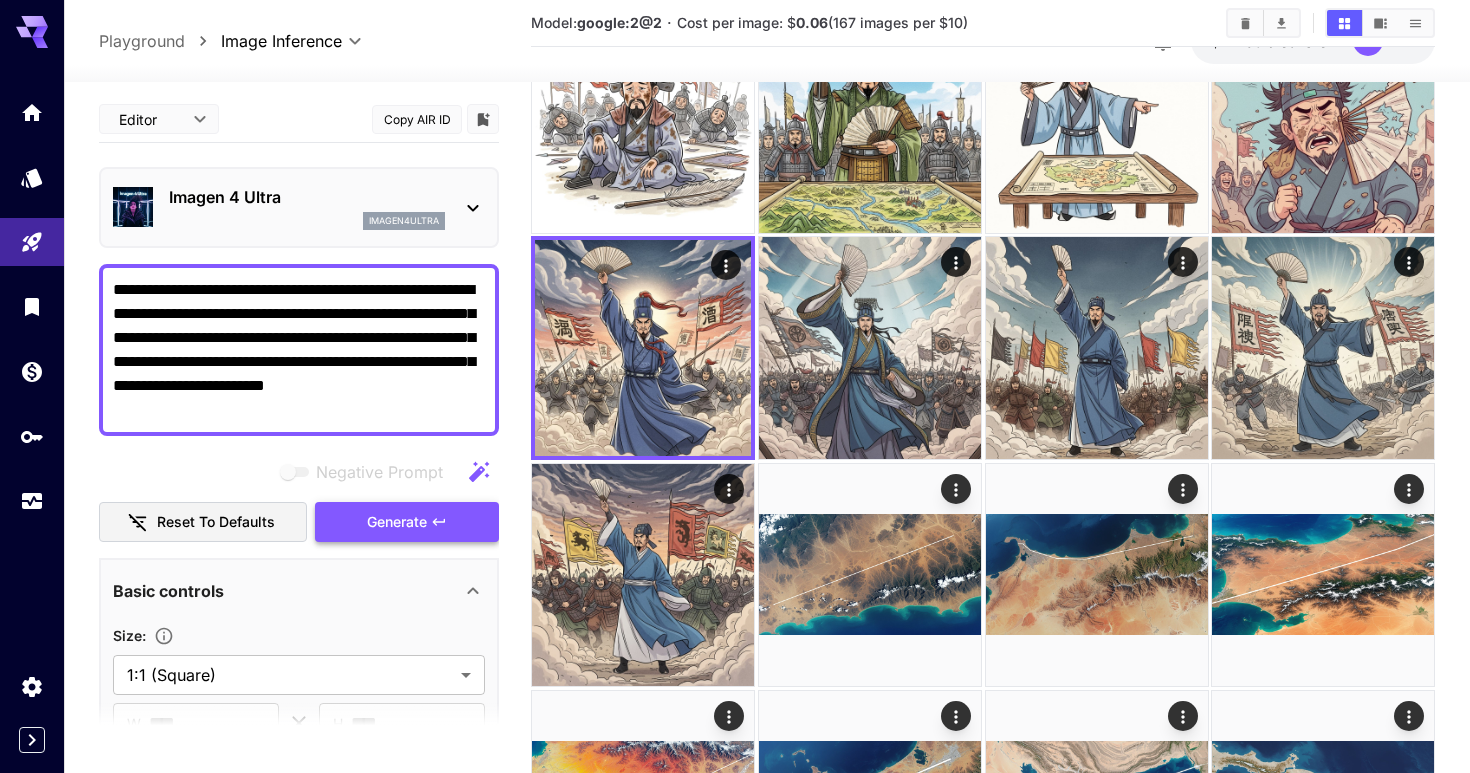 click on "Generate" at bounding box center [407, 522] 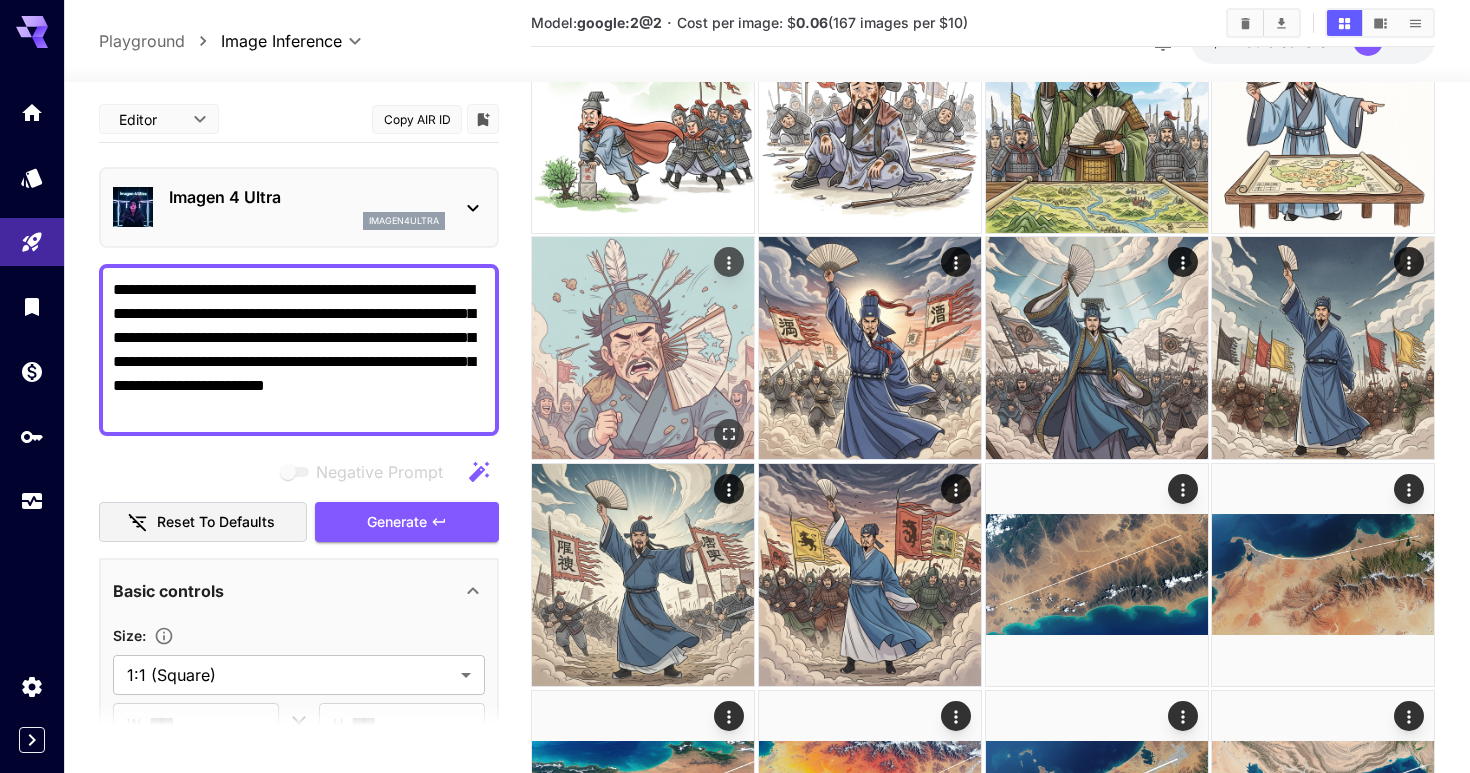 scroll, scrollTop: 0, scrollLeft: 0, axis: both 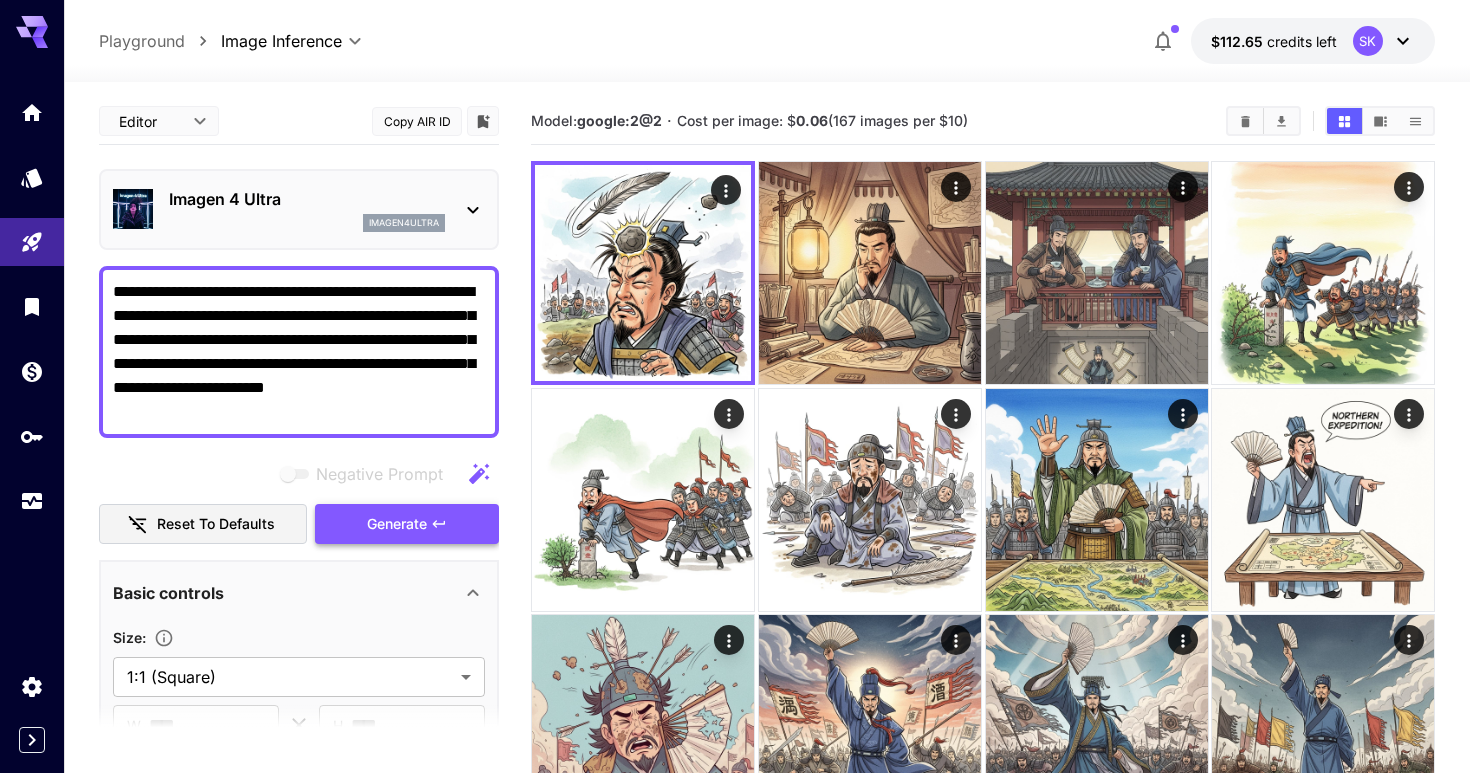 click on "Generate" at bounding box center [407, 524] 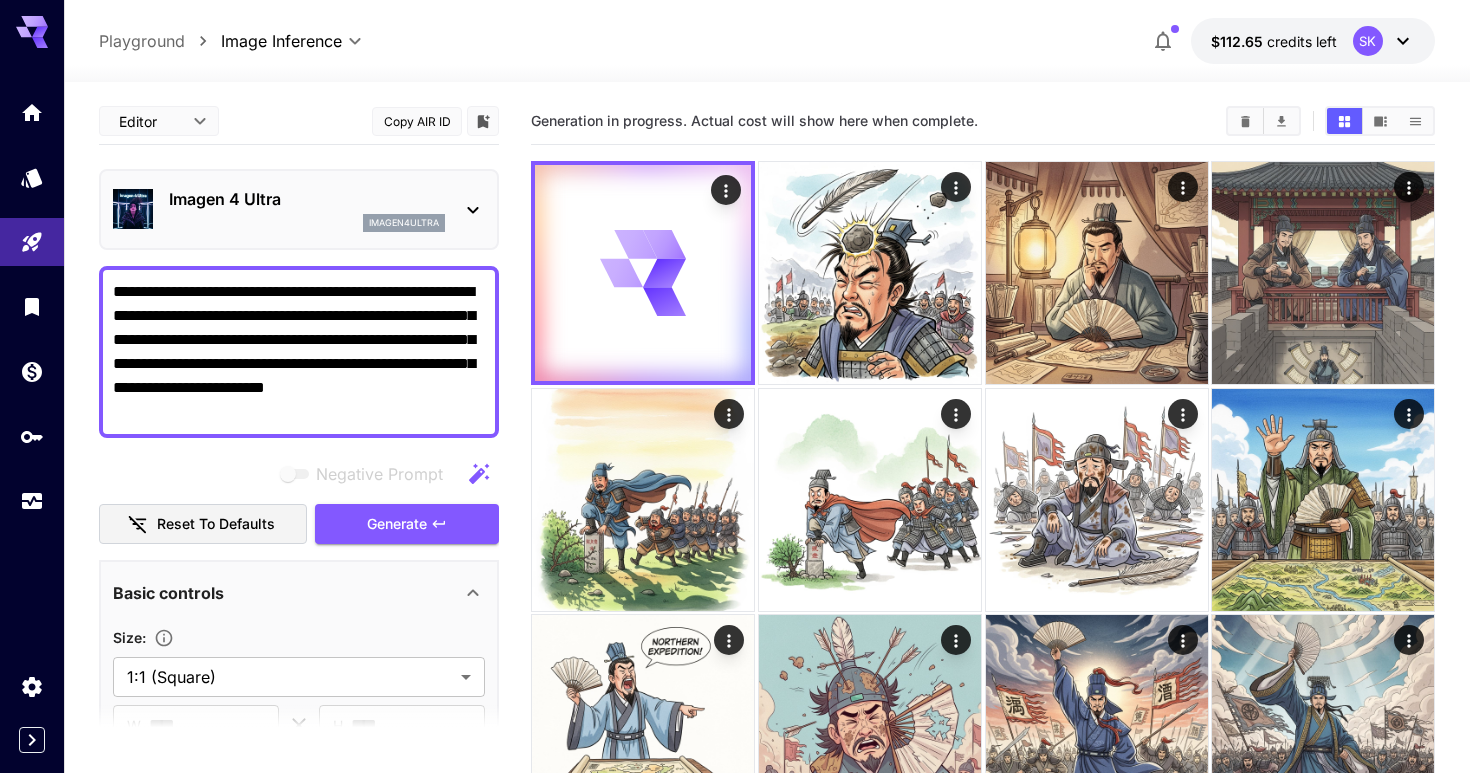 click on "Imagen 4 Ultra" at bounding box center (307, 199) 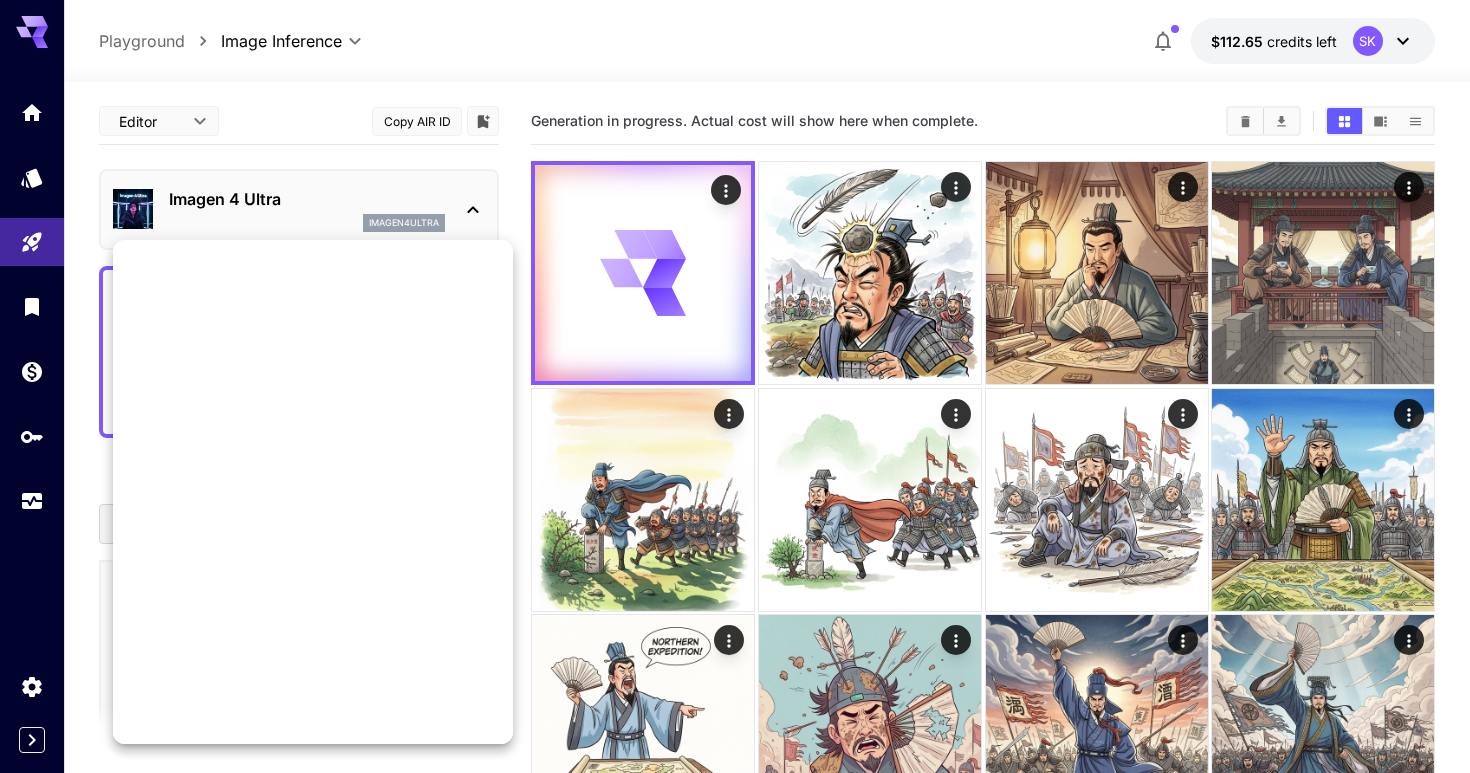 scroll, scrollTop: 1107, scrollLeft: 0, axis: vertical 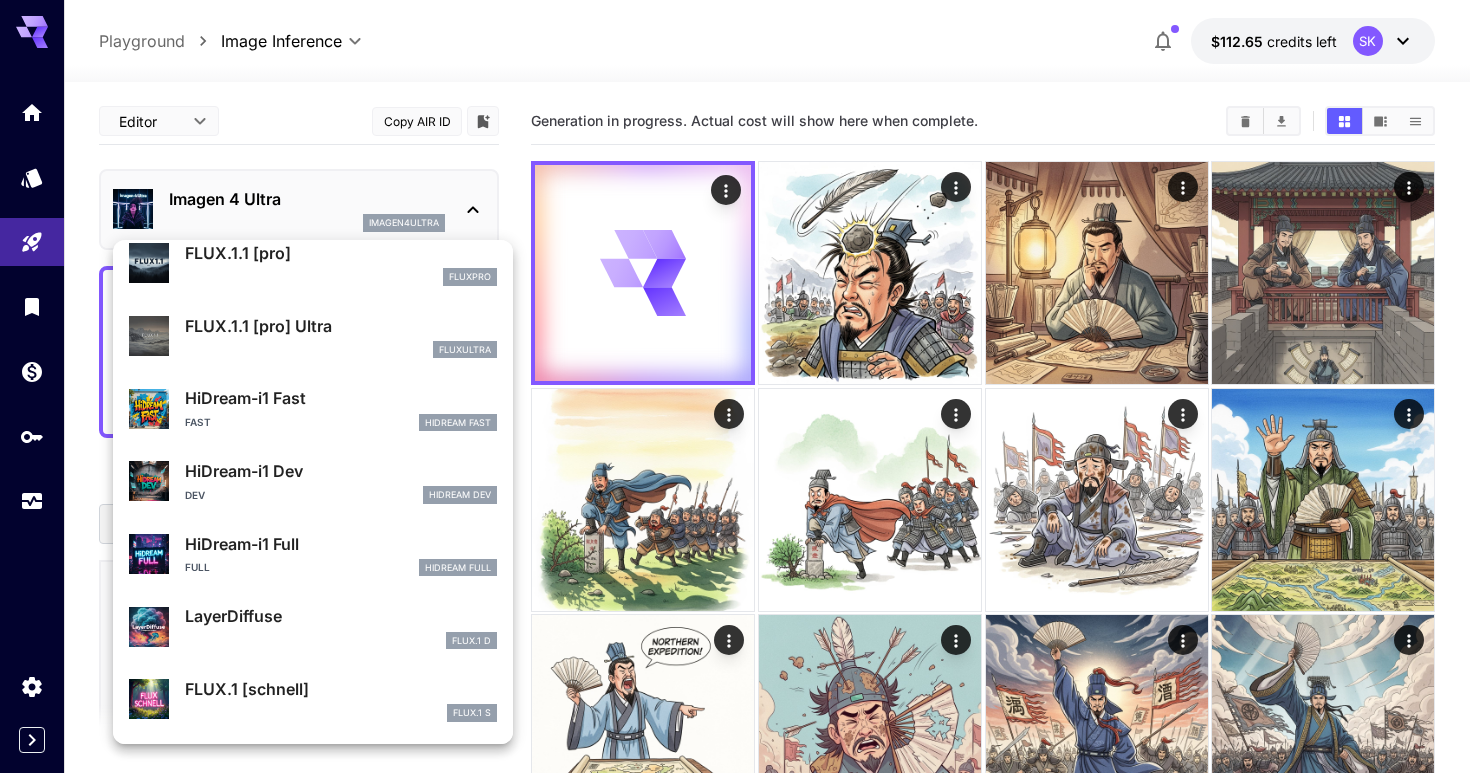 click on "FLUX.1 [schnell]" at bounding box center (341, 689) 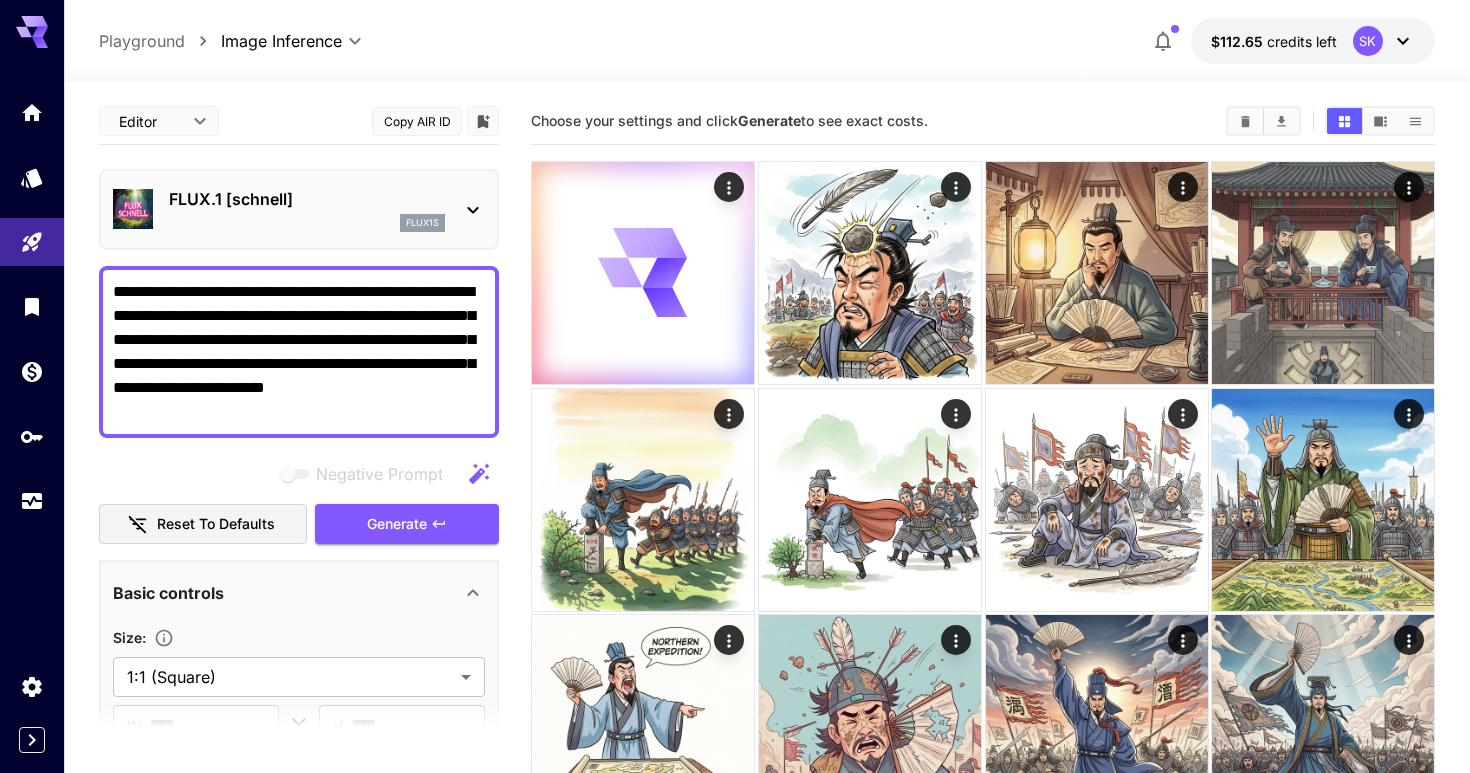 scroll, scrollTop: 0, scrollLeft: 0, axis: both 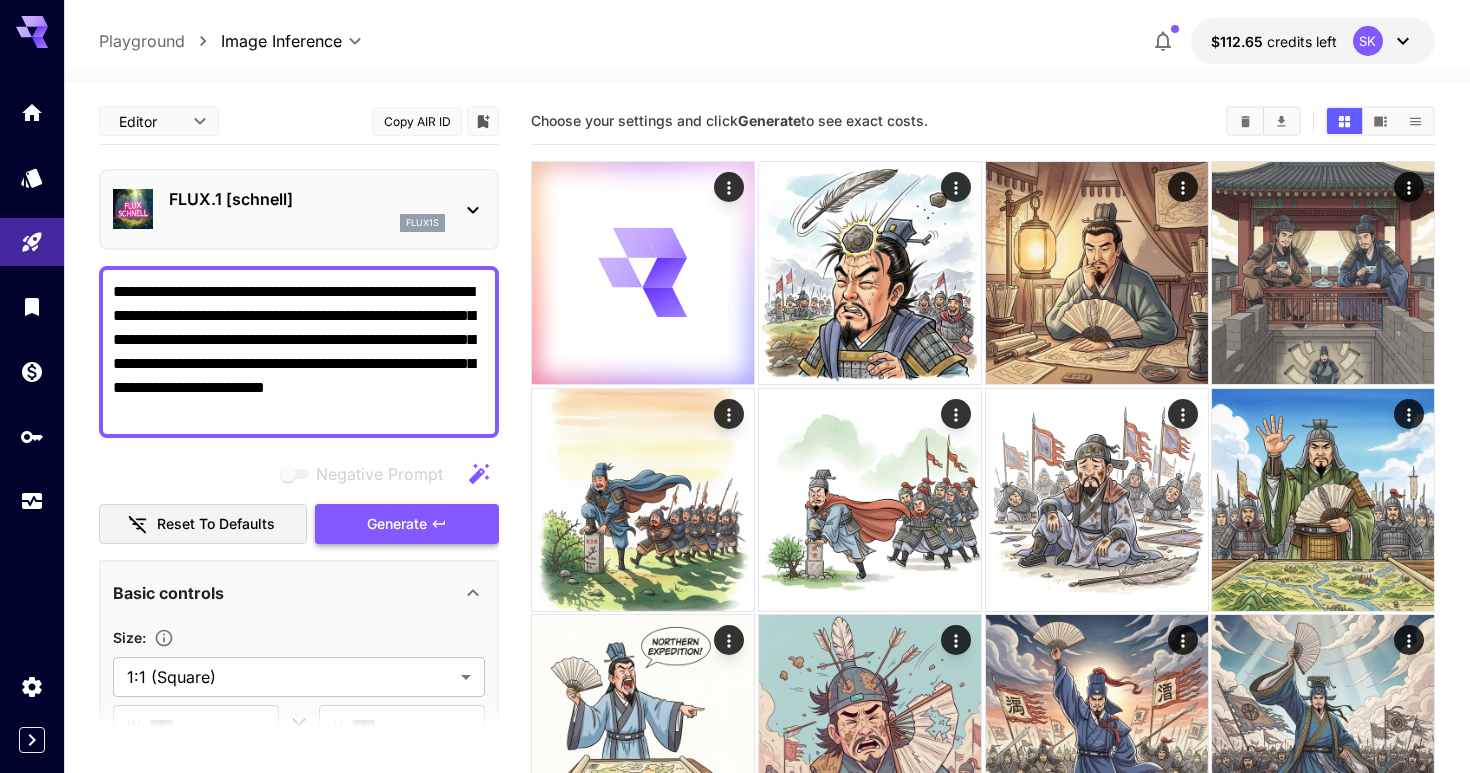 click on "Generate" at bounding box center [407, 524] 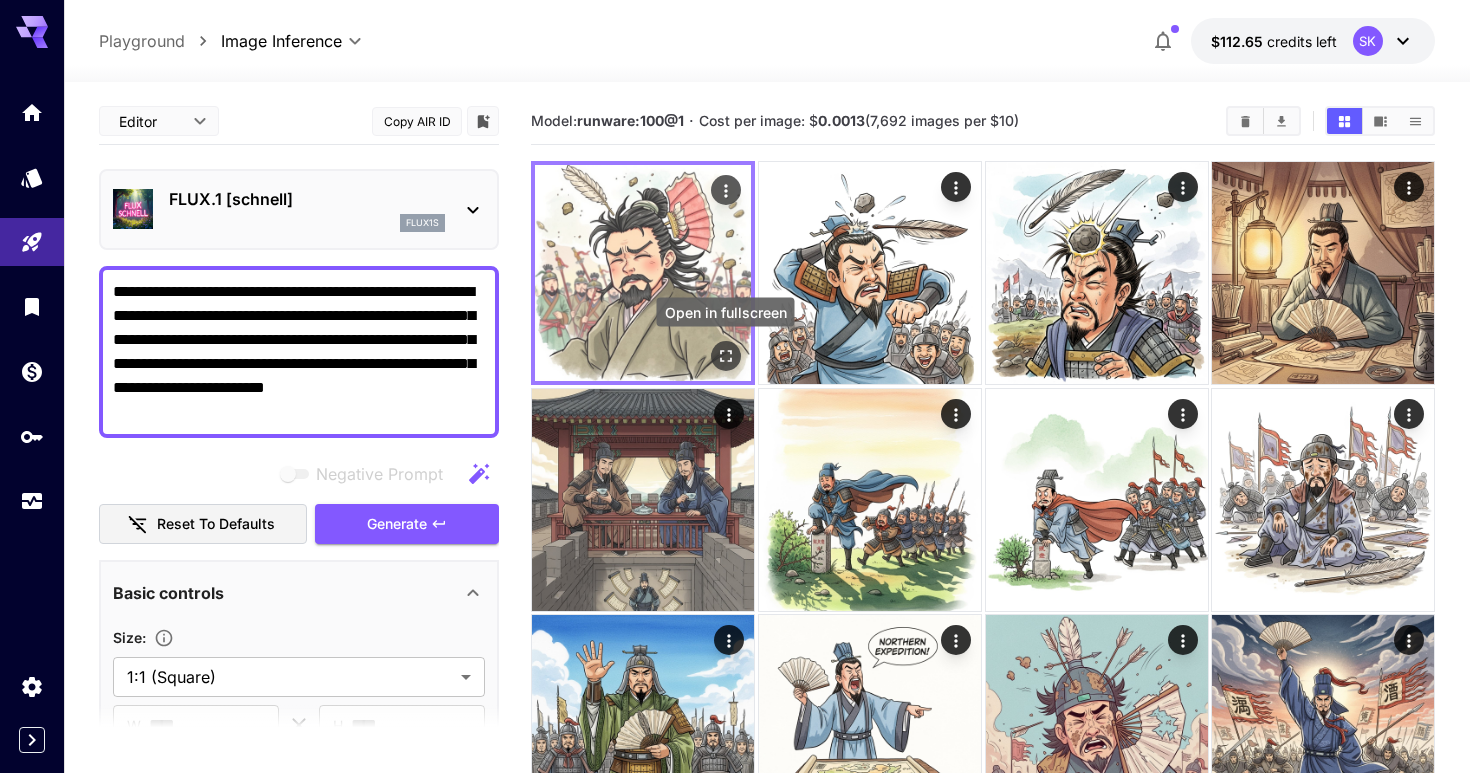 click 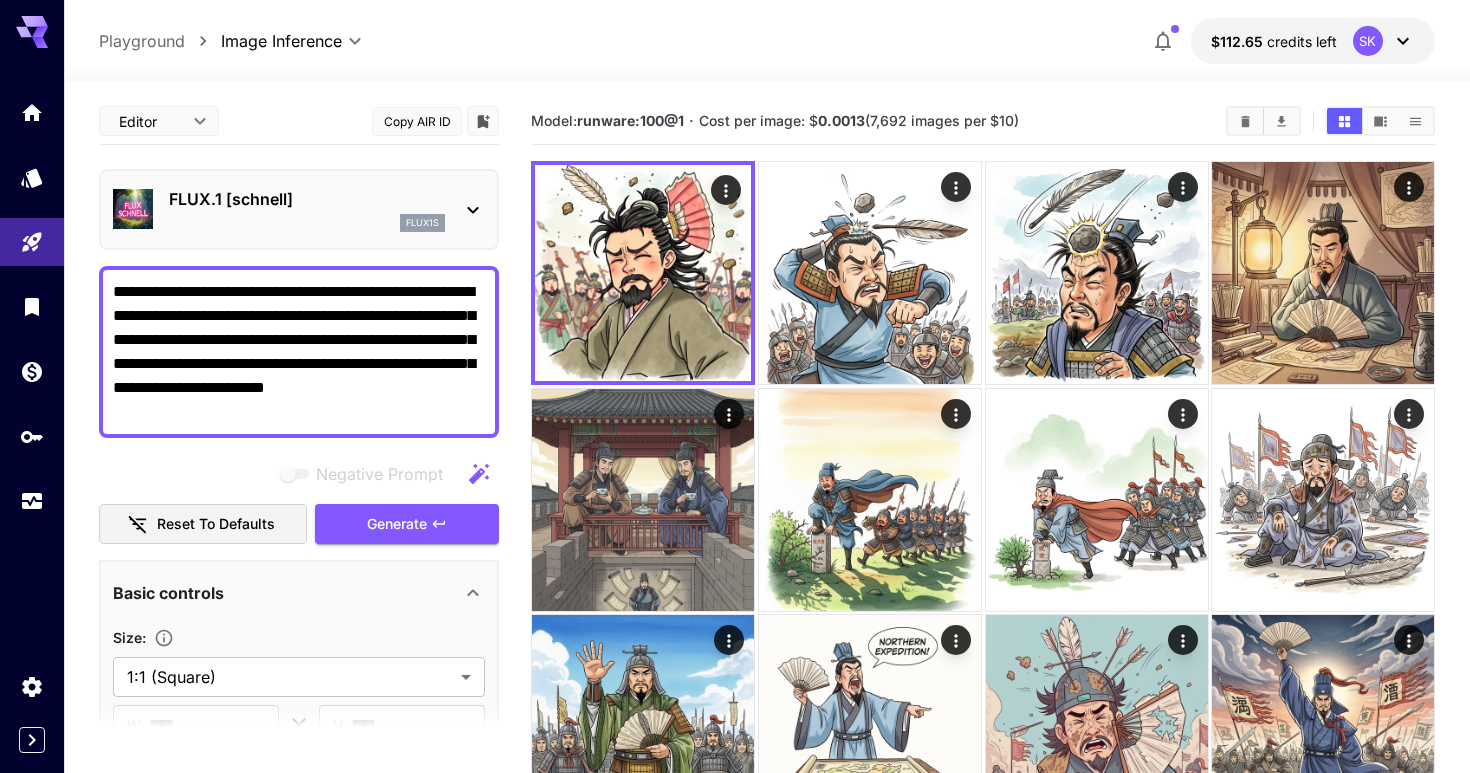 click on "**********" at bounding box center [299, 352] 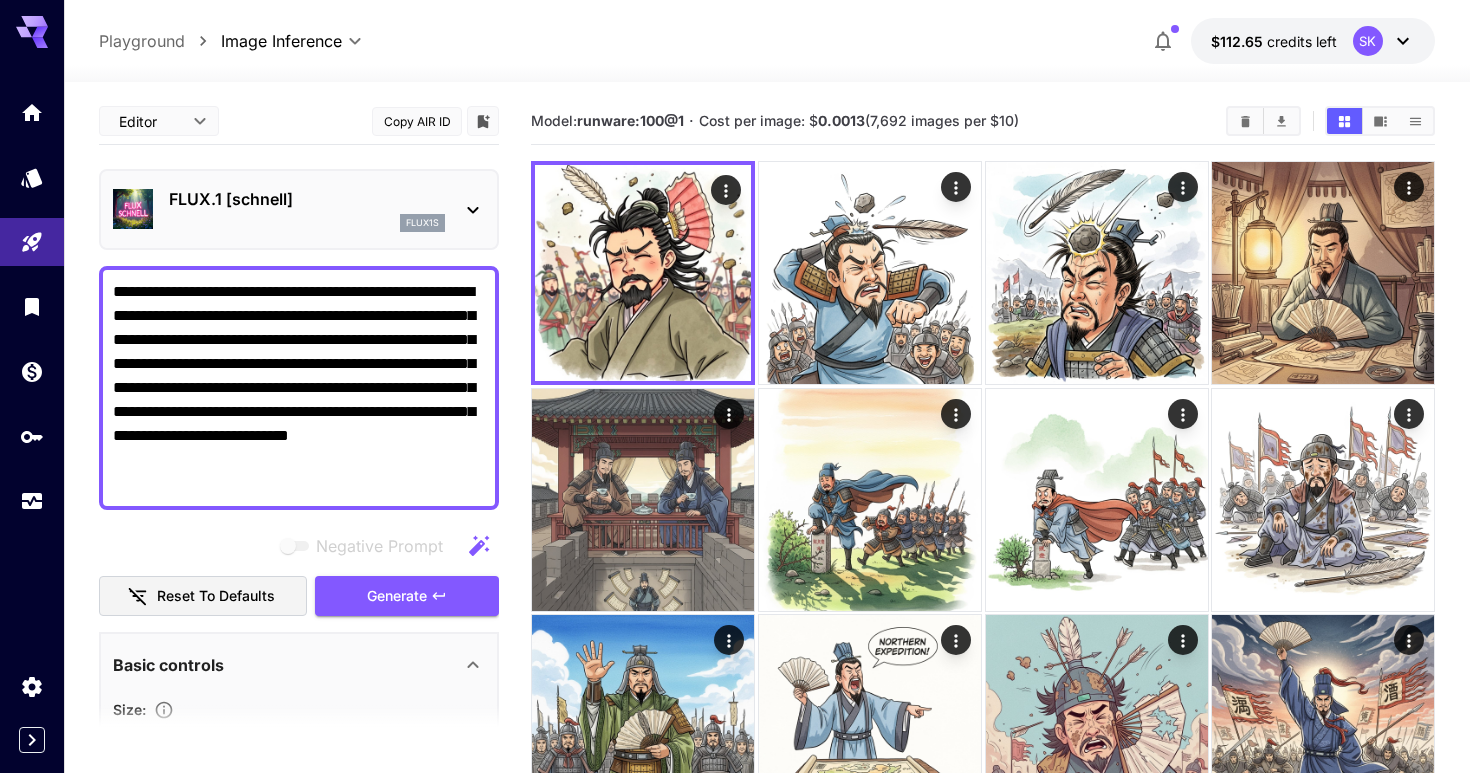 type on "**********" 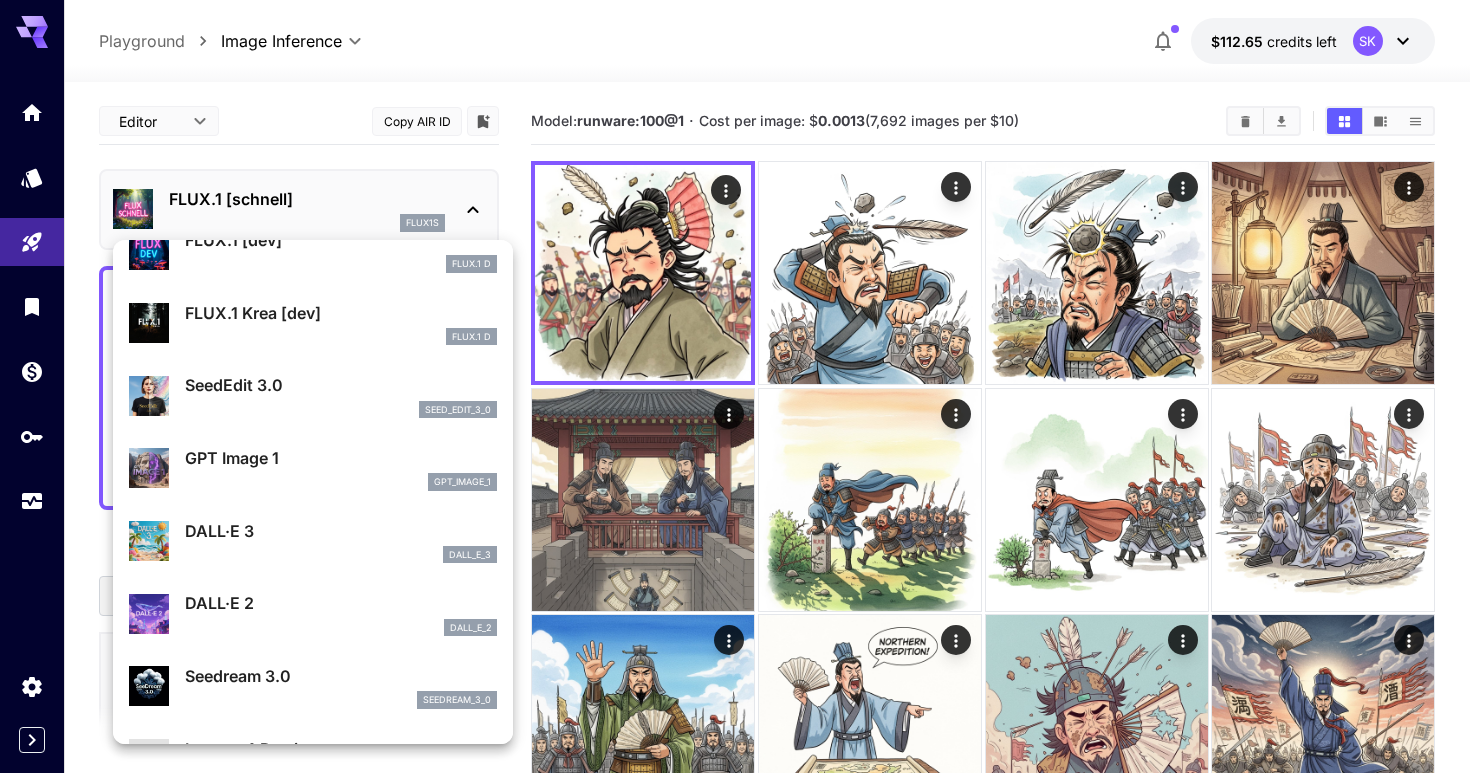 scroll, scrollTop: 194, scrollLeft: 0, axis: vertical 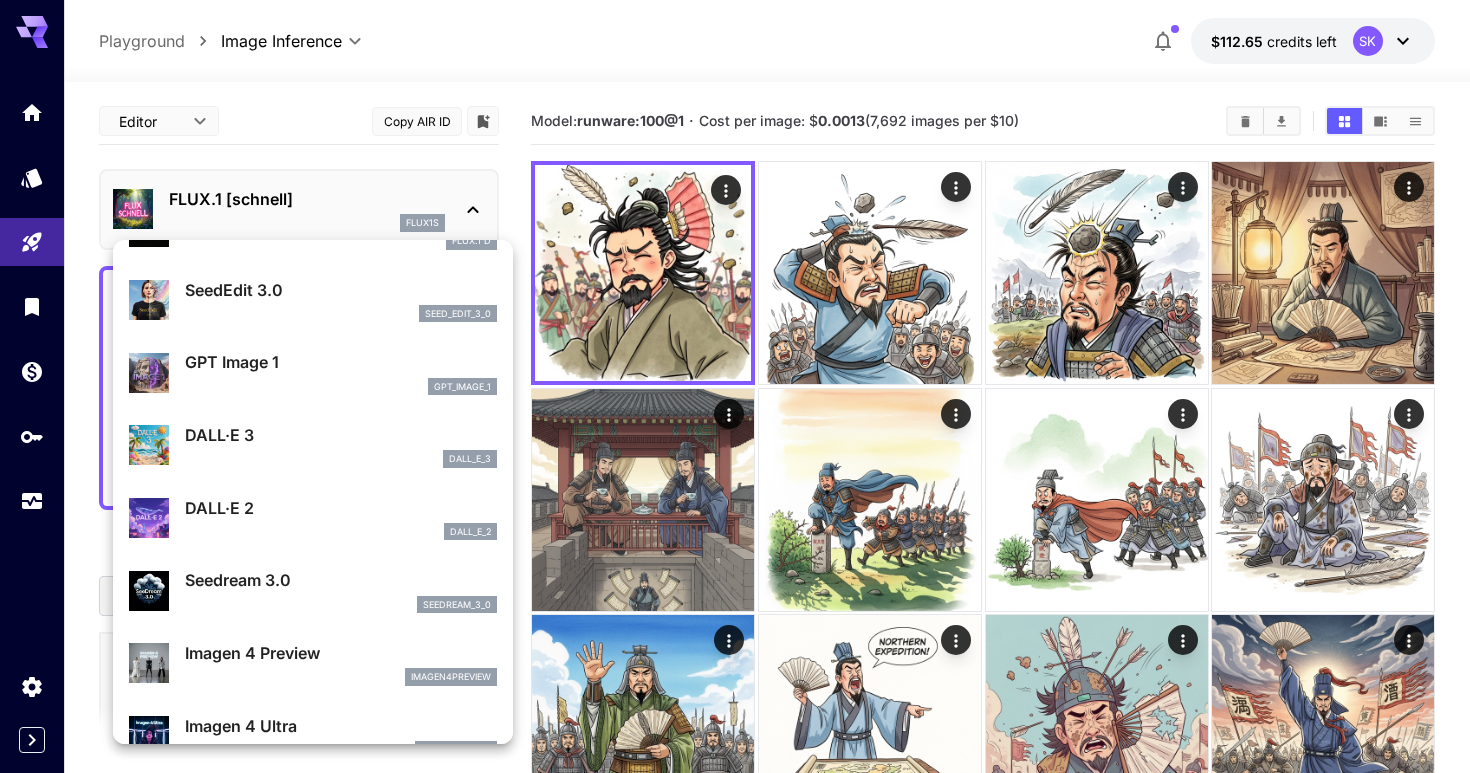 click on "seedream_3_0" at bounding box center (341, 605) 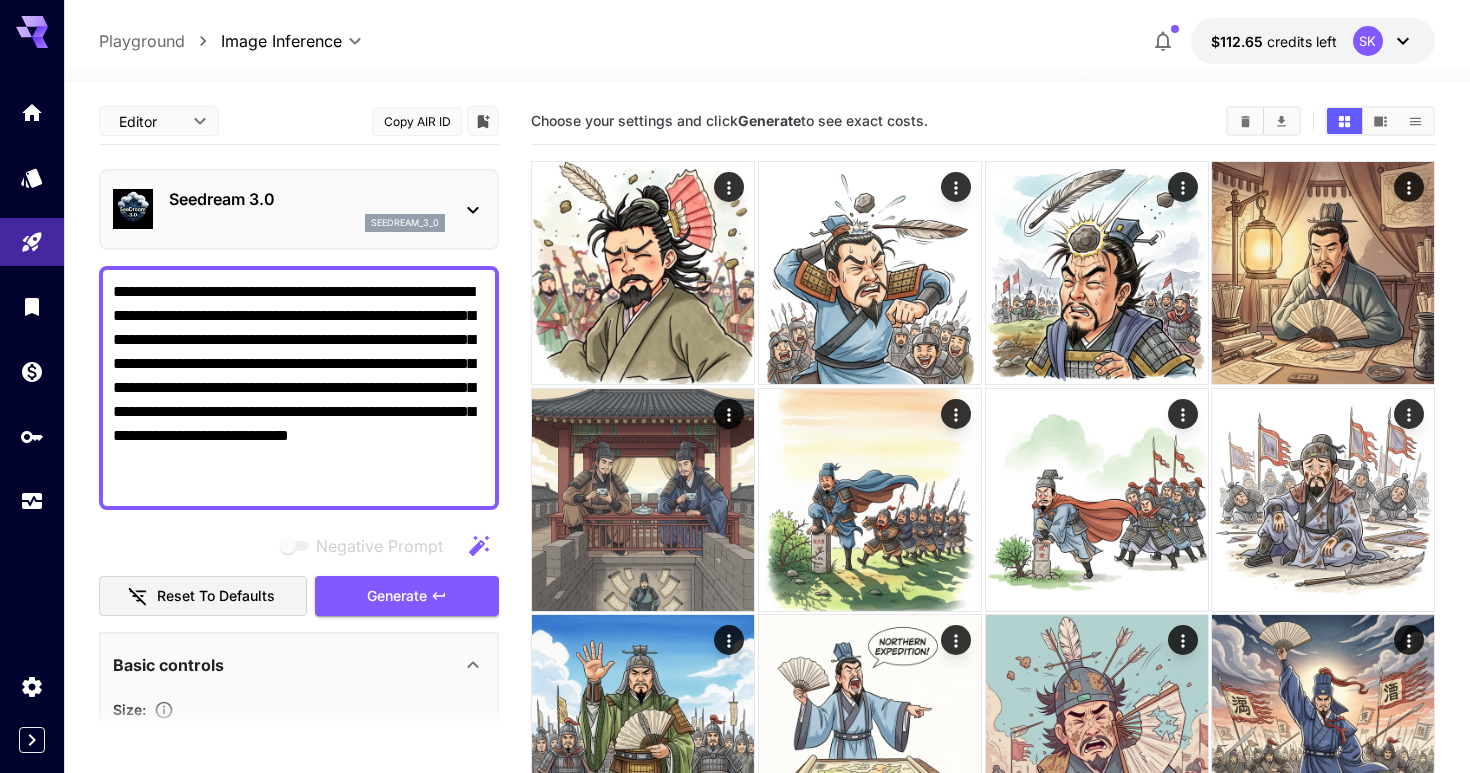 scroll, scrollTop: 0, scrollLeft: 0, axis: both 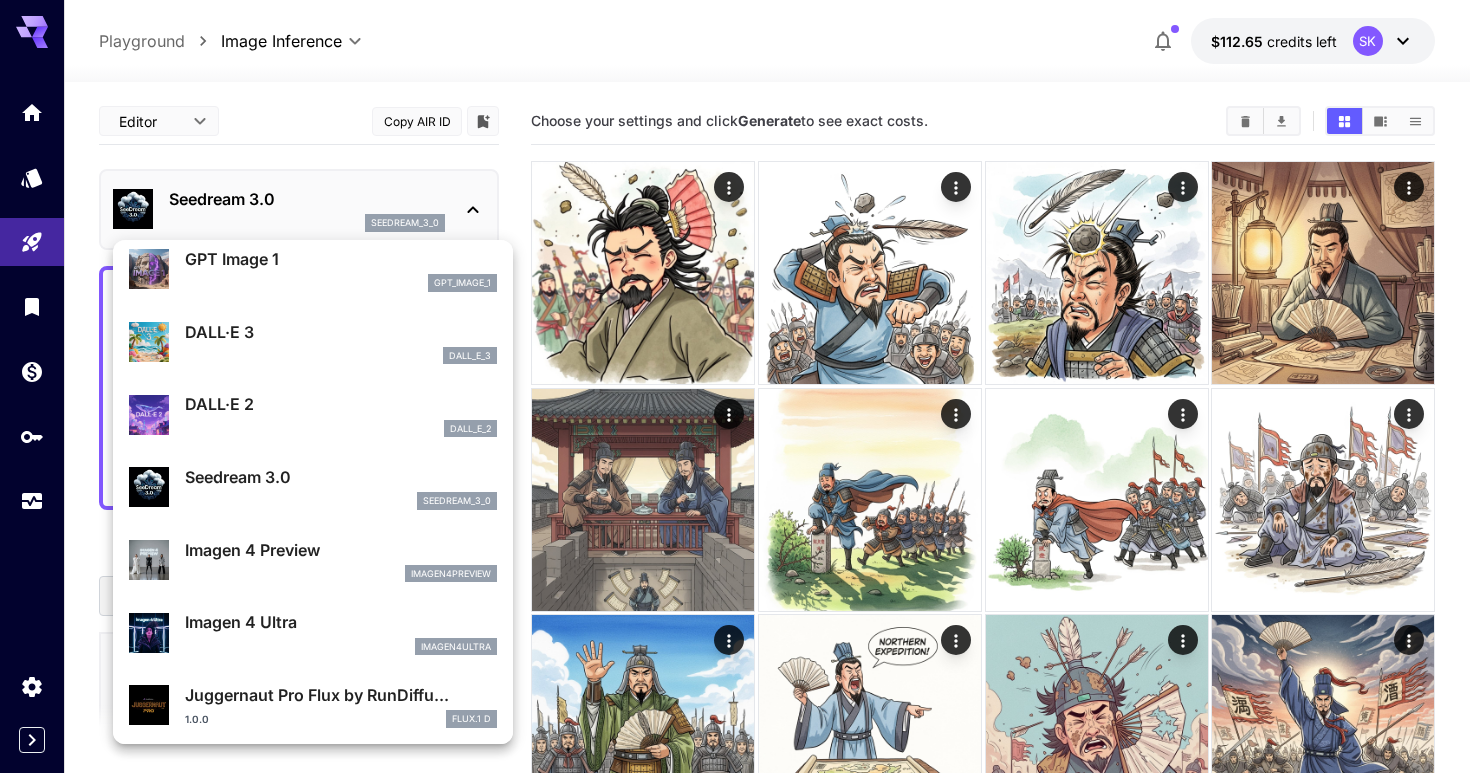 click on "Imagen 4 Ultra" at bounding box center [341, 622] 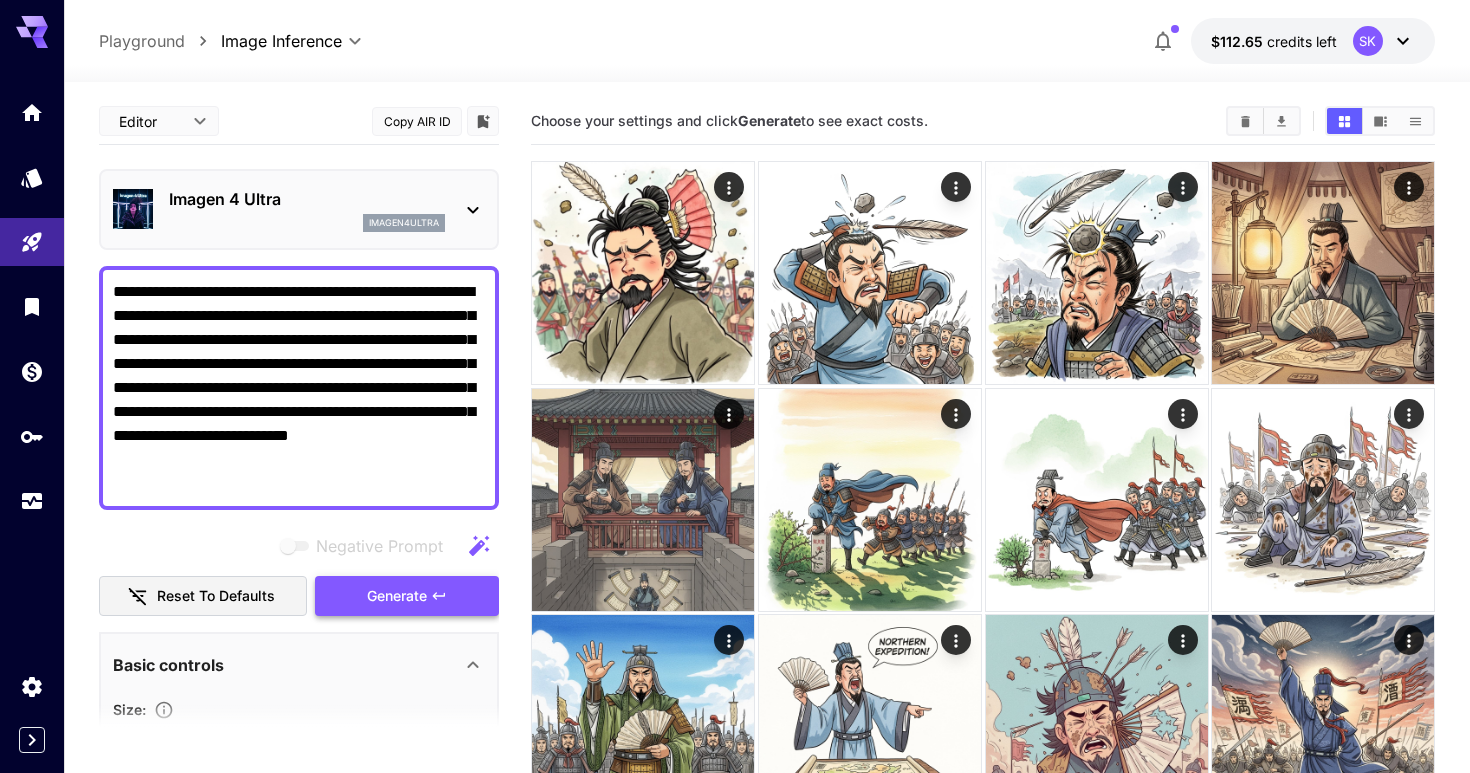 click on "Generate" at bounding box center (397, 596) 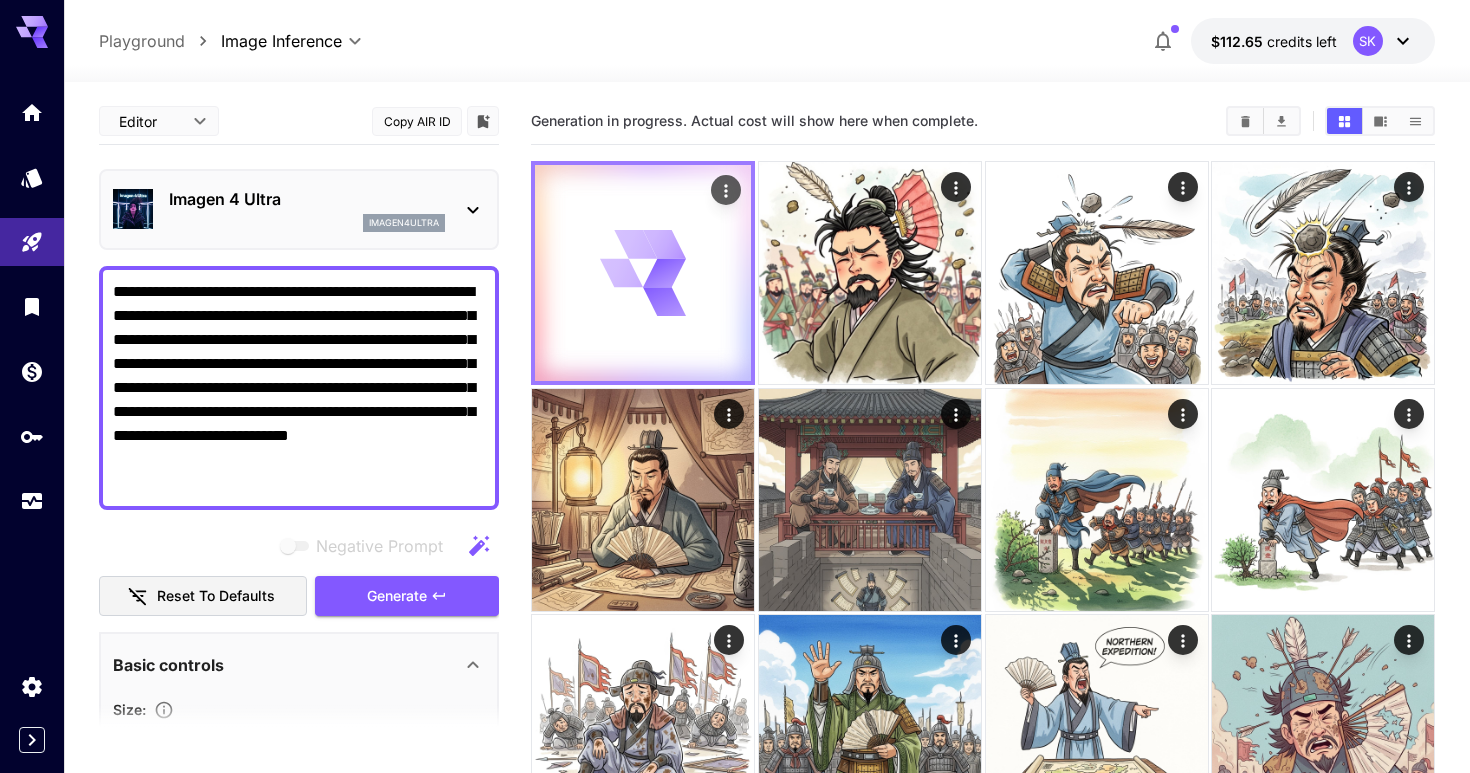 scroll, scrollTop: 0, scrollLeft: 0, axis: both 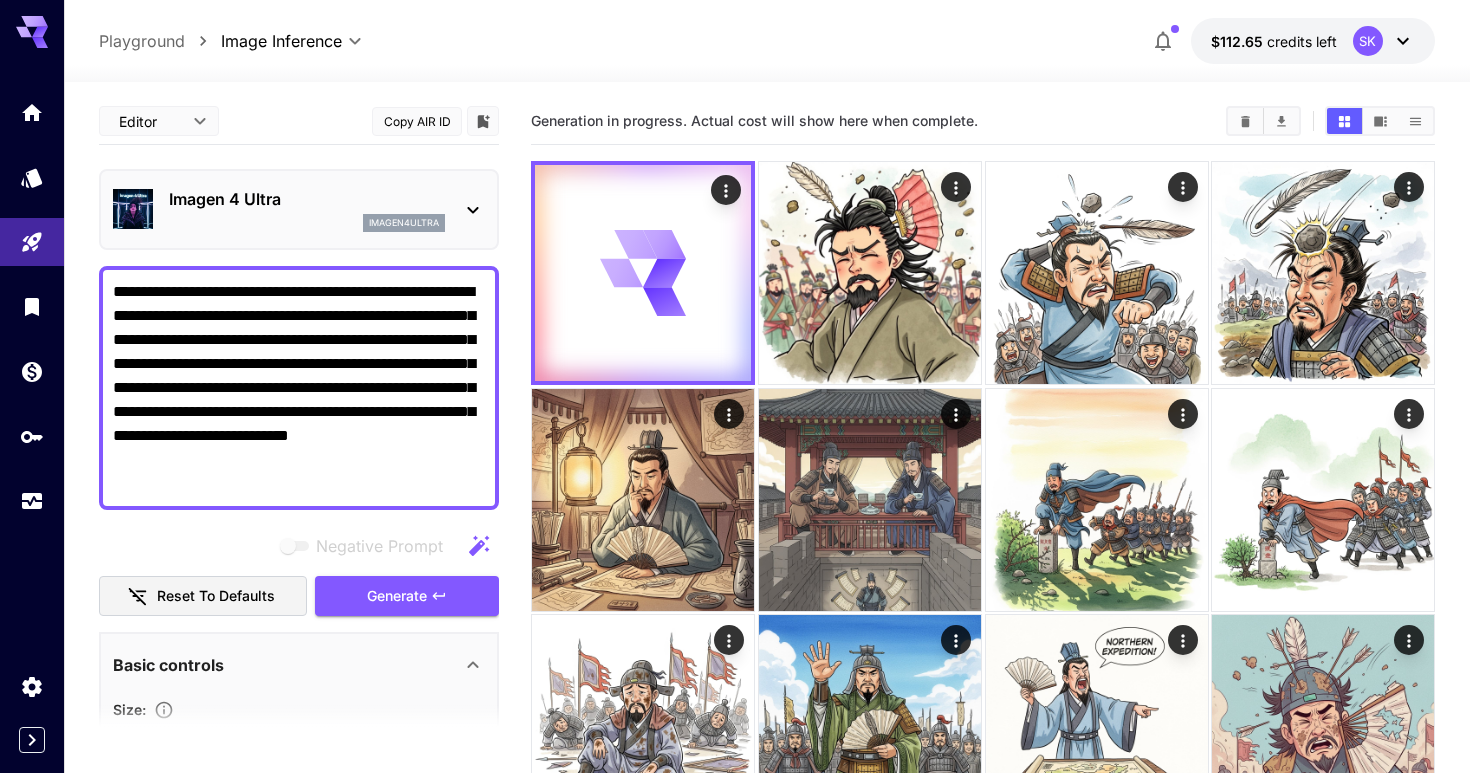 click on "**********" at bounding box center (299, 388) 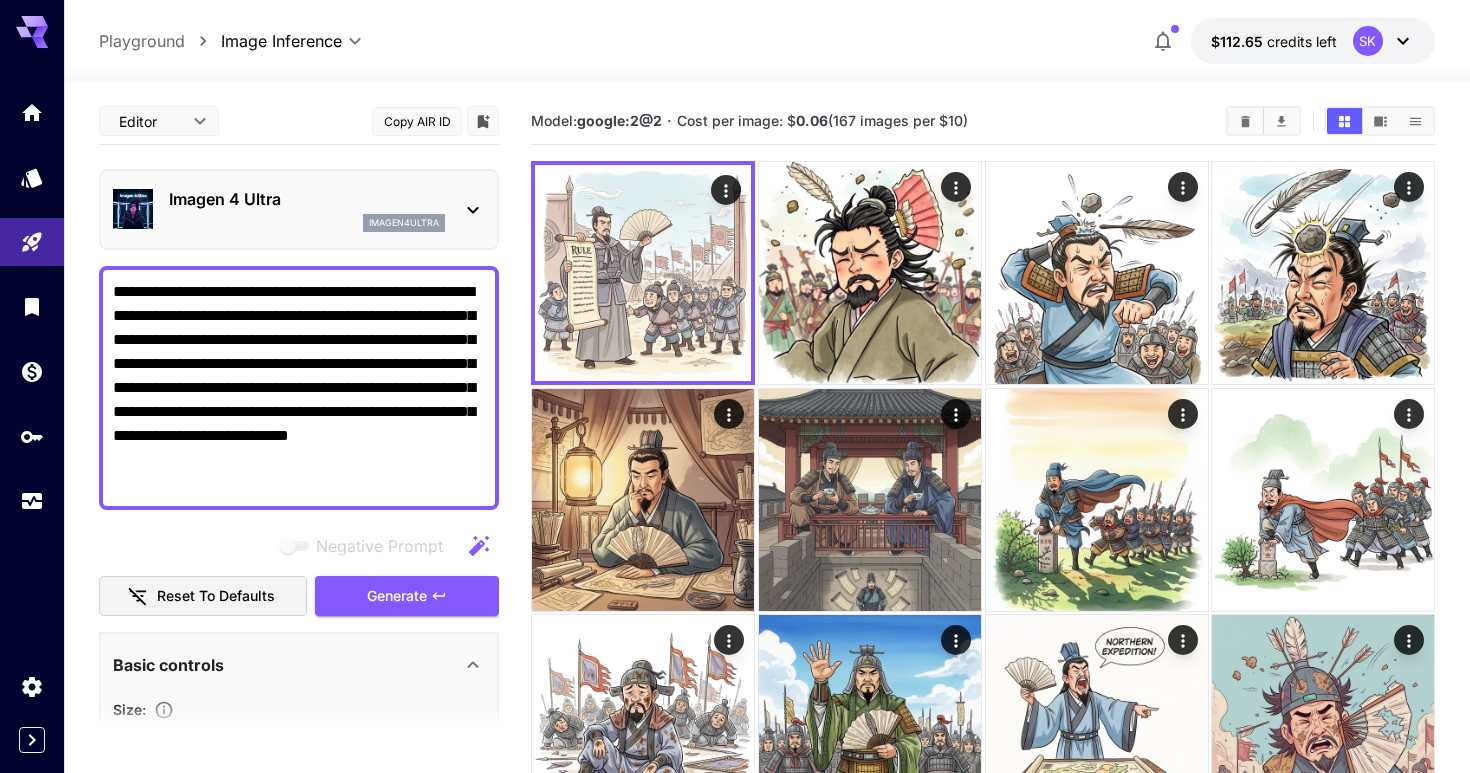 click on "**********" at bounding box center [299, 388] 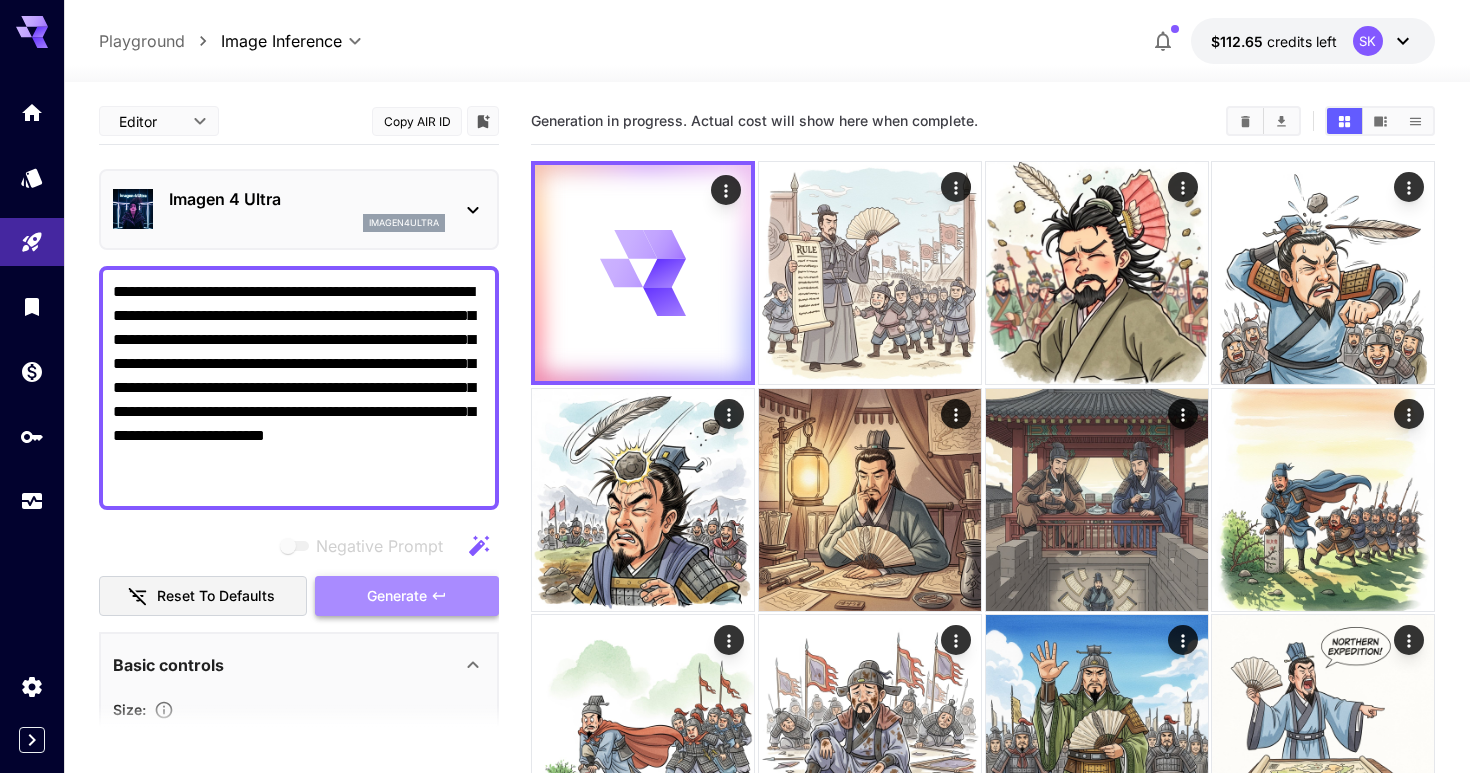click on "Generate" at bounding box center [397, 596] 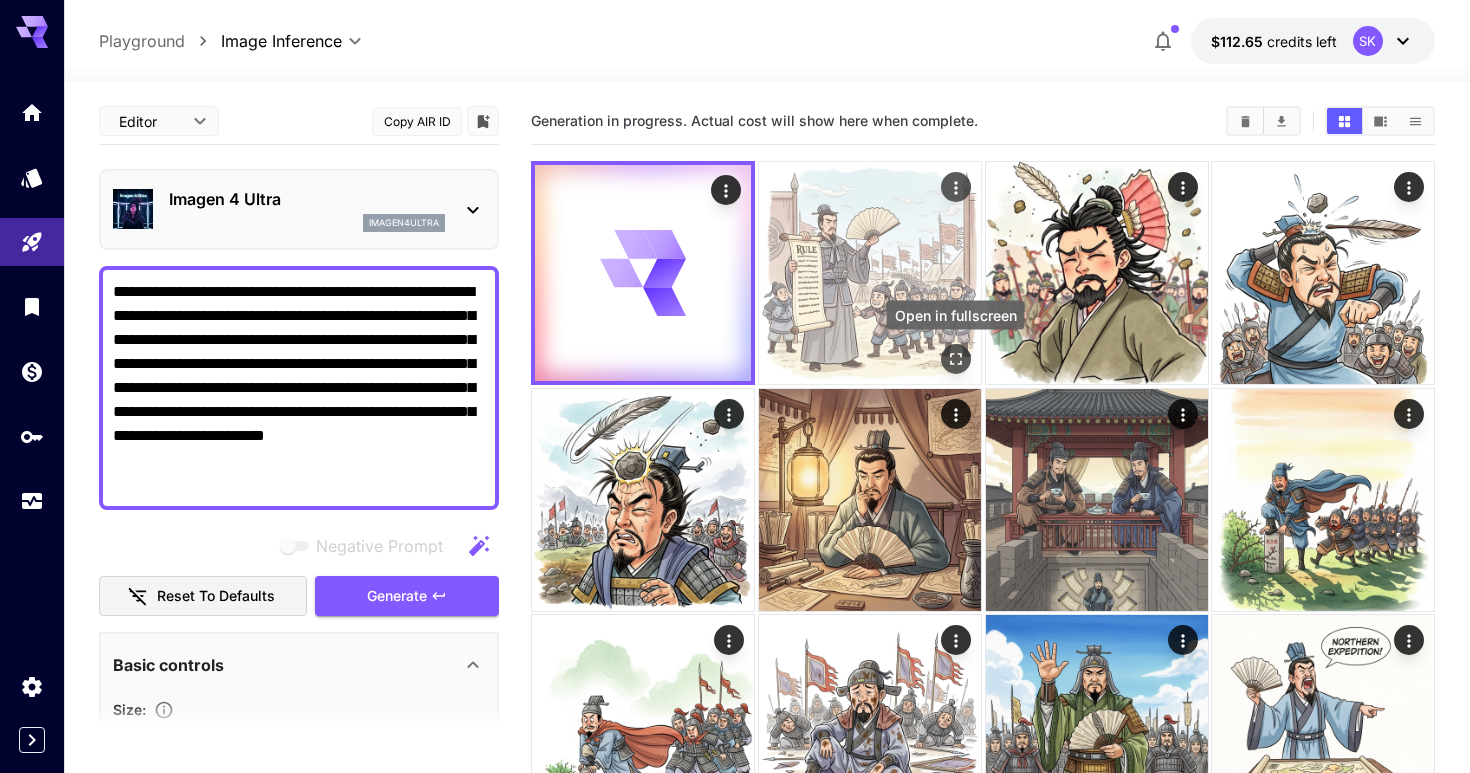 click 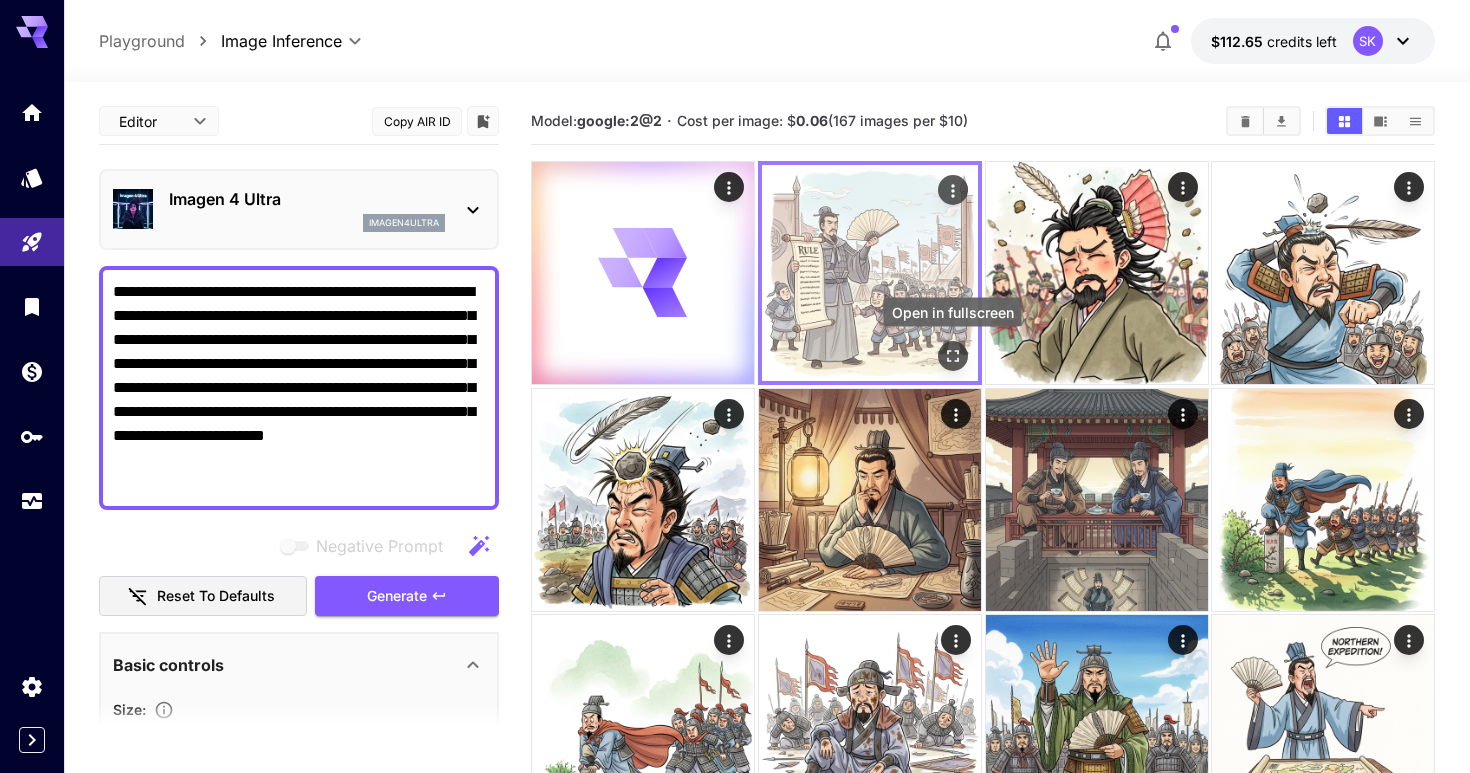 click 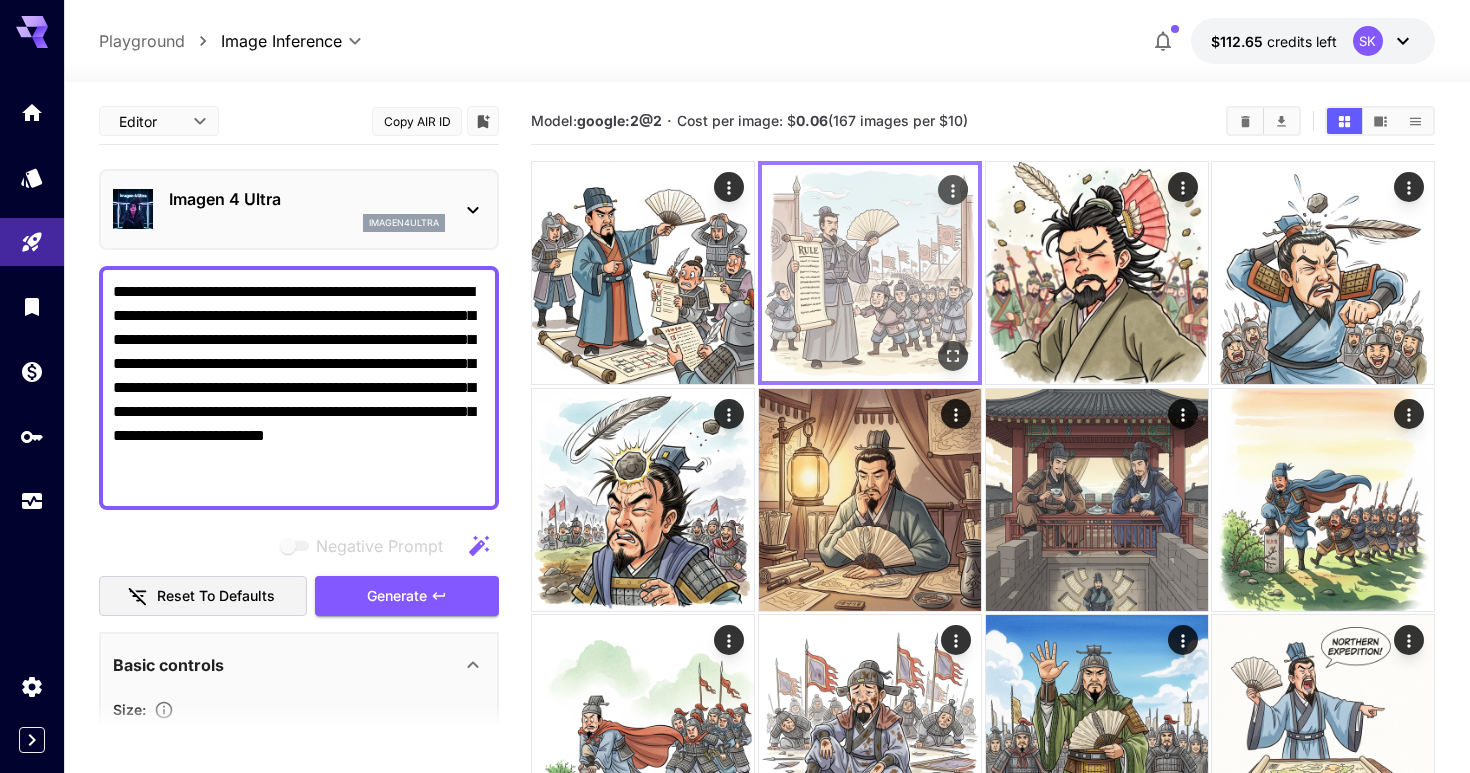 click 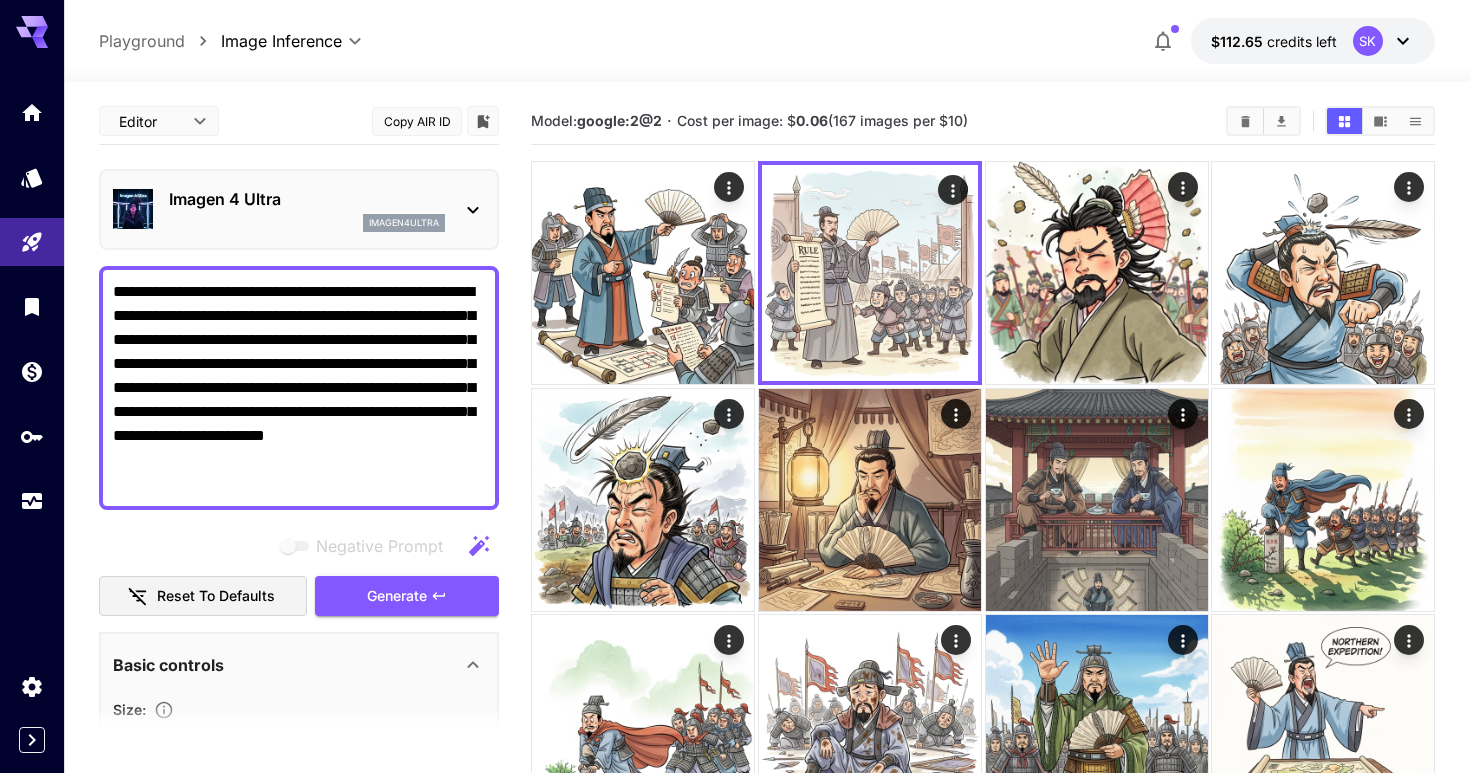 click on "**********" at bounding box center [299, 388] 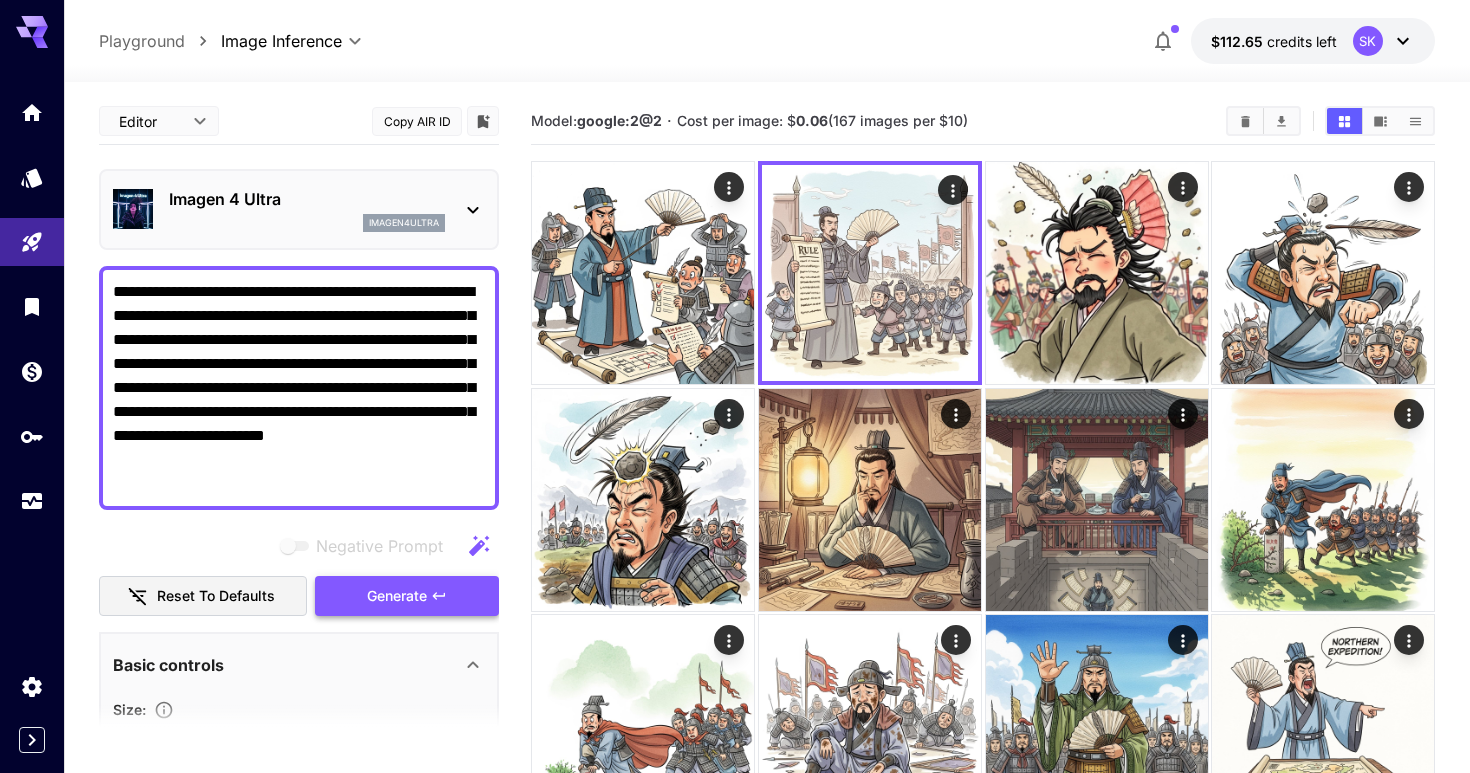 paste 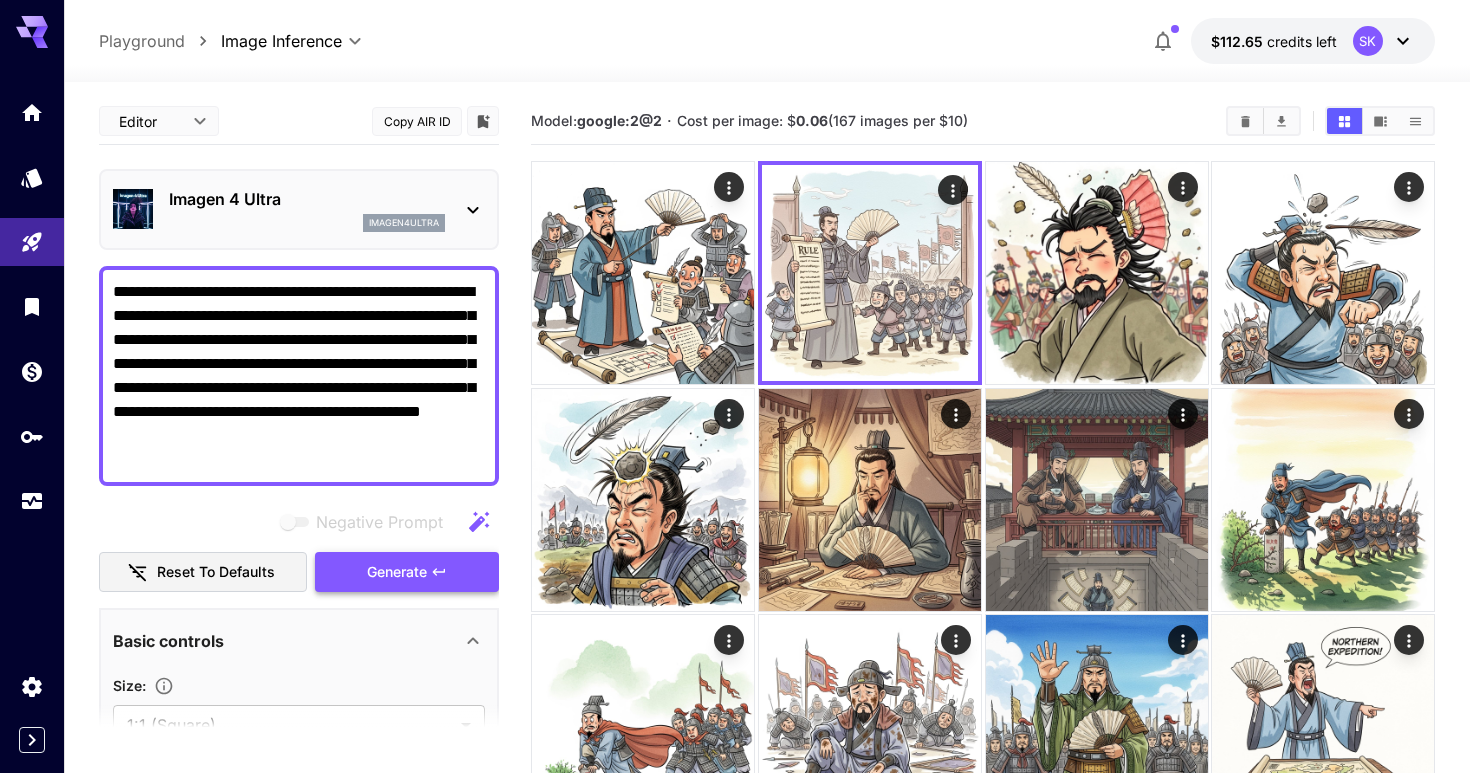 type on "**********" 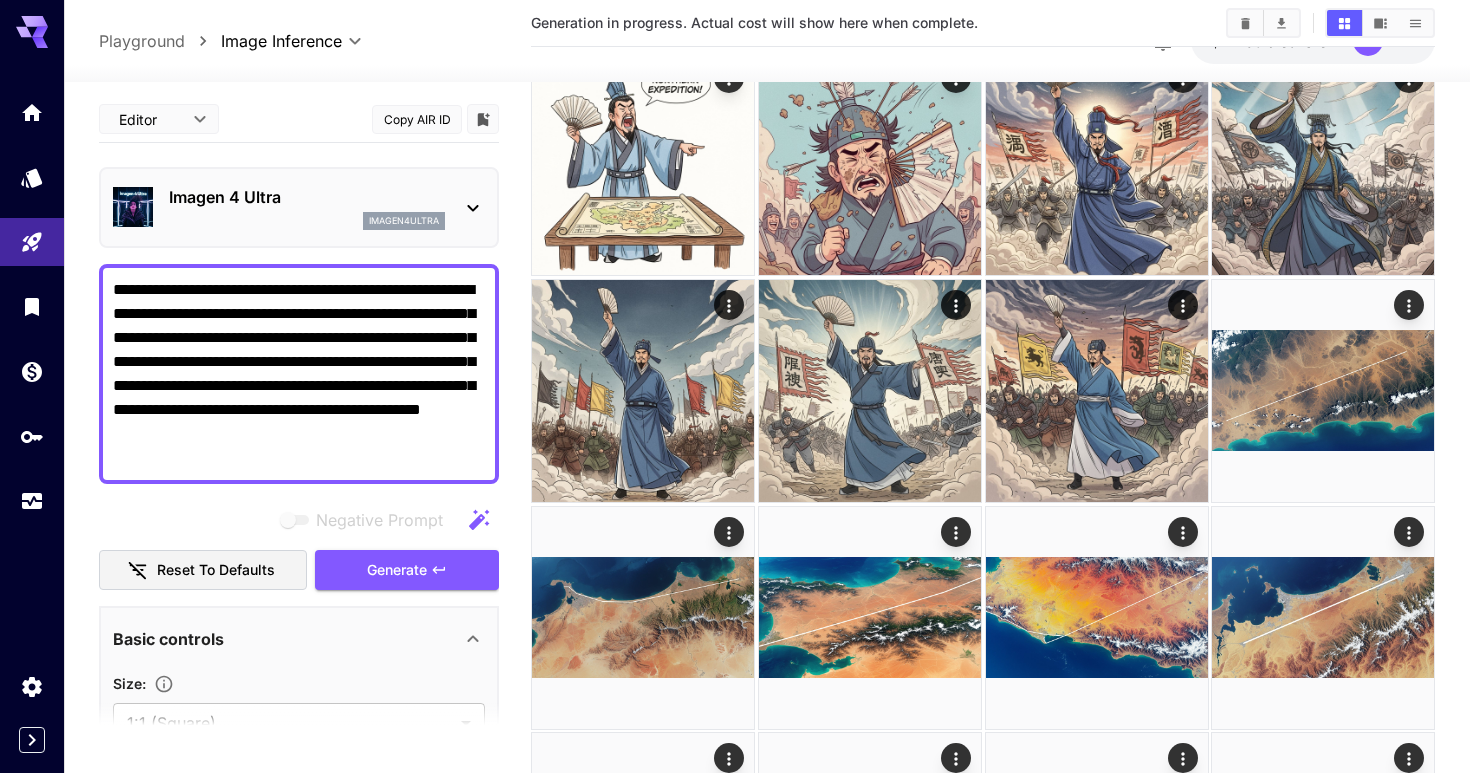 scroll, scrollTop: 0, scrollLeft: 0, axis: both 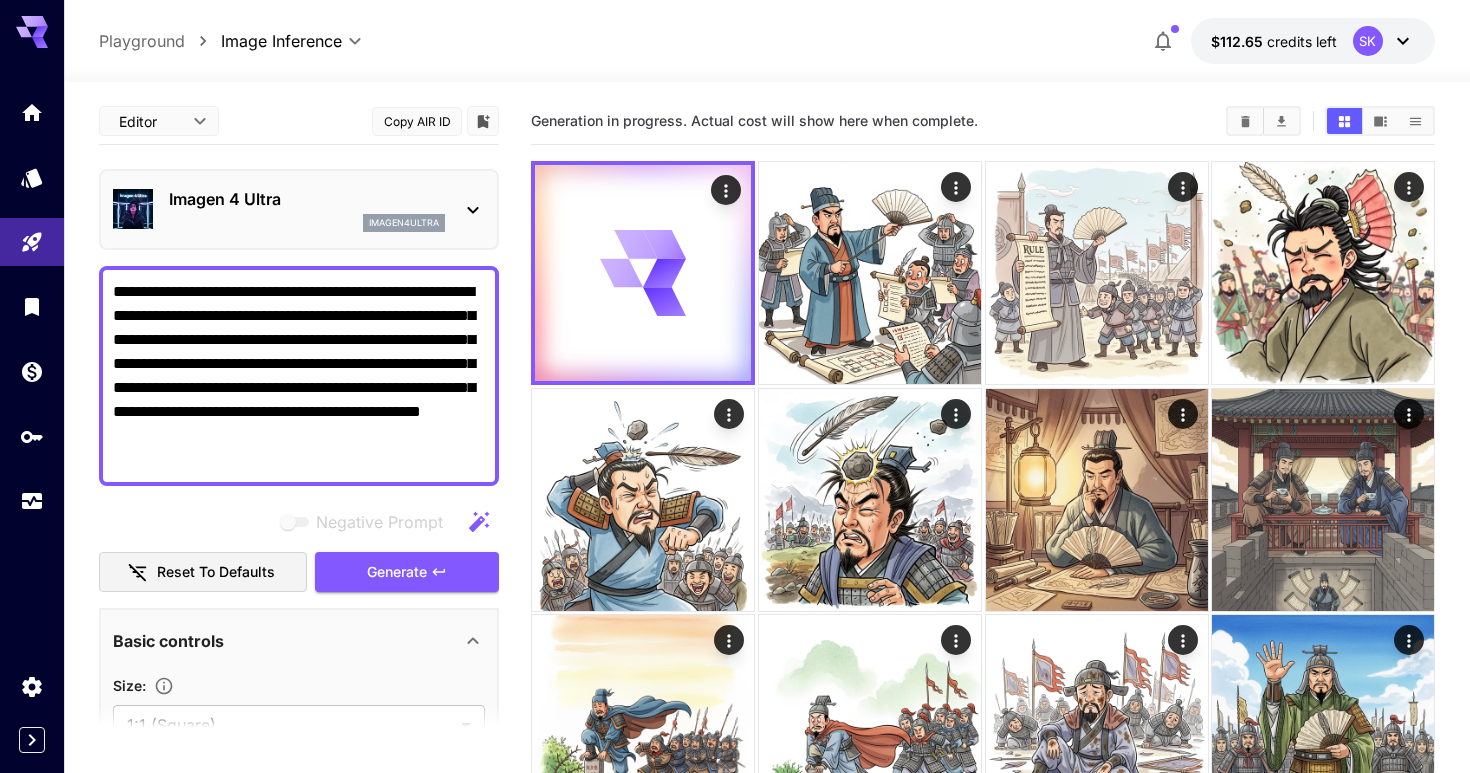type 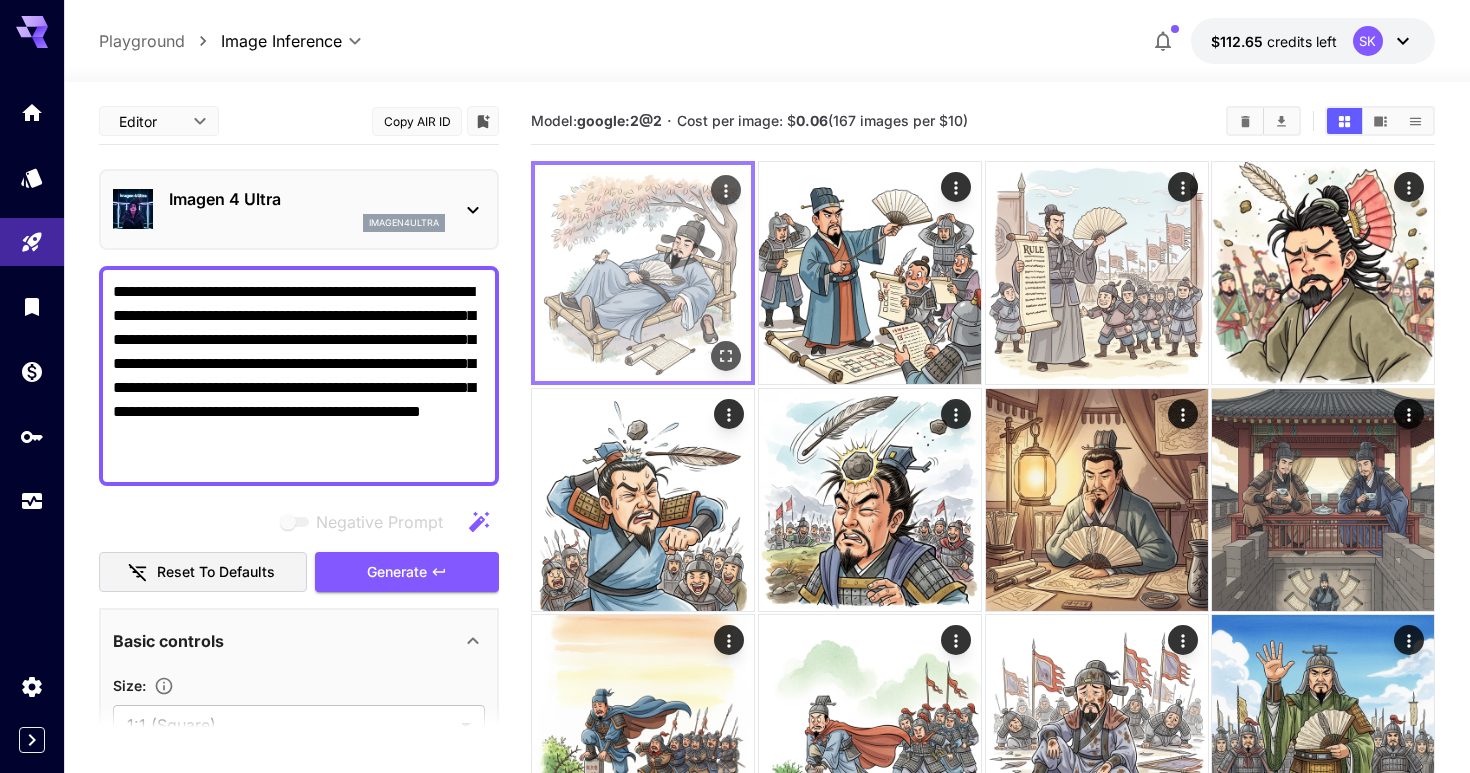 click at bounding box center [726, 356] 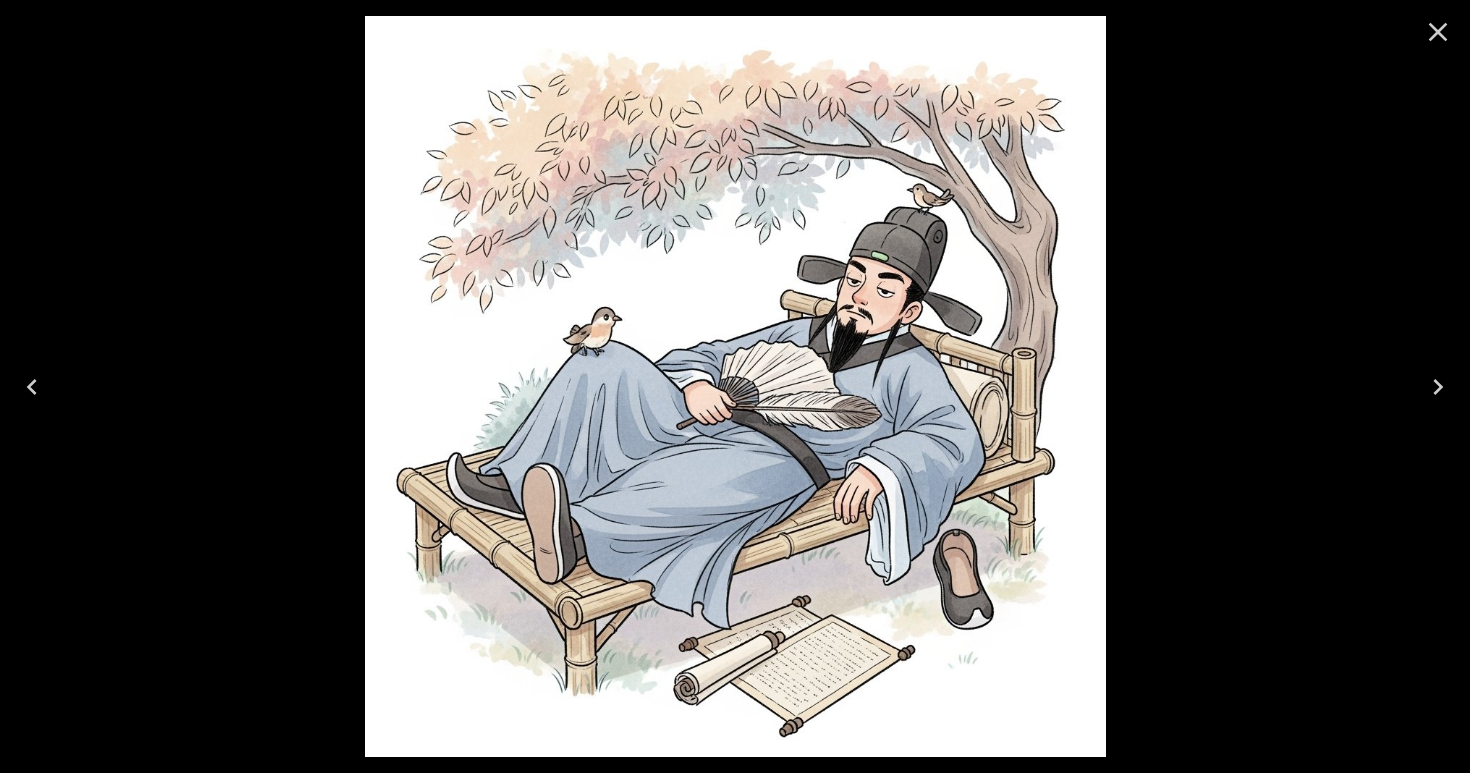 scroll, scrollTop: 0, scrollLeft: 0, axis: both 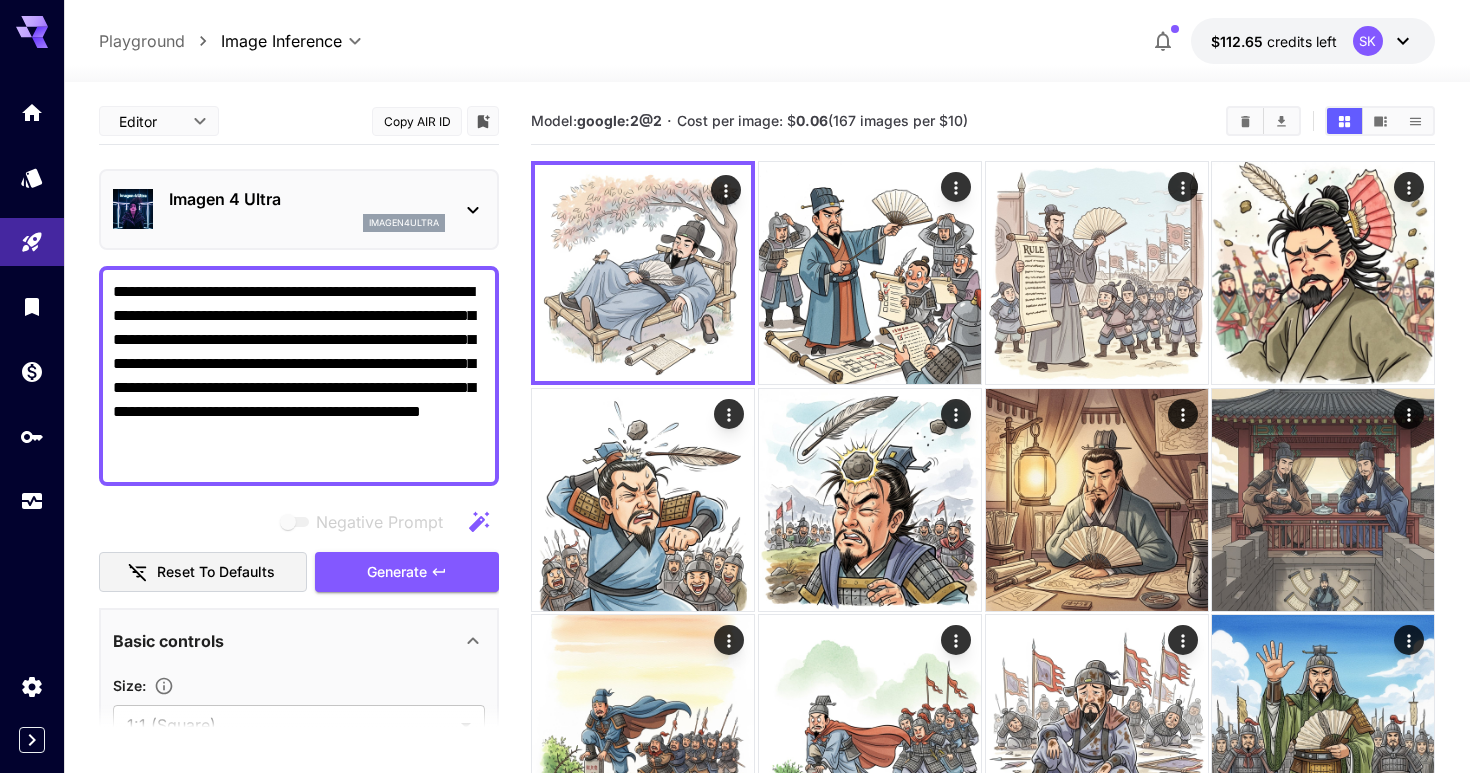 click on "**********" at bounding box center (299, 376) 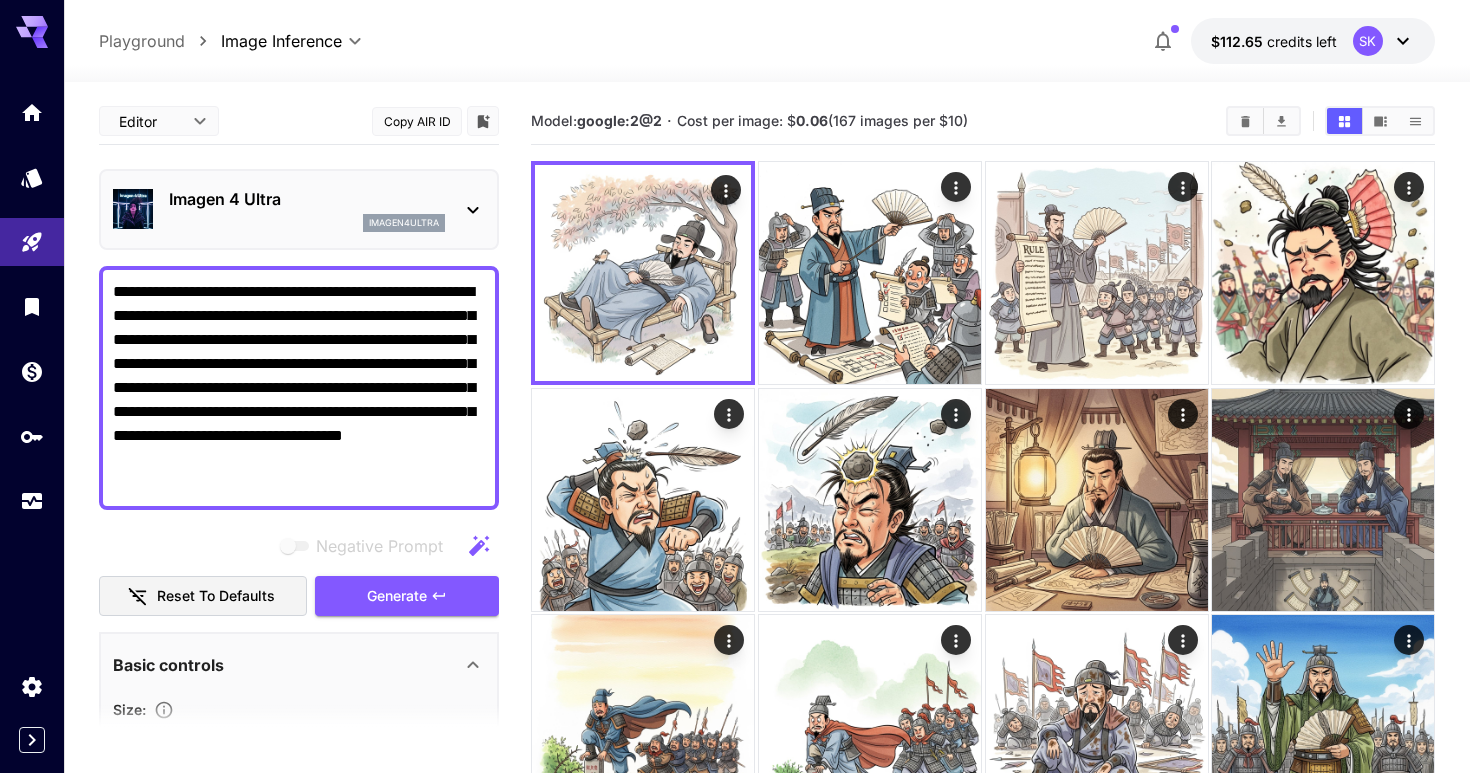 click on "Negative Prompt Reset to defaults Generate" at bounding box center (299, 571) 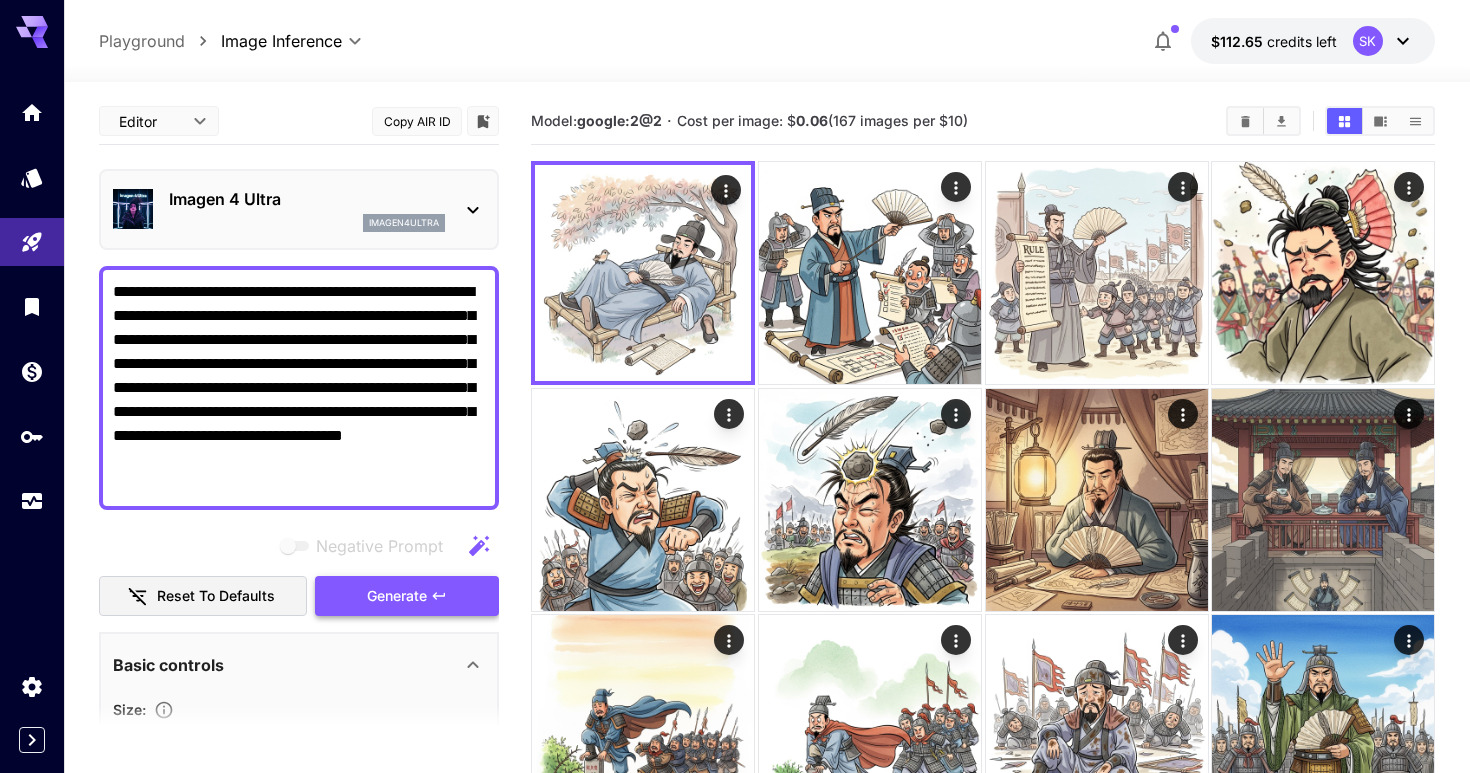 click on "Generate" at bounding box center [397, 596] 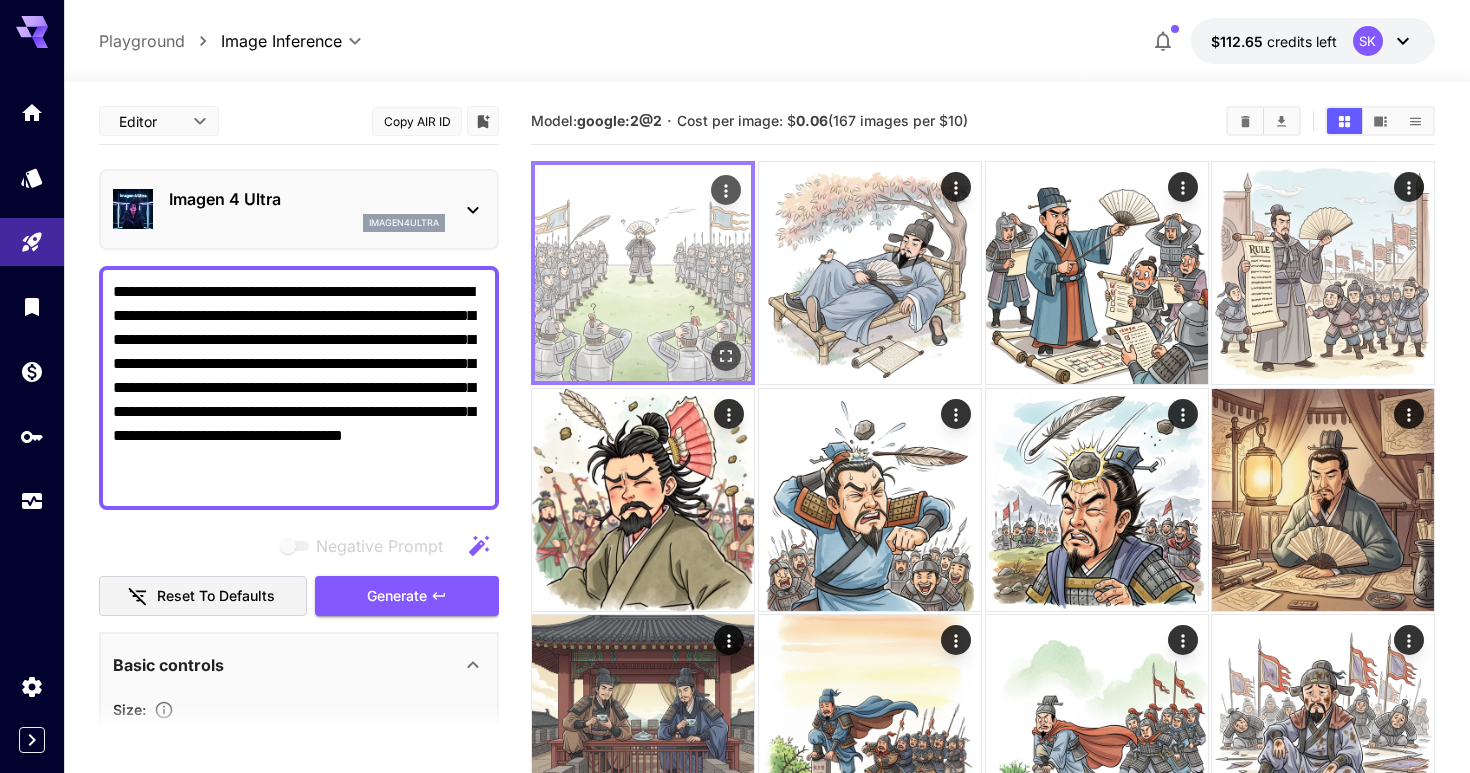 click 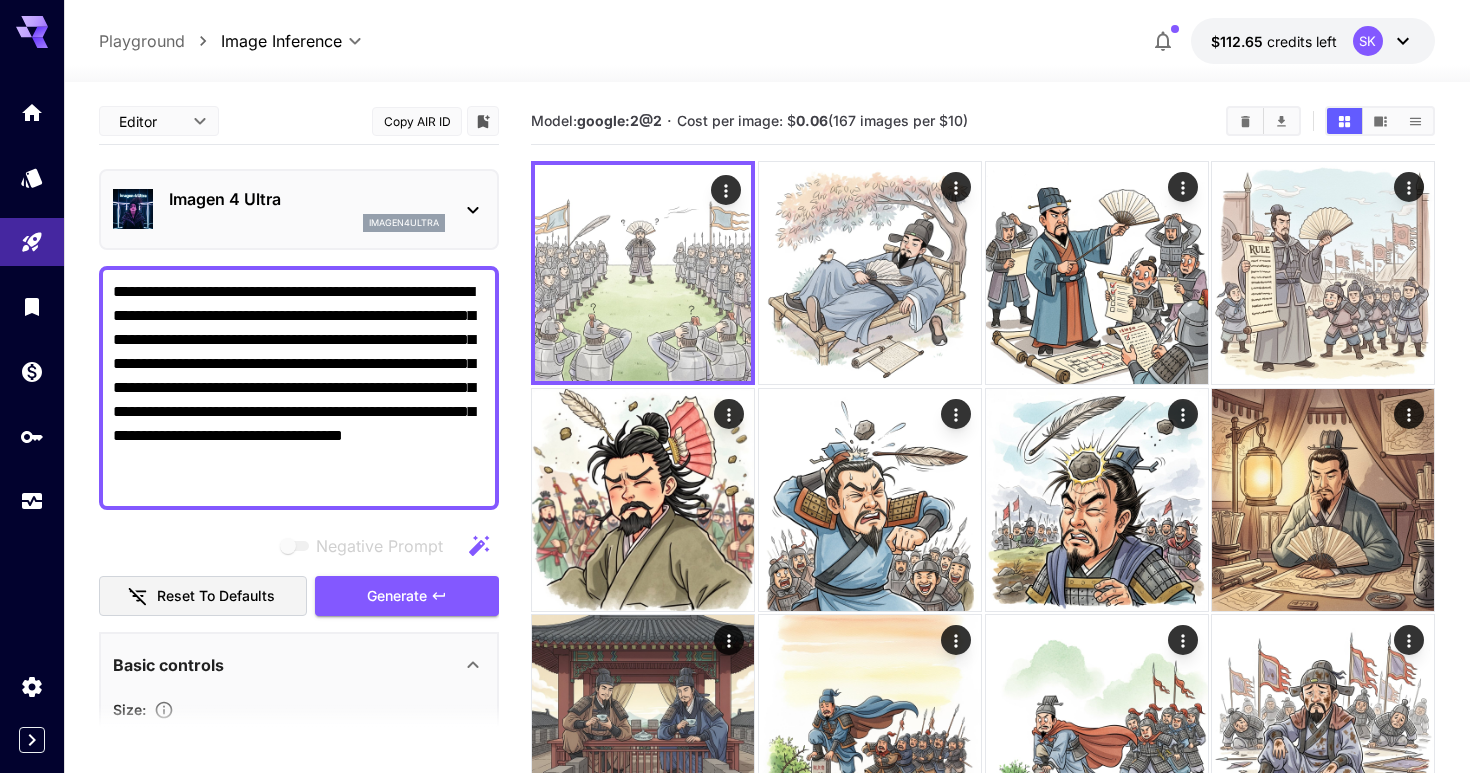 click on "**********" at bounding box center [299, 388] 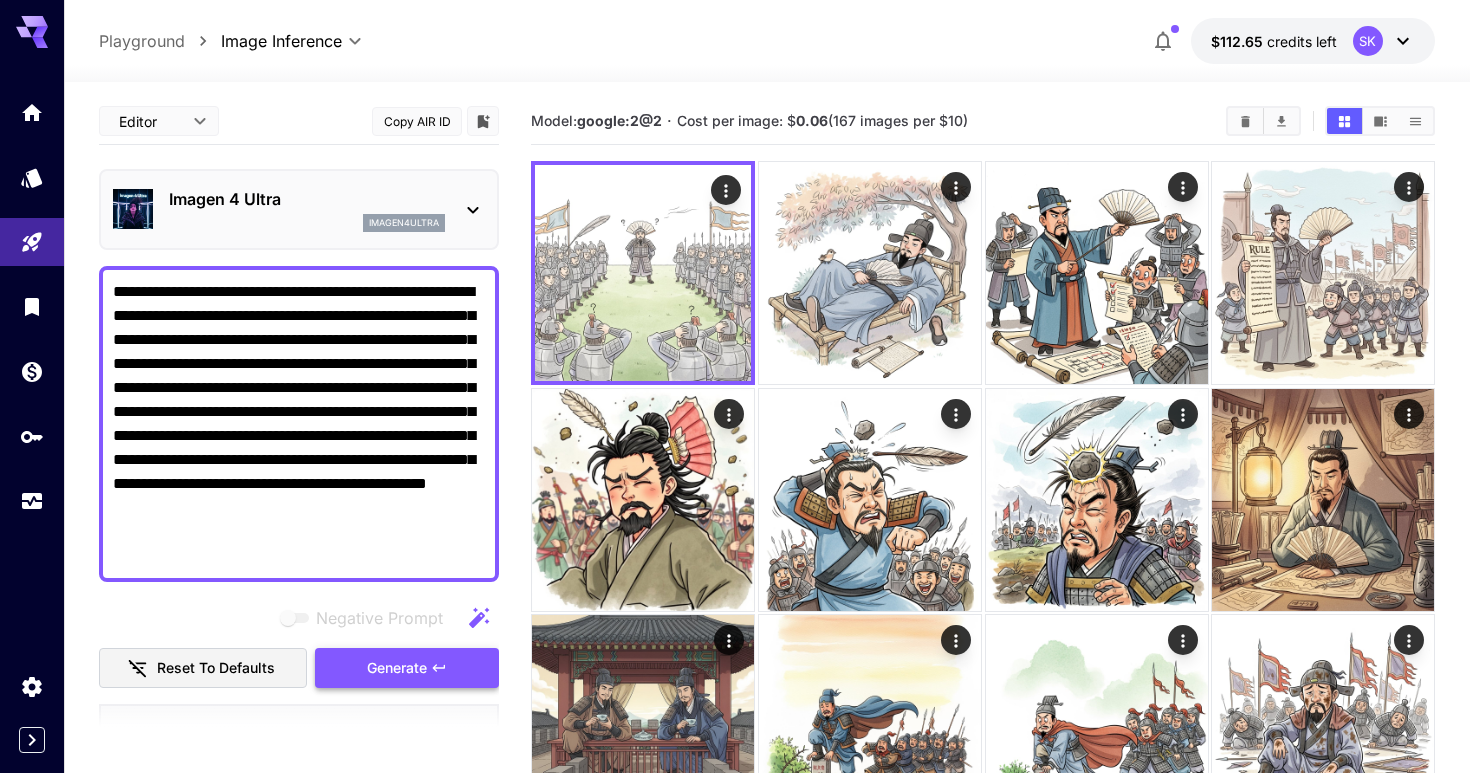 type on "**********" 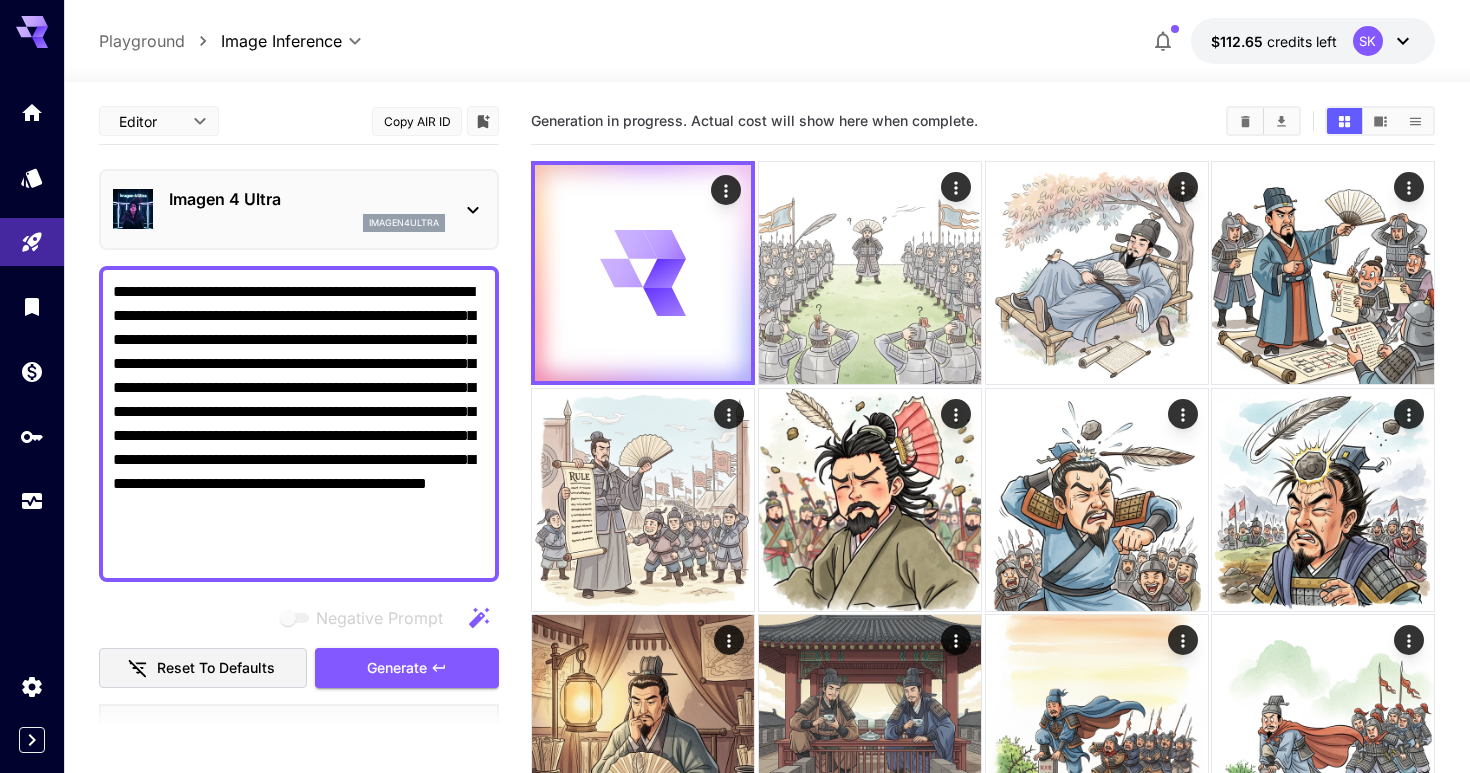 click on "**********" at bounding box center [299, 643] 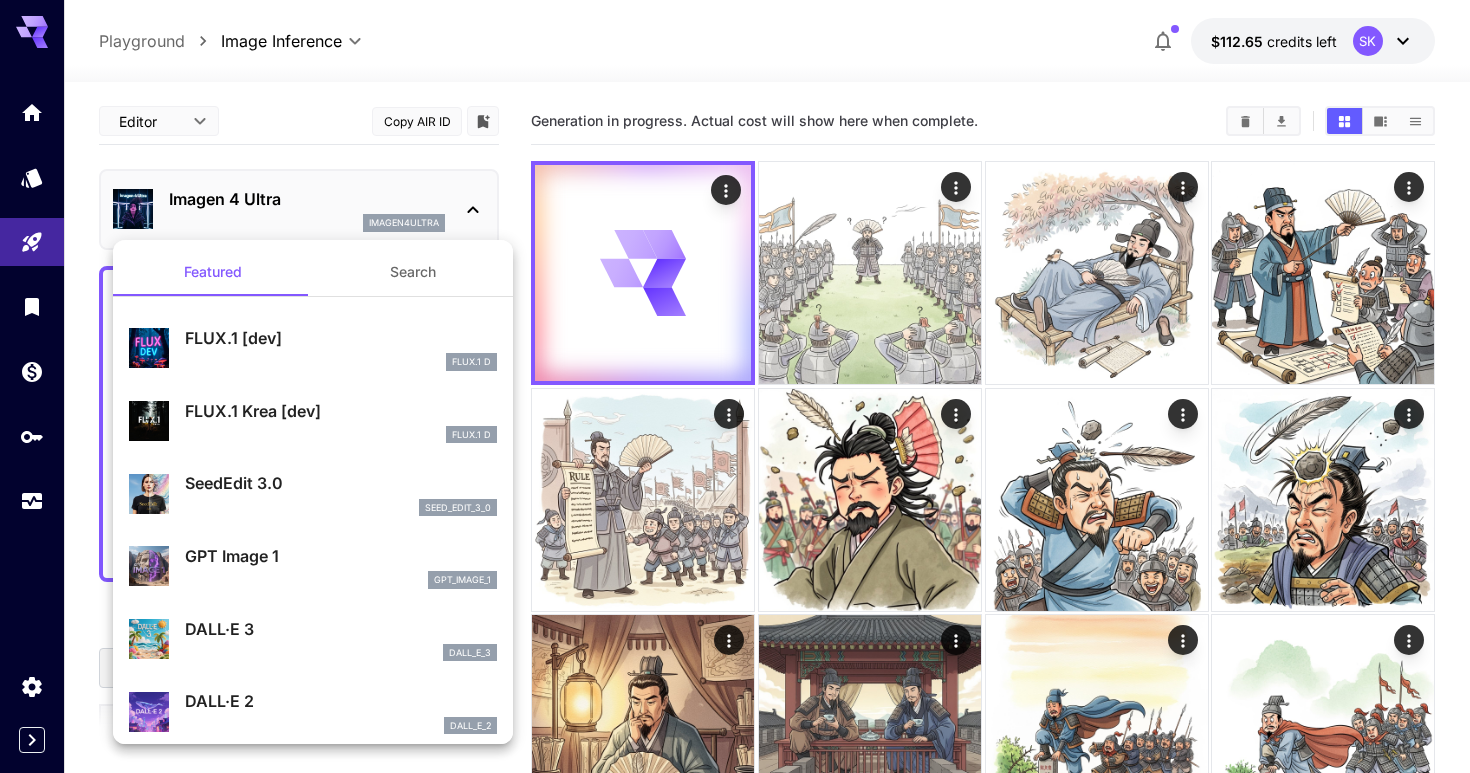 scroll, scrollTop: 1107, scrollLeft: 0, axis: vertical 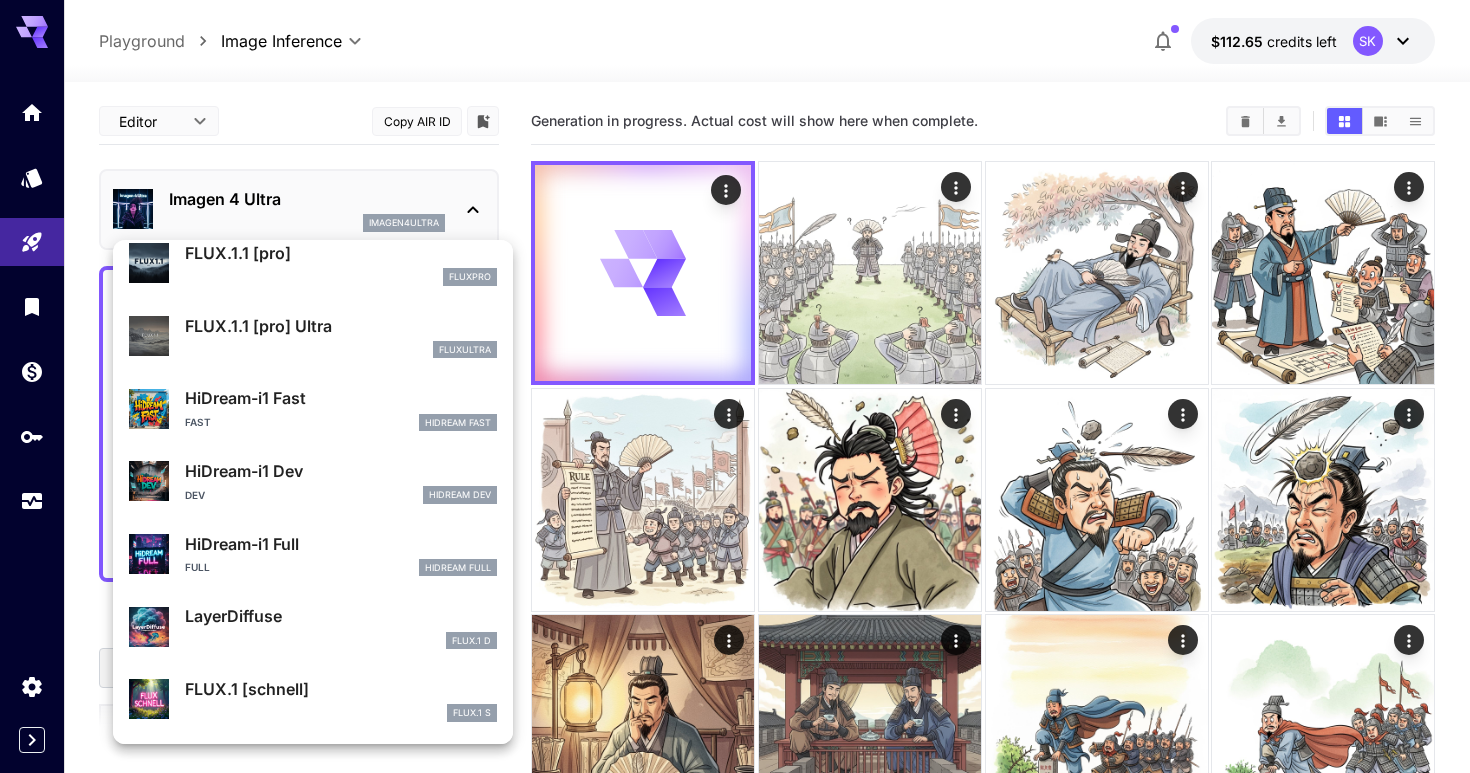 click on "FLUX.1 [schnell]" at bounding box center [341, 689] 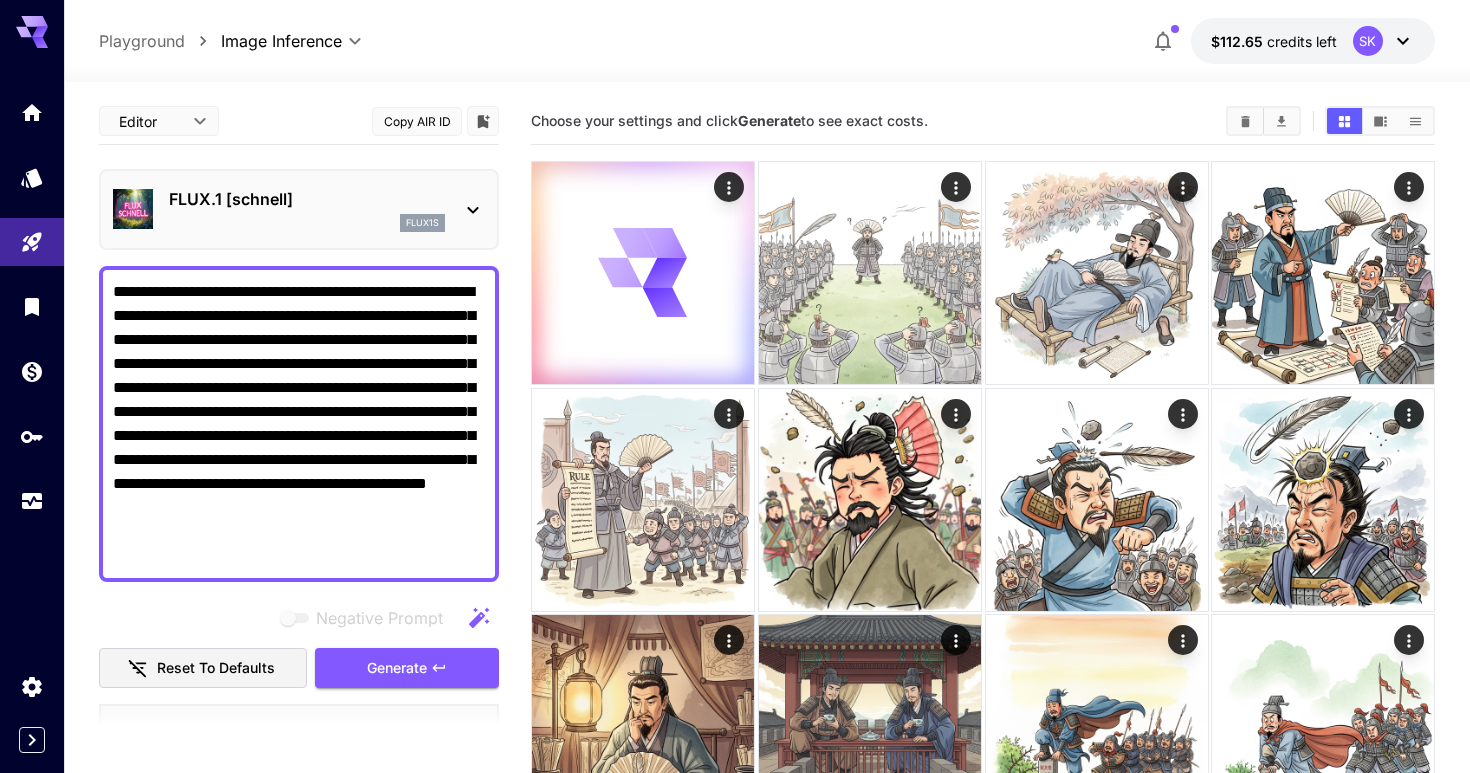 scroll, scrollTop: 0, scrollLeft: 0, axis: both 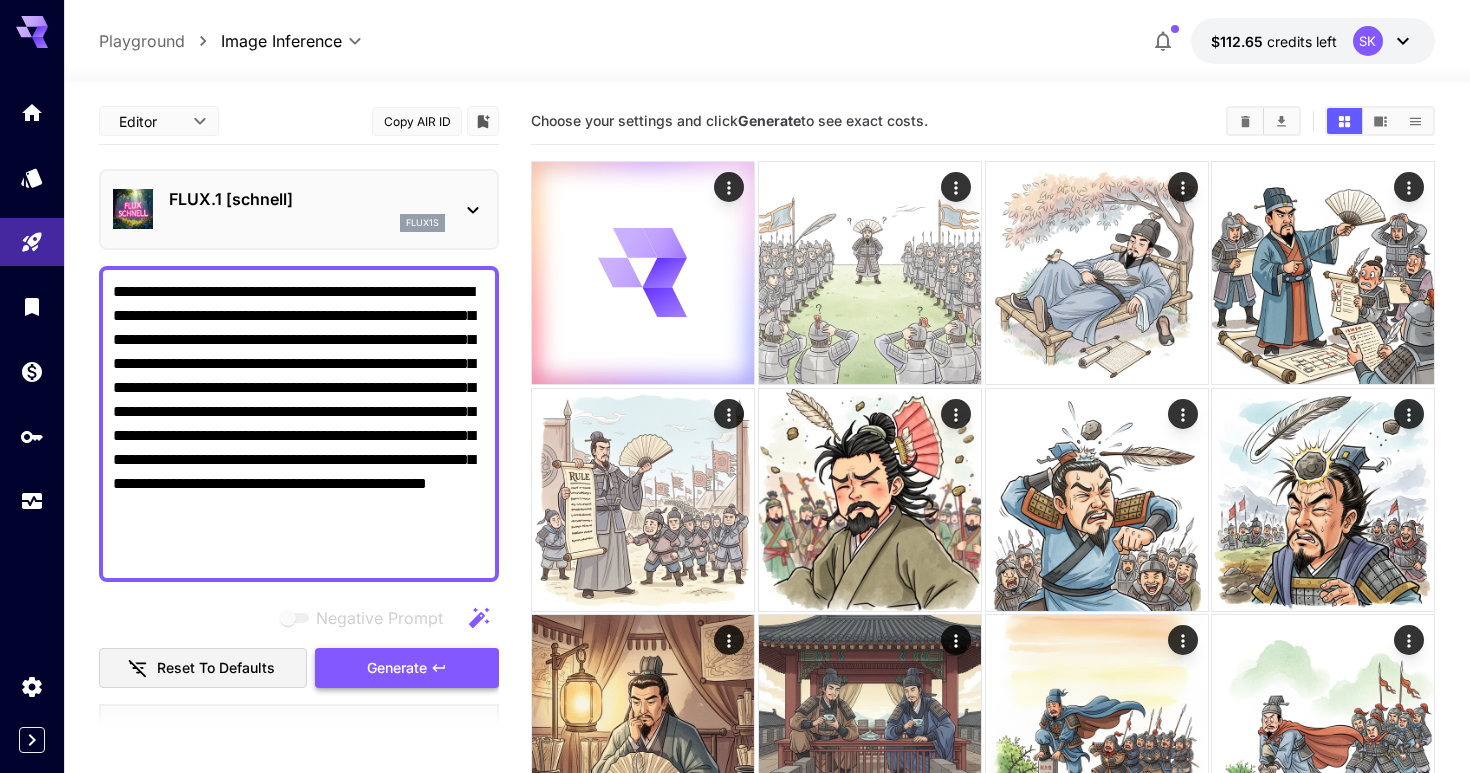 click on "Generate" at bounding box center [397, 668] 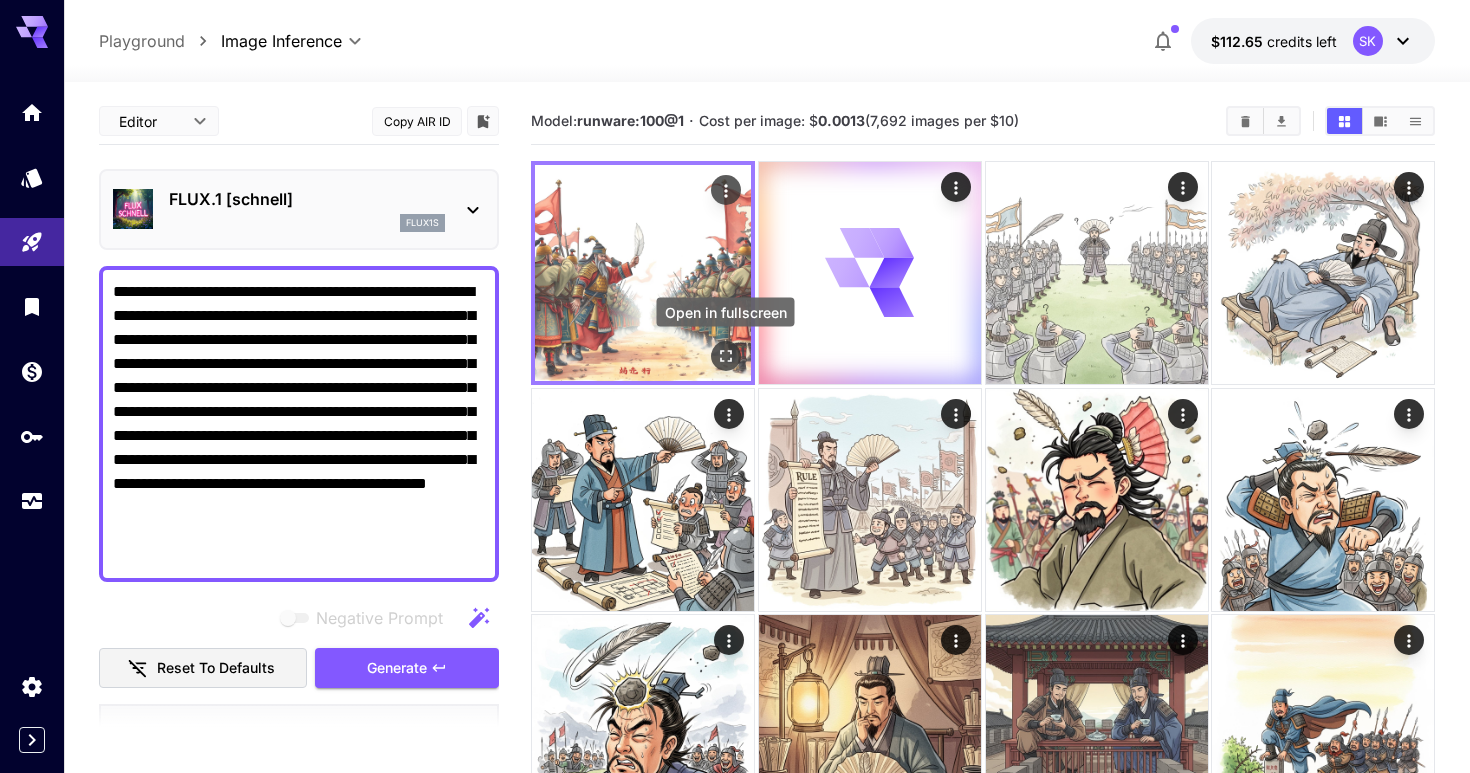 click at bounding box center [726, 356] 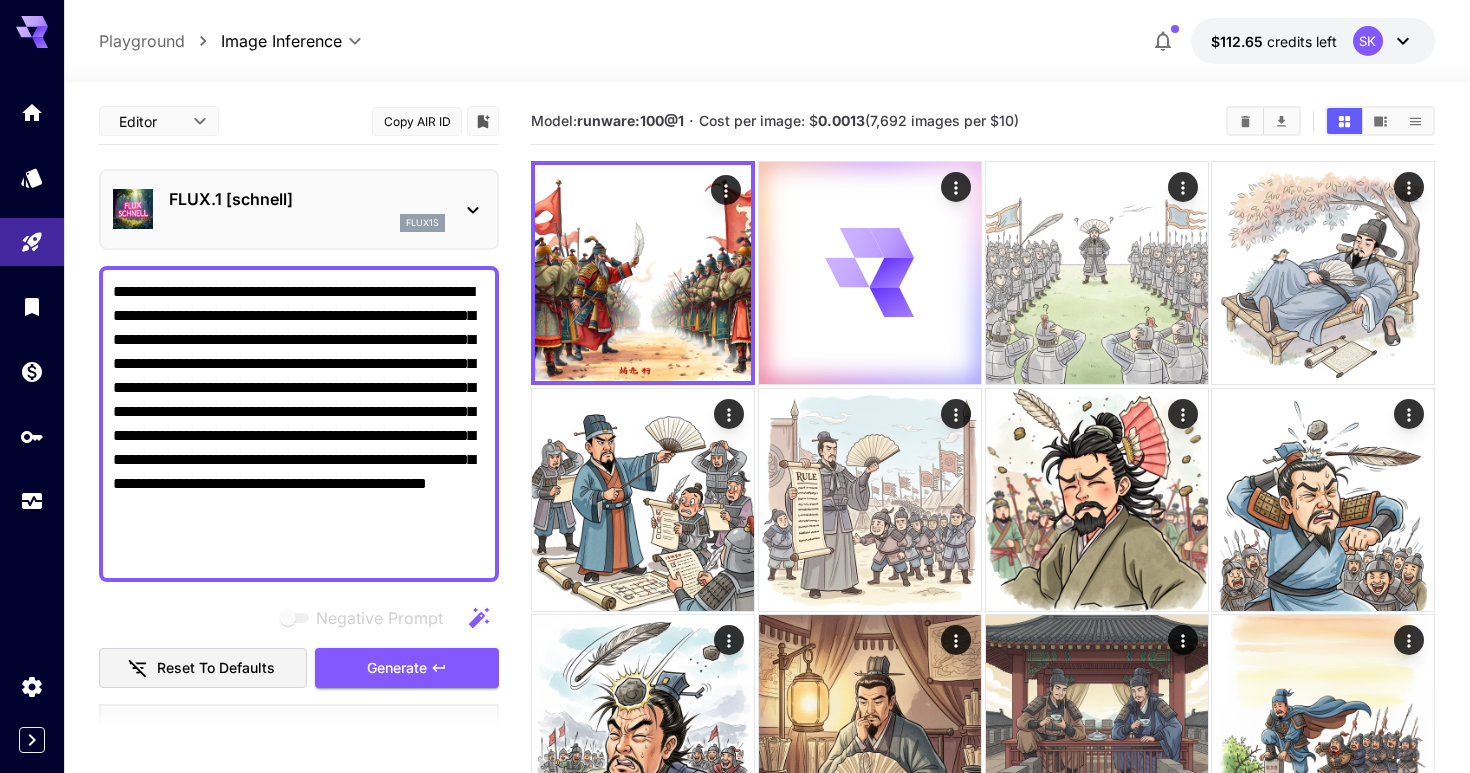 scroll, scrollTop: 0, scrollLeft: 0, axis: both 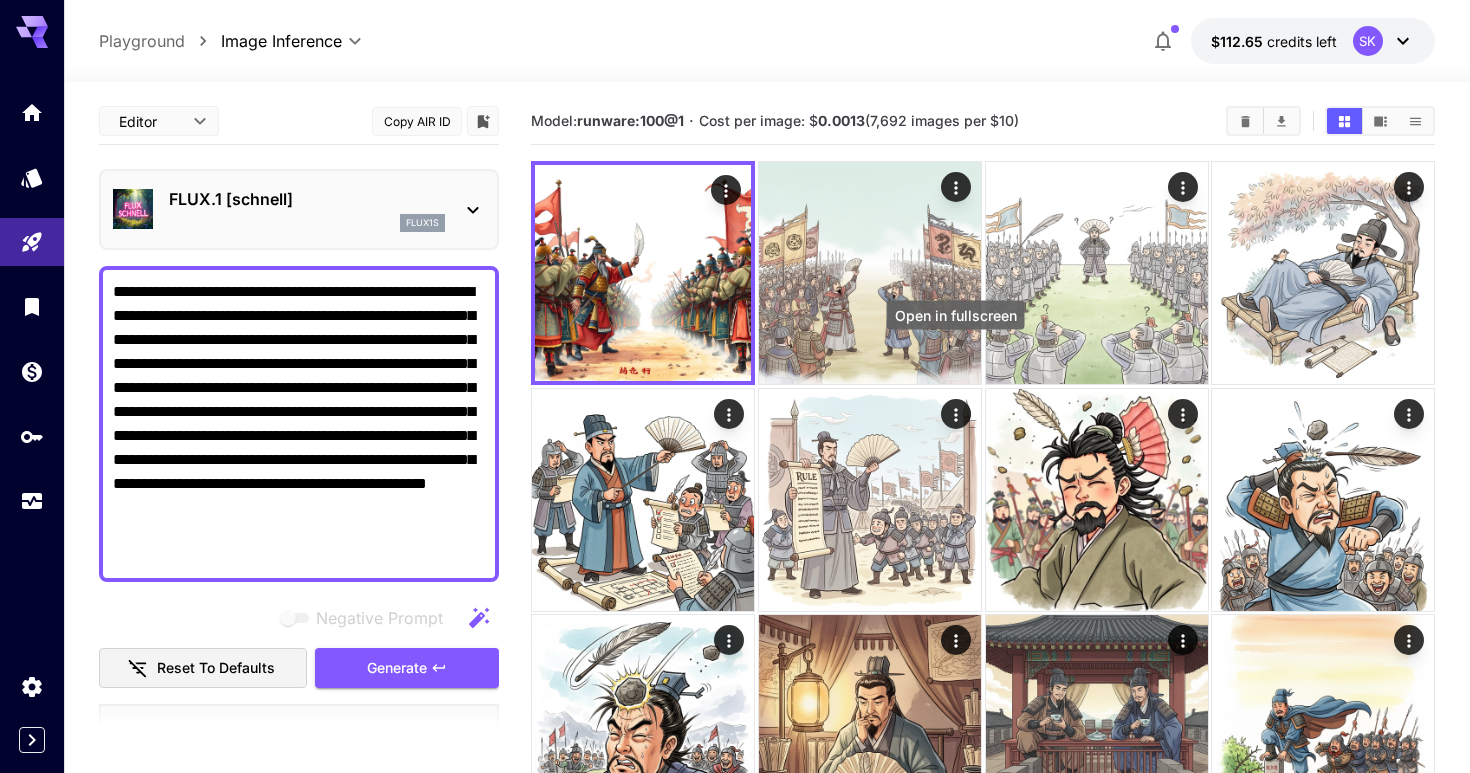 click 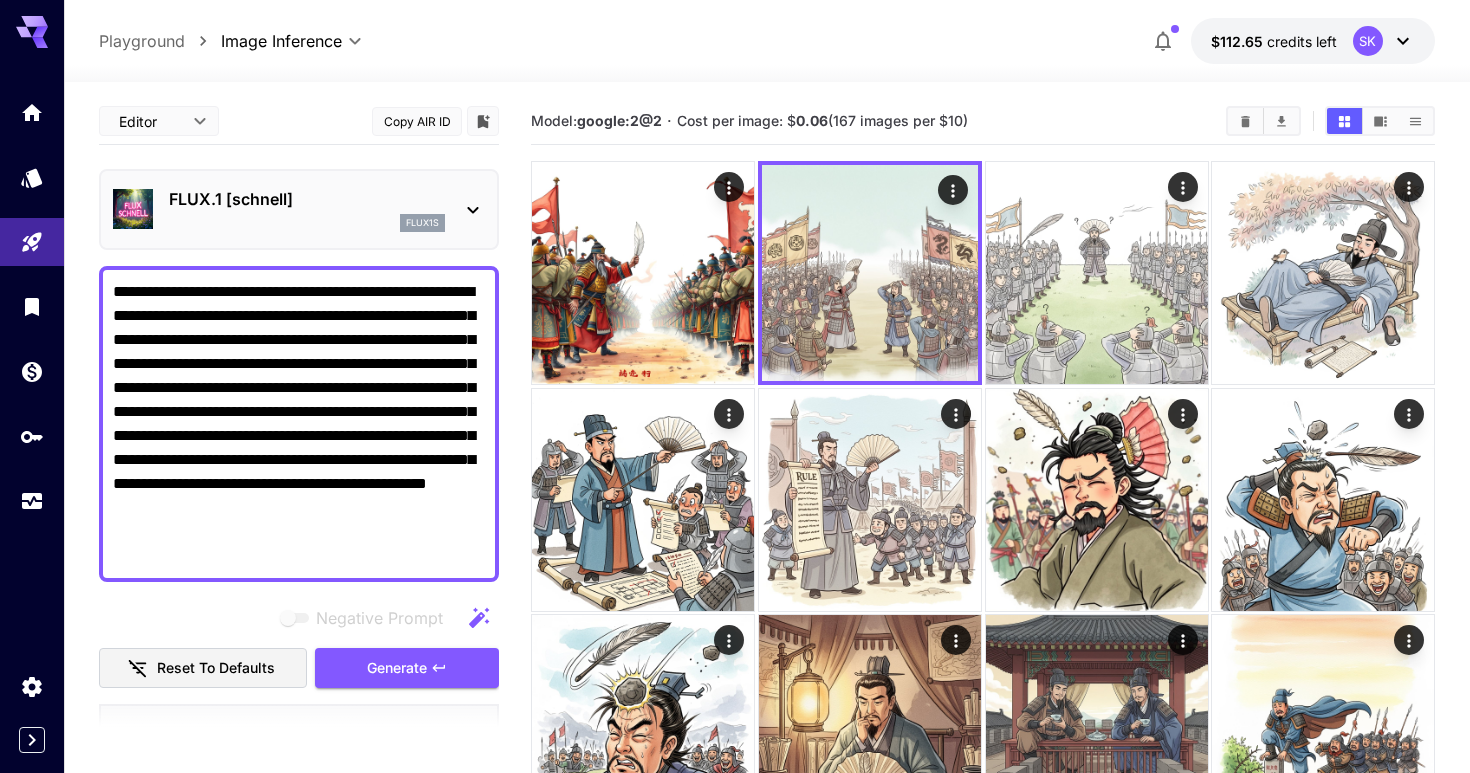 click on "**********" at bounding box center (299, 424) 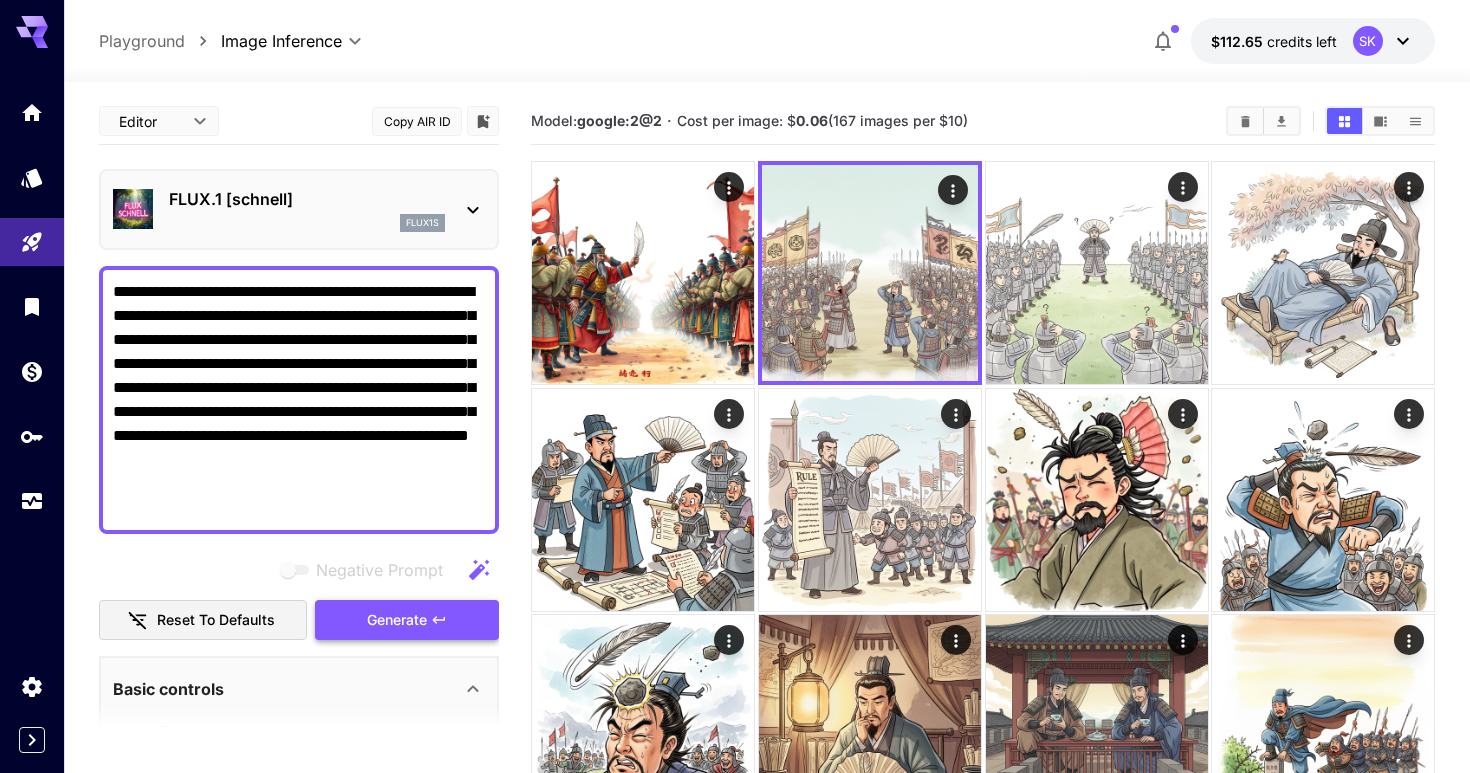 type on "**********" 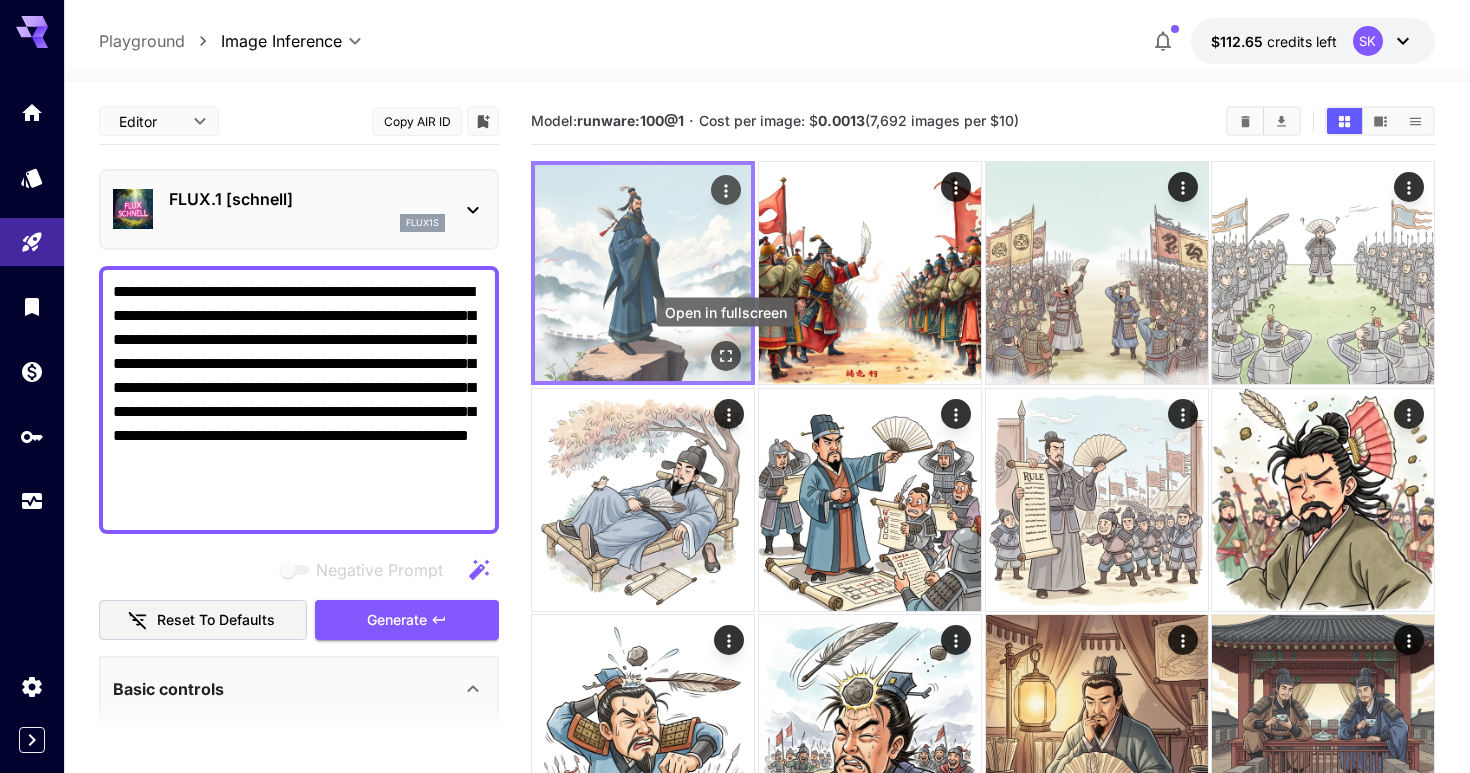 click 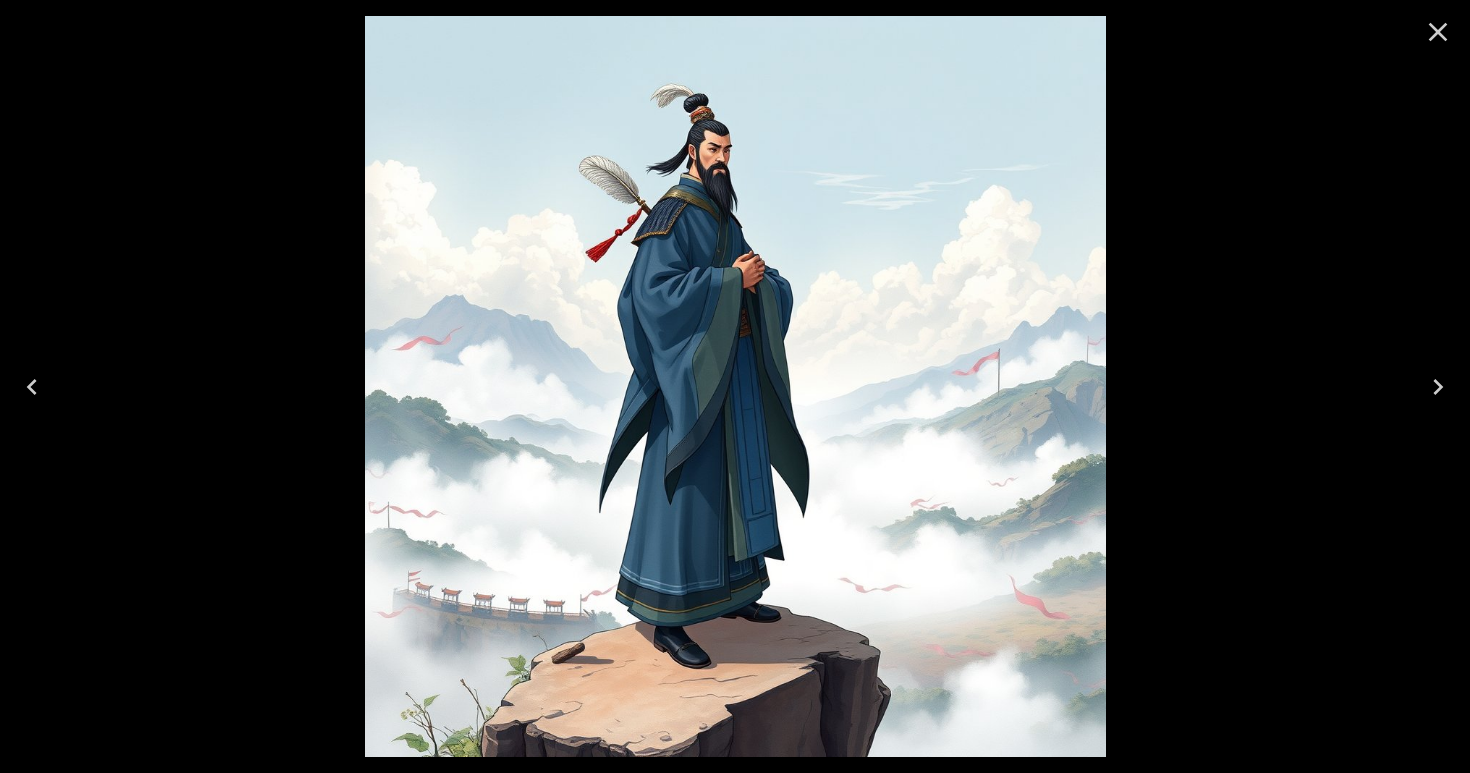 scroll, scrollTop: 0, scrollLeft: 0, axis: both 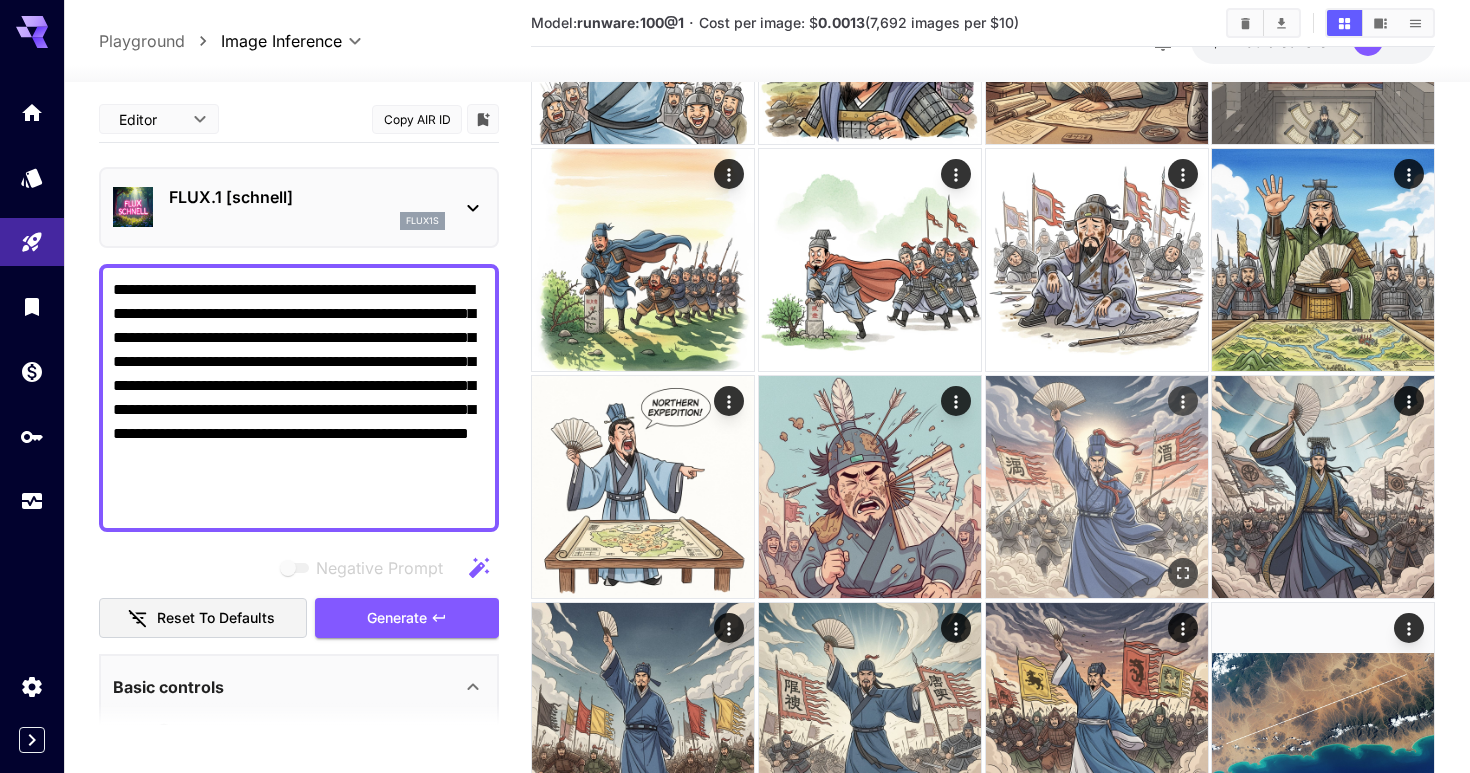 click at bounding box center (1097, 487) 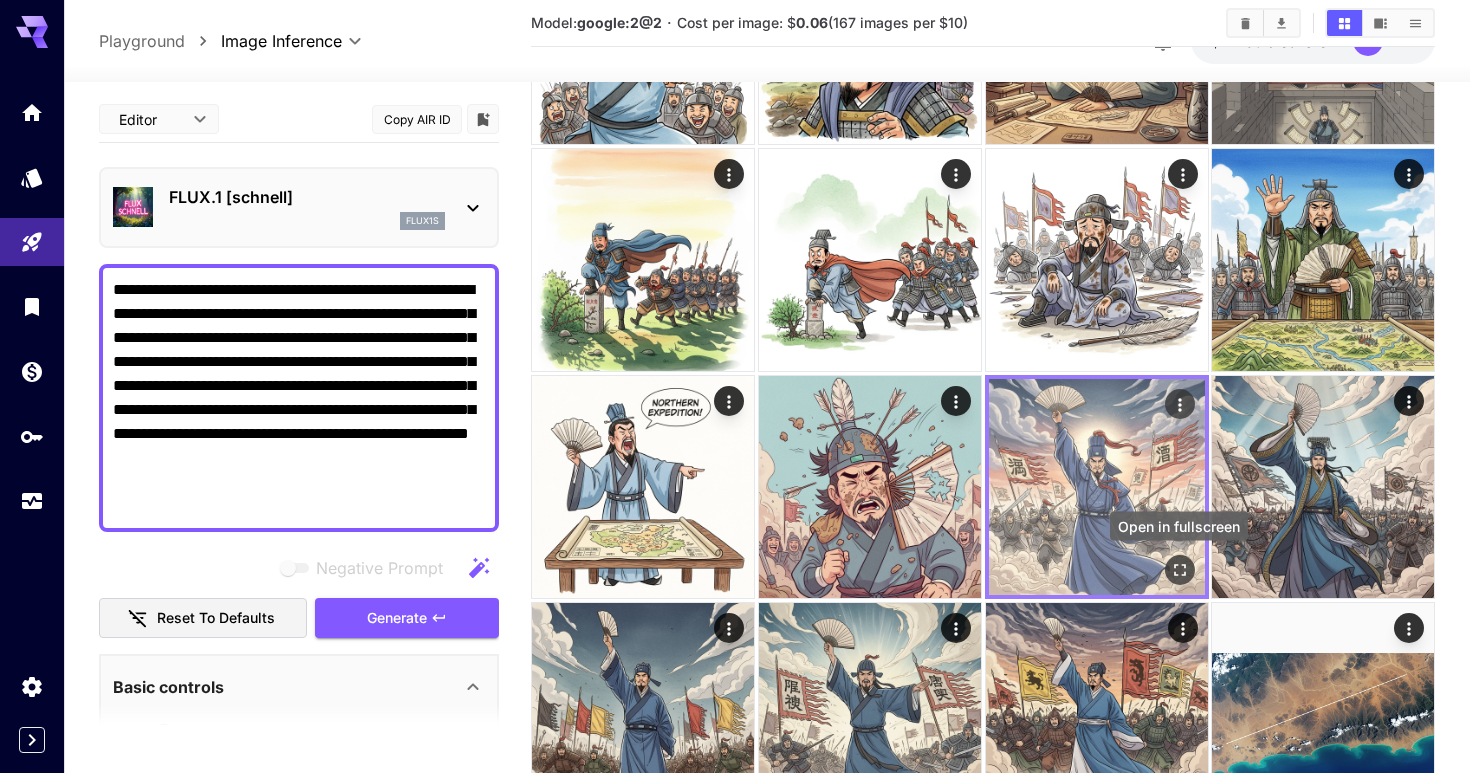 click 